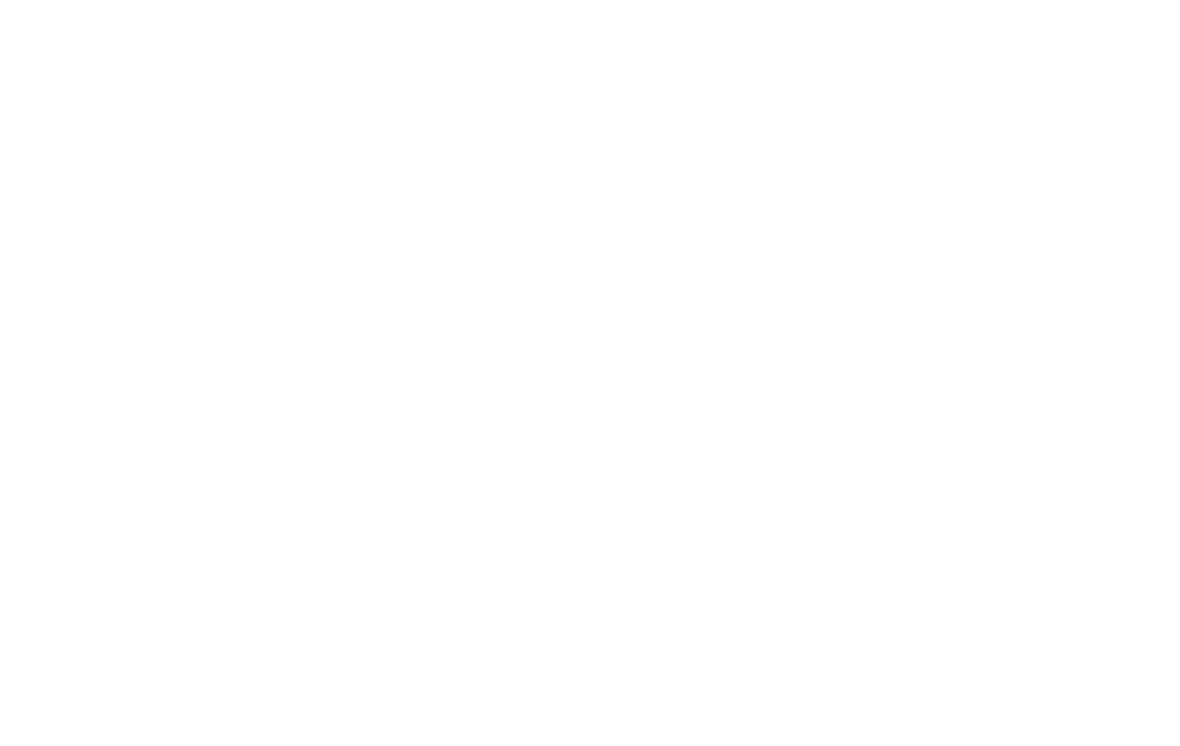 scroll, scrollTop: 0, scrollLeft: 0, axis: both 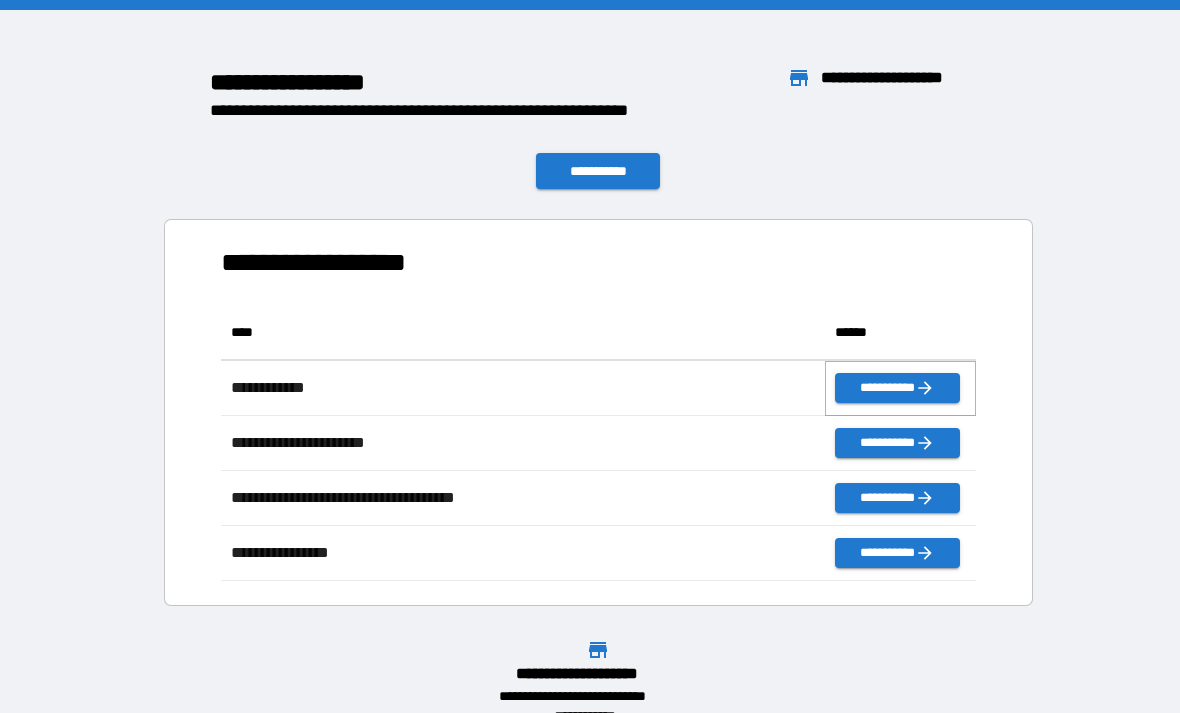 click on "**********" at bounding box center [897, 388] 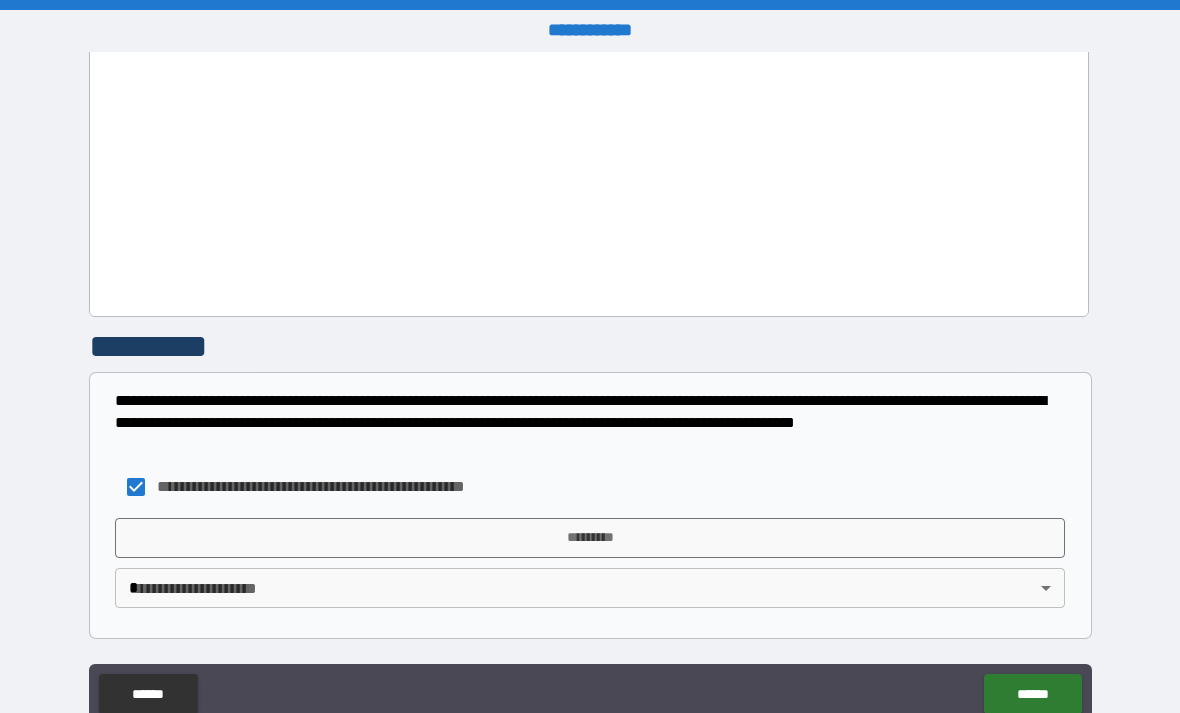scroll, scrollTop: 1059, scrollLeft: 0, axis: vertical 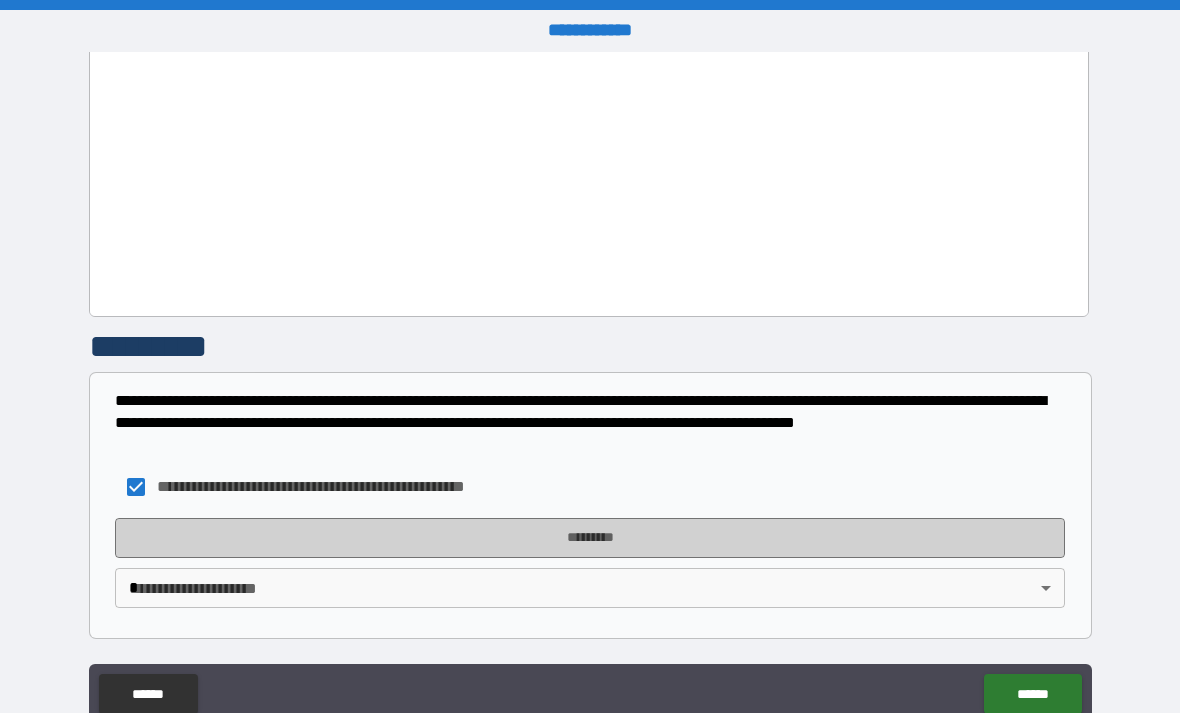 click on "*********" at bounding box center (590, 538) 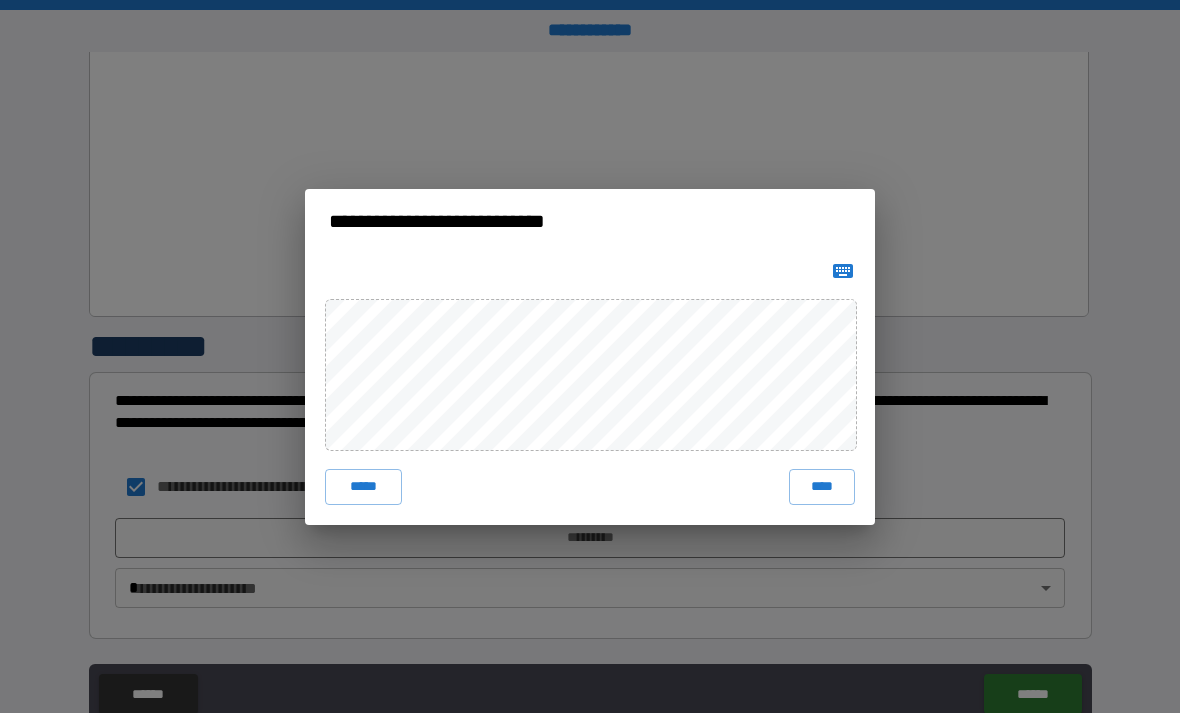 click on "**********" at bounding box center (590, 356) 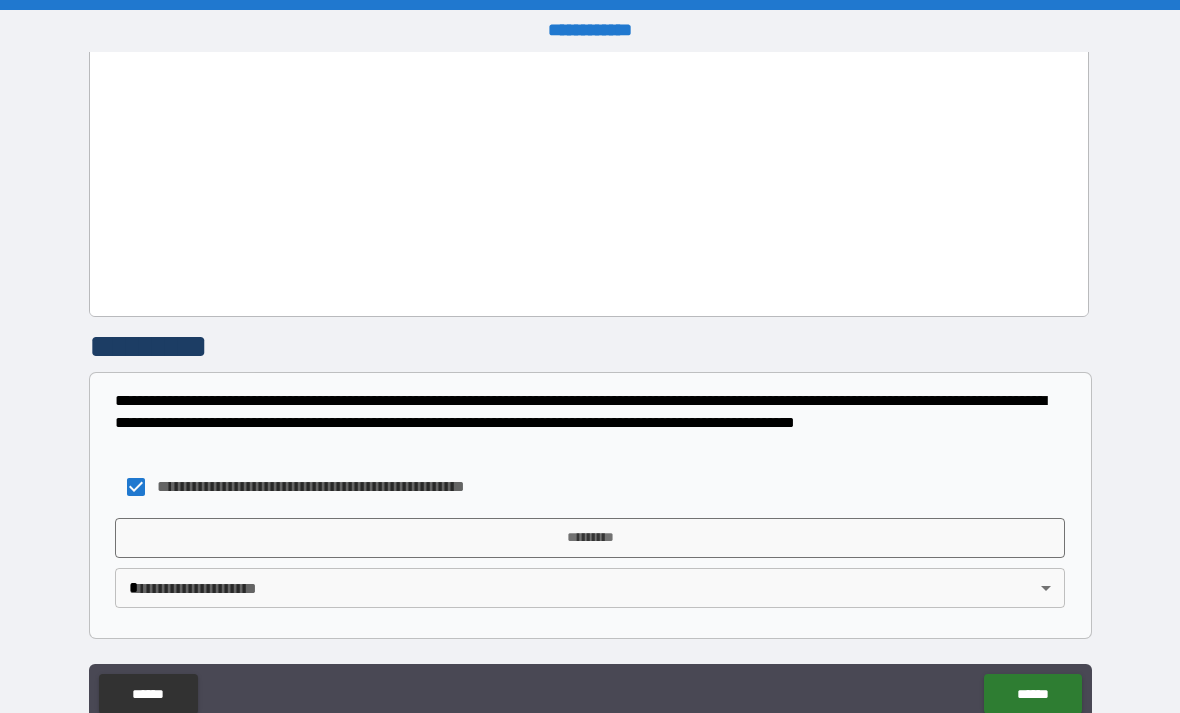click on "*********" at bounding box center (167, 346) 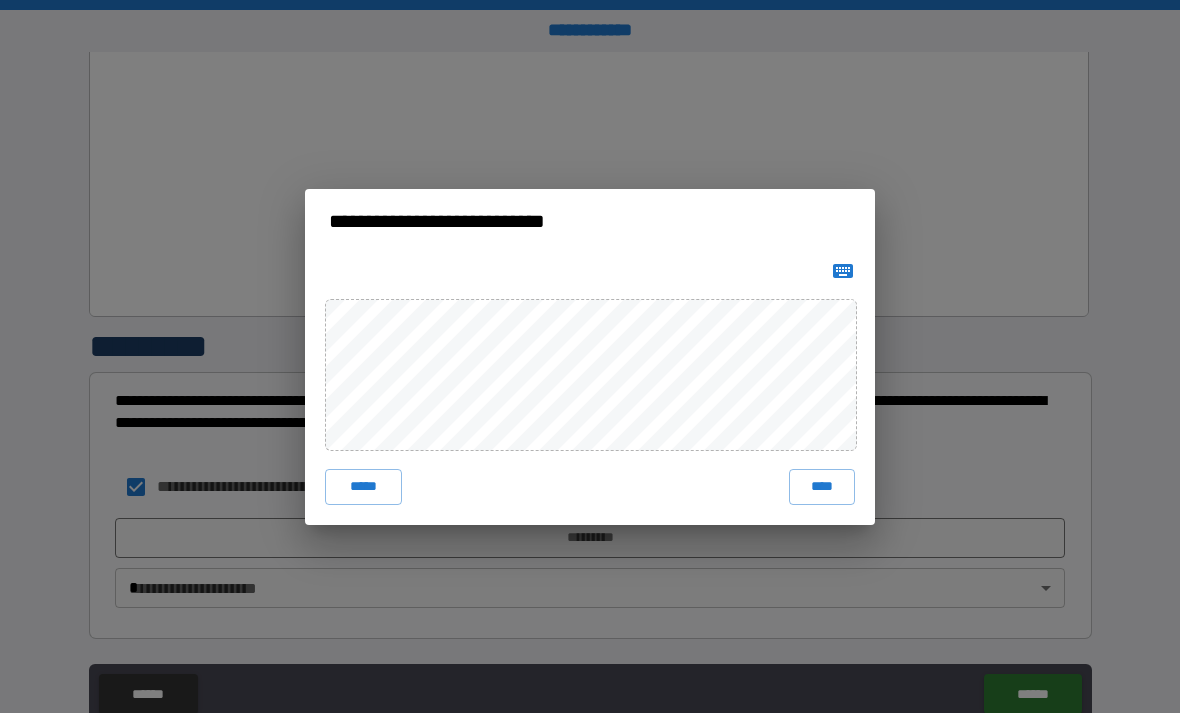 click on "****" at bounding box center (822, 487) 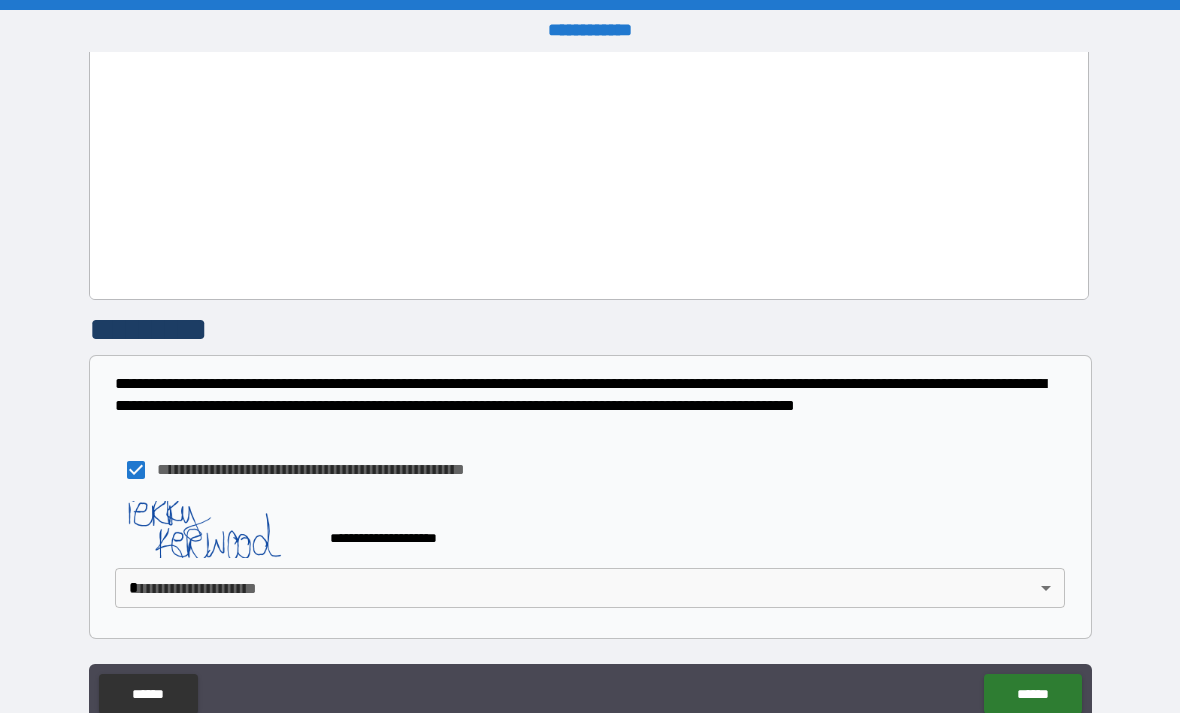 scroll, scrollTop: 1076, scrollLeft: 0, axis: vertical 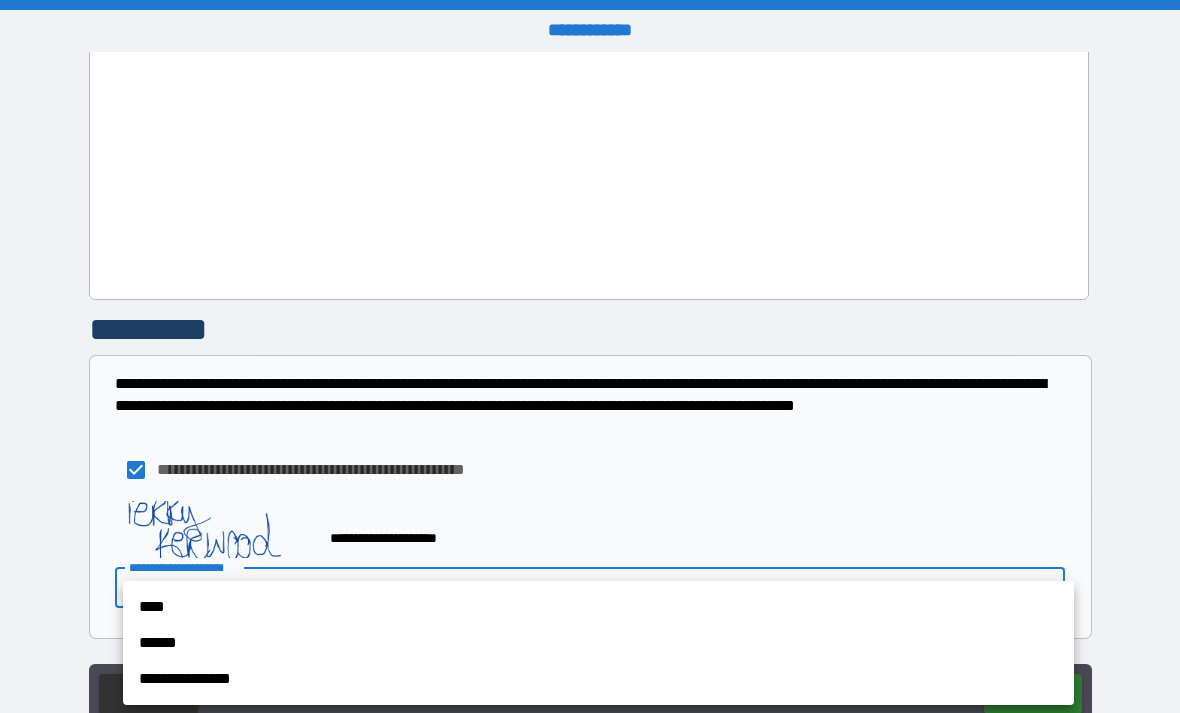 click on "****" at bounding box center (598, 607) 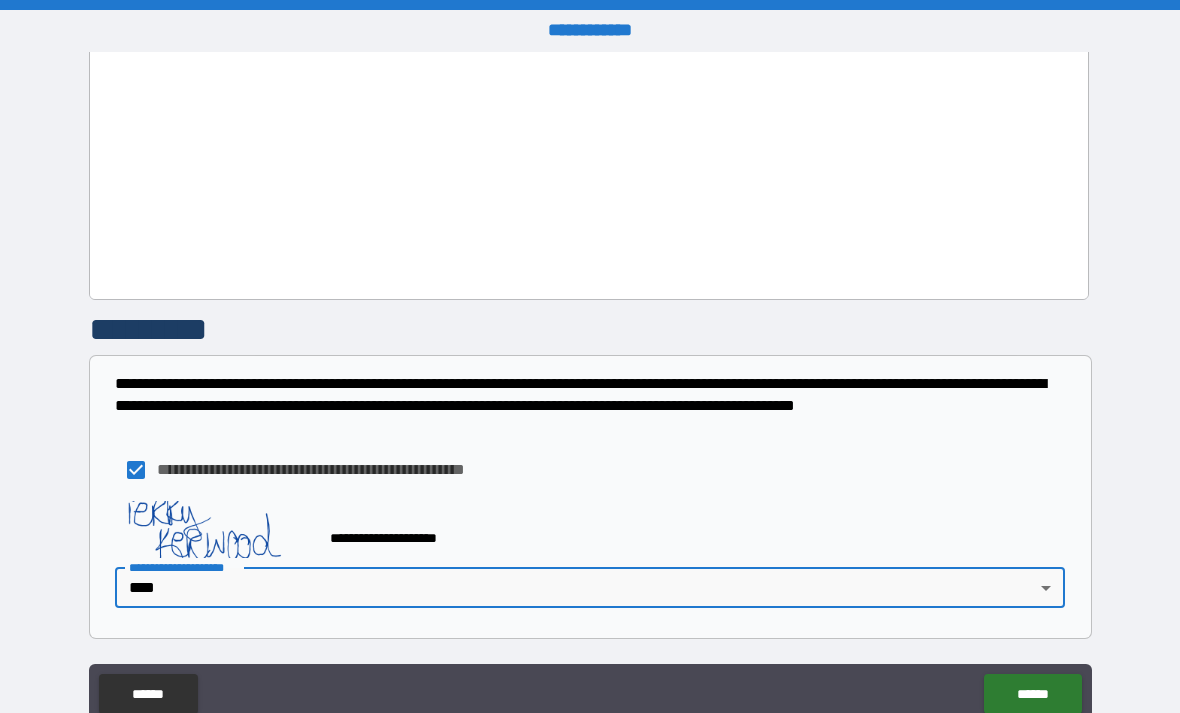 click on "******" at bounding box center (1032, 694) 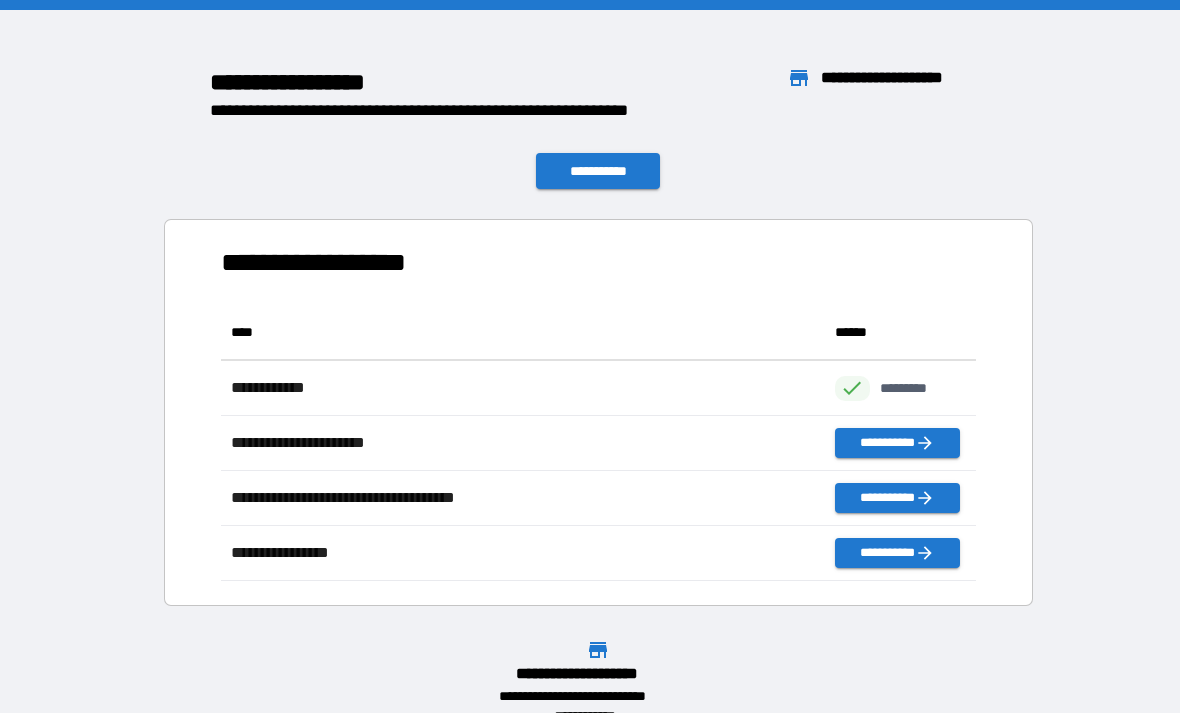 scroll, scrollTop: 1, scrollLeft: 1, axis: both 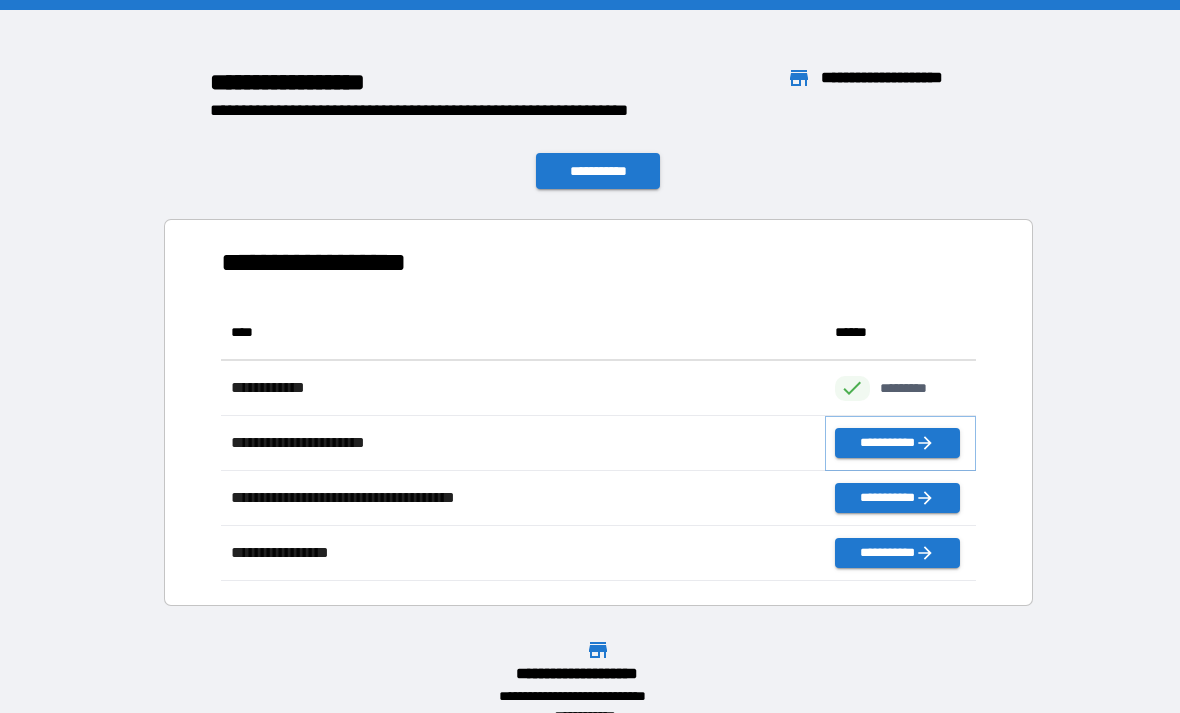 click on "**********" at bounding box center [897, 443] 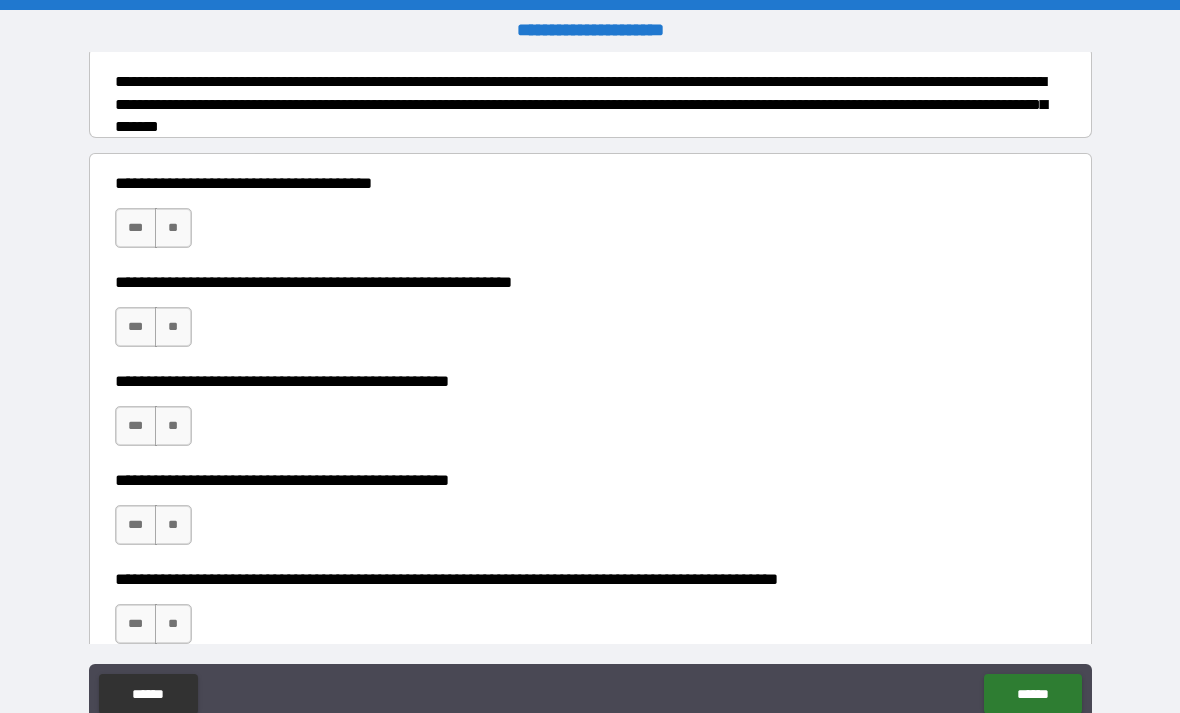 scroll, scrollTop: 265, scrollLeft: 0, axis: vertical 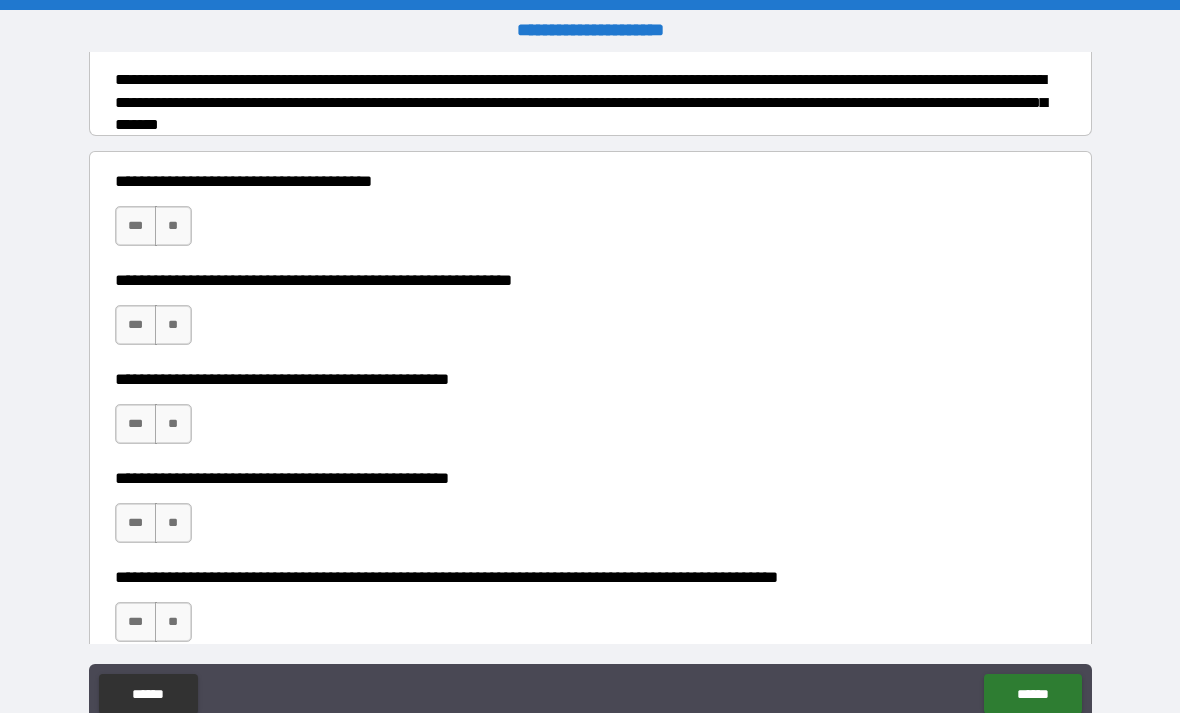 click on "***" at bounding box center (136, 226) 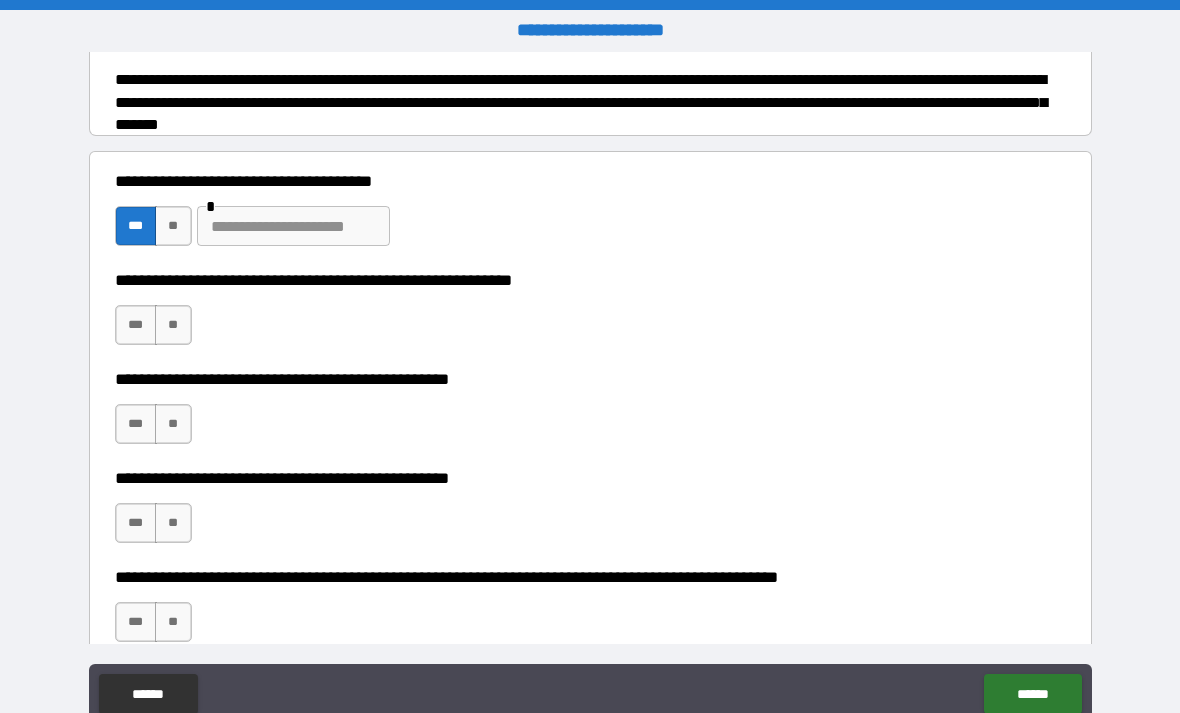 click on "***" at bounding box center [136, 325] 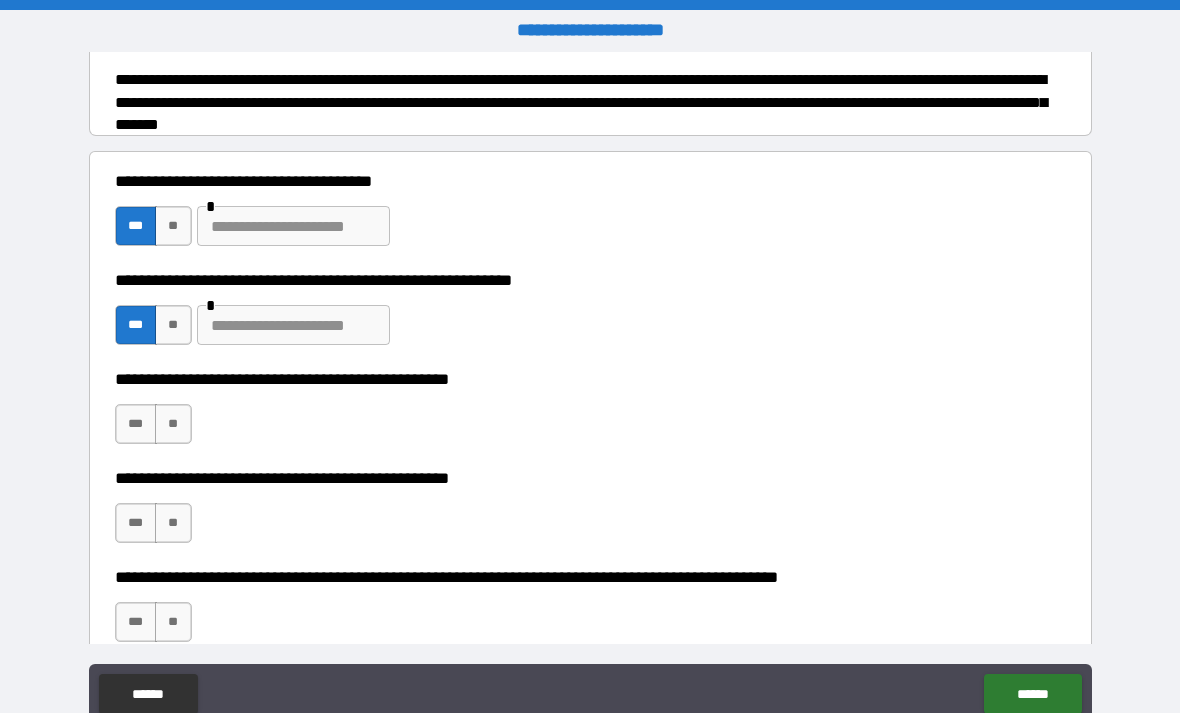 click on "**" at bounding box center (173, 424) 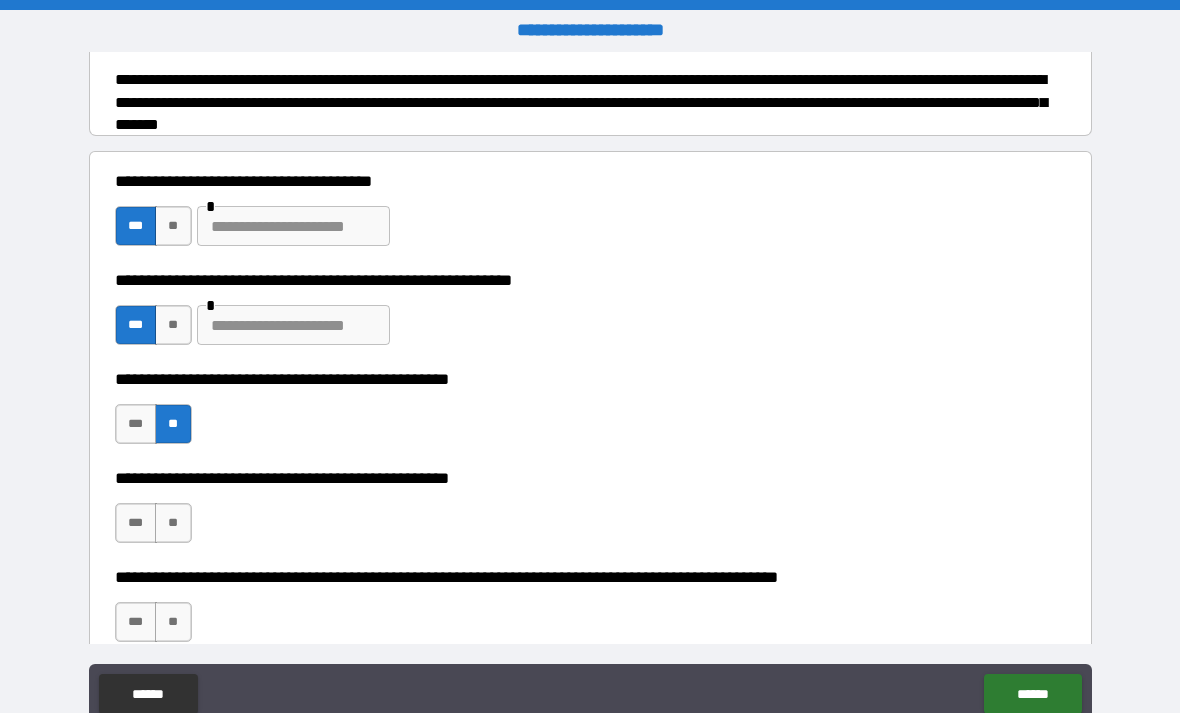 click on "**" at bounding box center [173, 523] 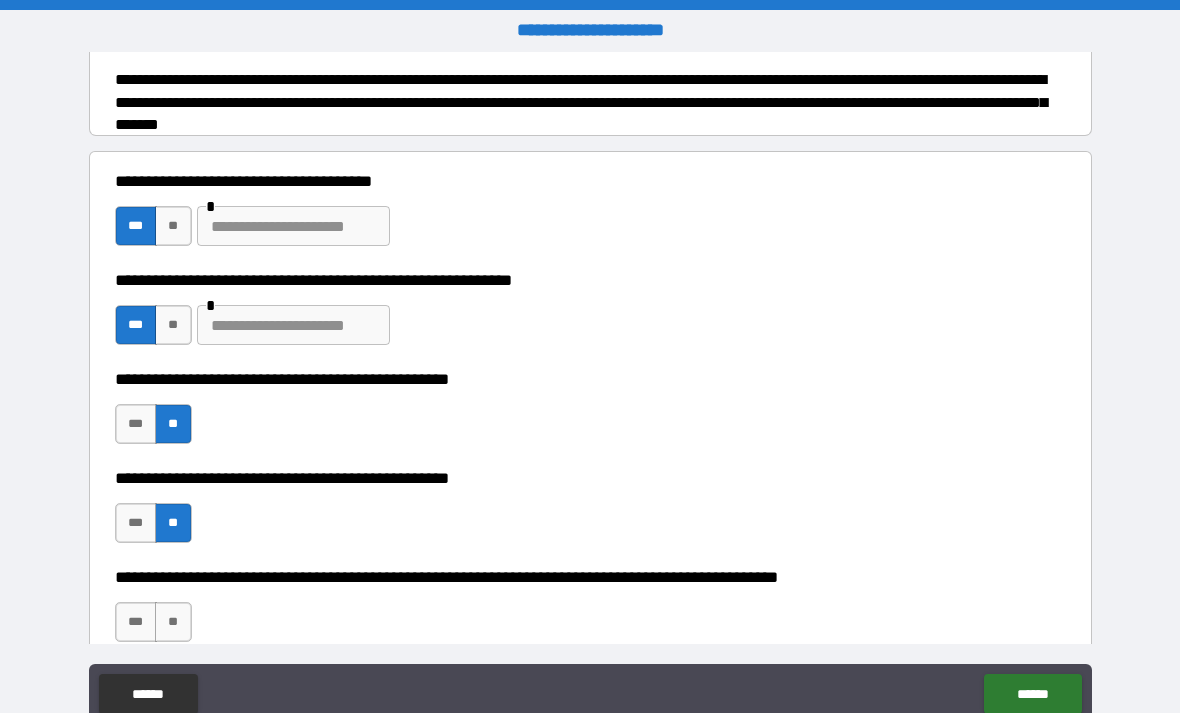 click at bounding box center [293, 226] 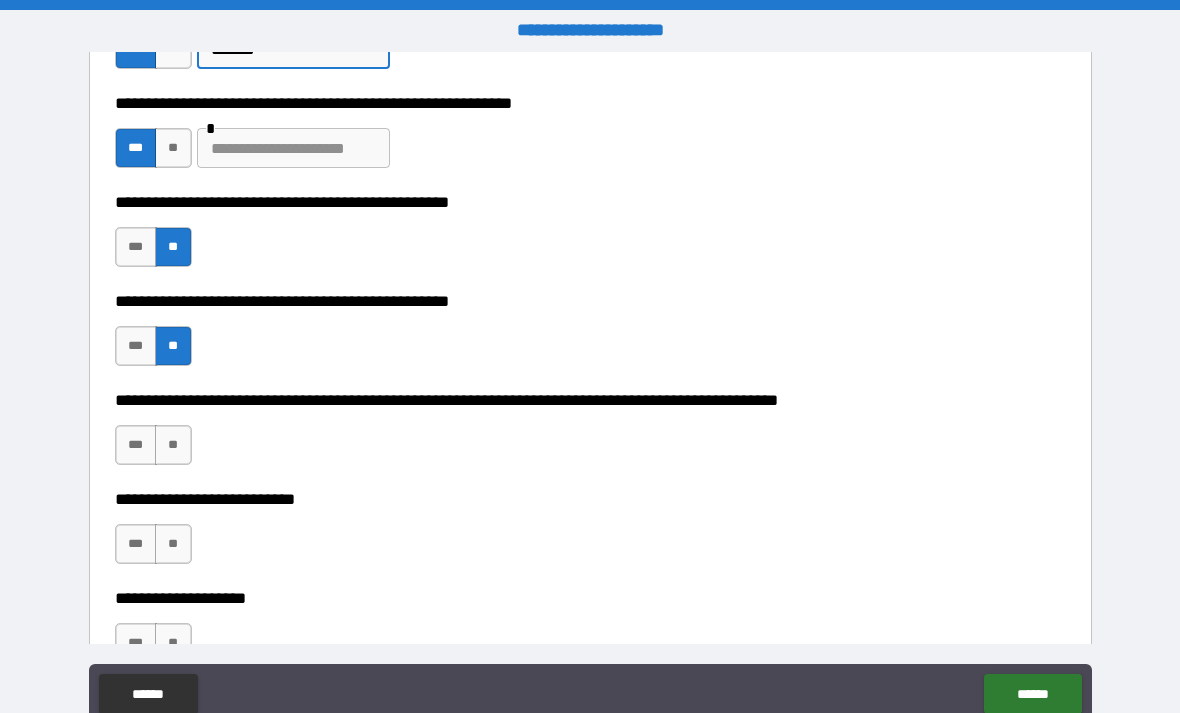scroll, scrollTop: 423, scrollLeft: 0, axis: vertical 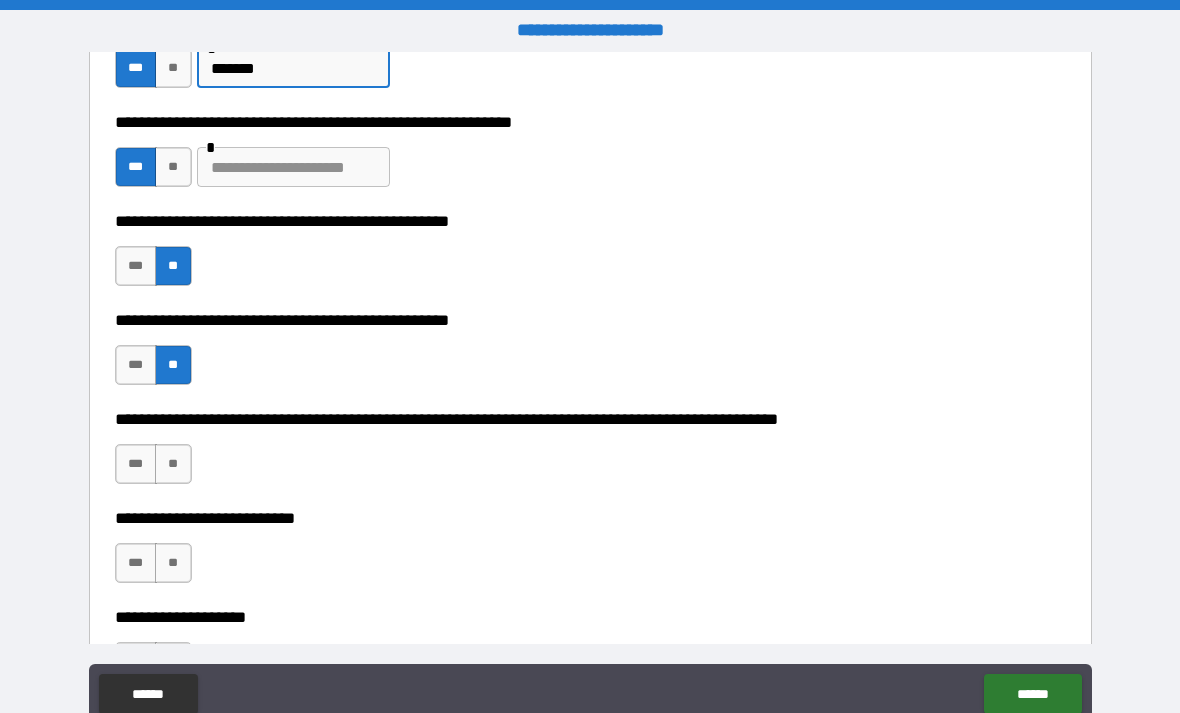 type on "*******" 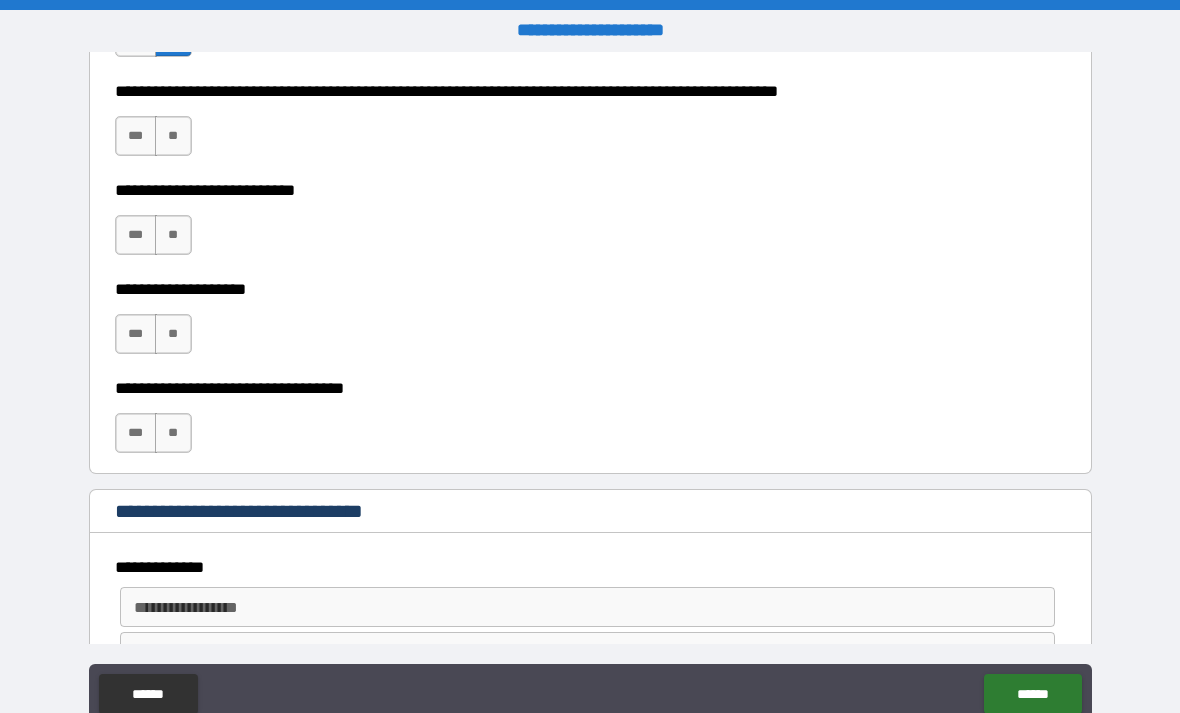scroll, scrollTop: 750, scrollLeft: 0, axis: vertical 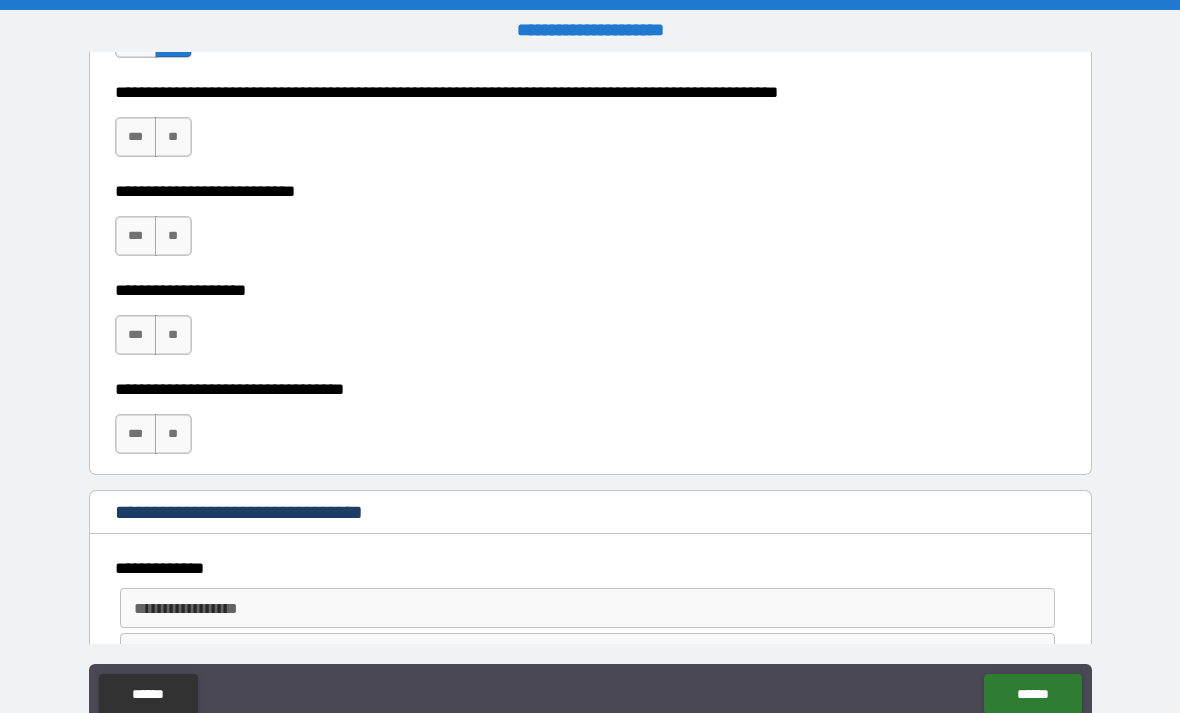 type on "**********" 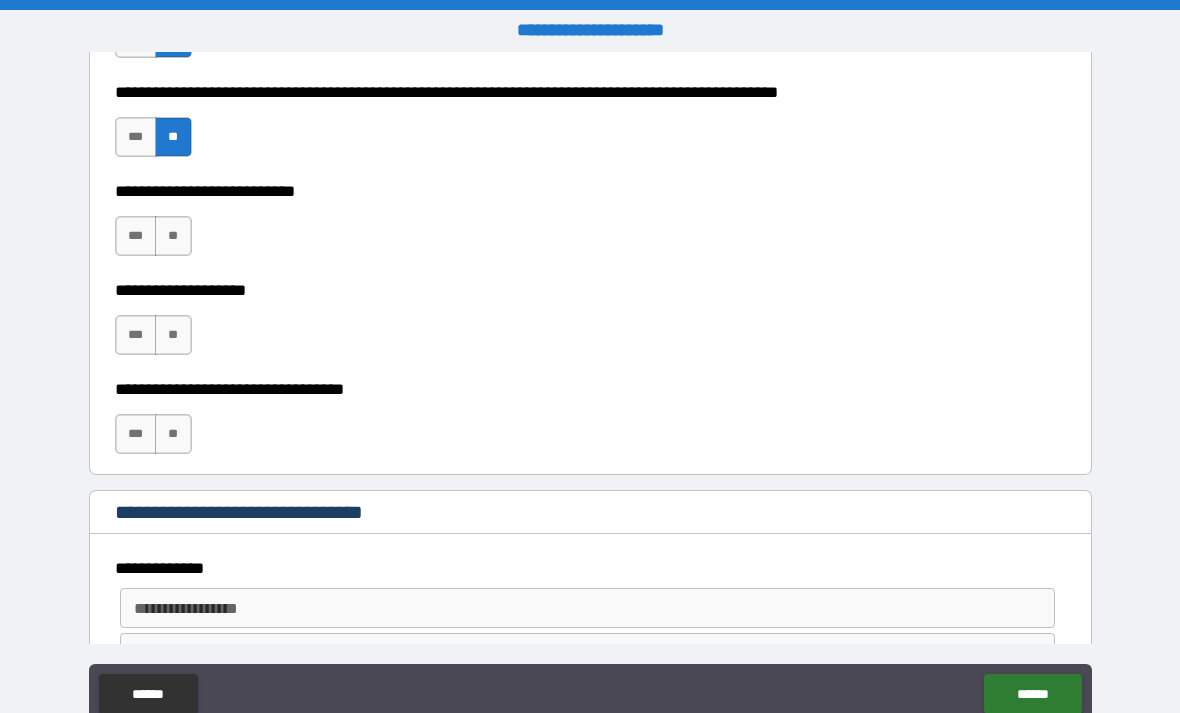 click on "**" at bounding box center [173, 236] 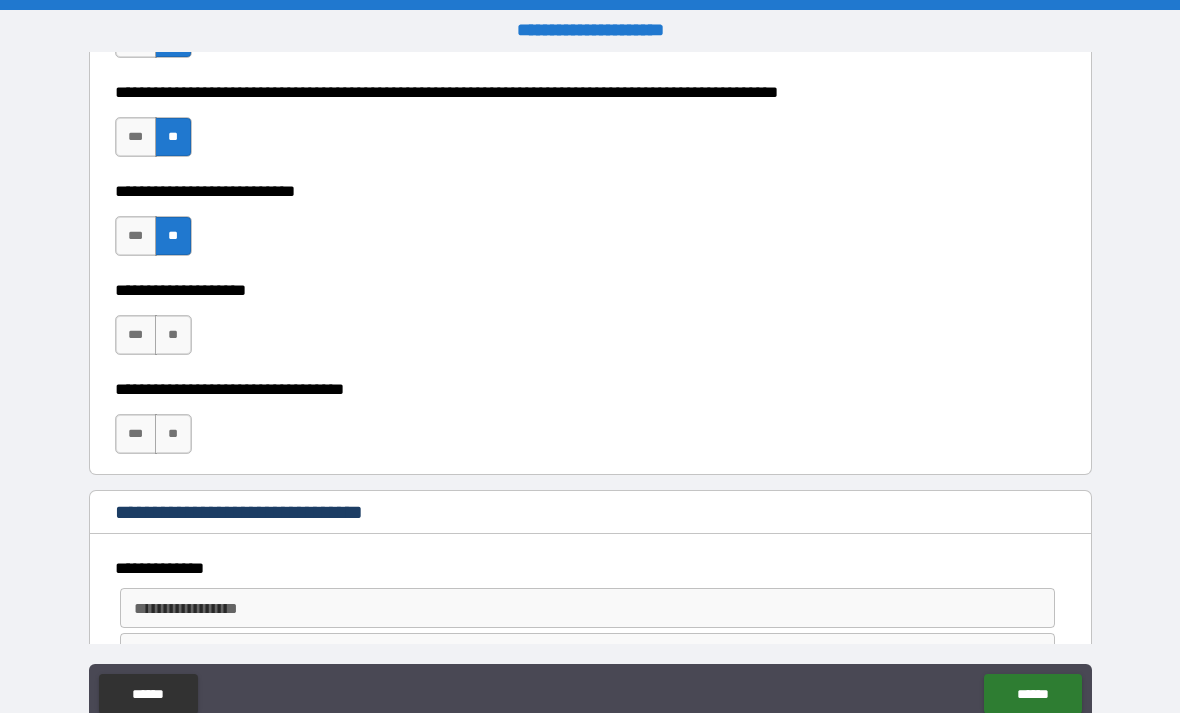 click on "***" at bounding box center [136, 335] 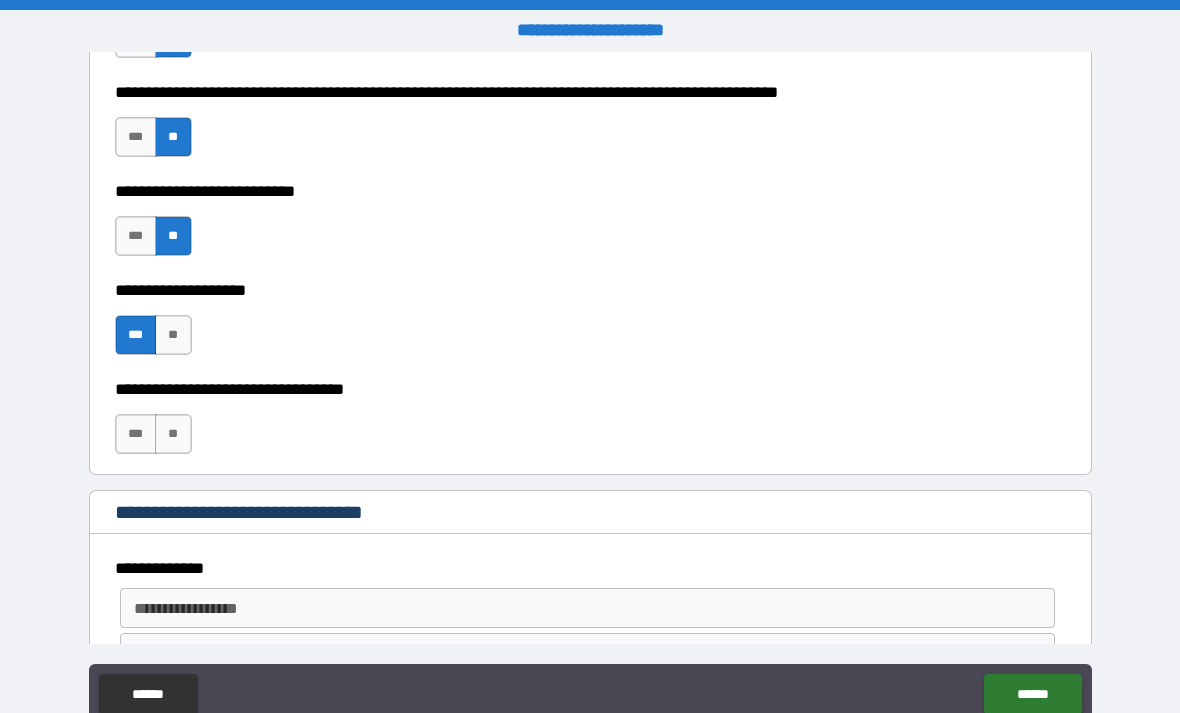 click on "**" at bounding box center [173, 434] 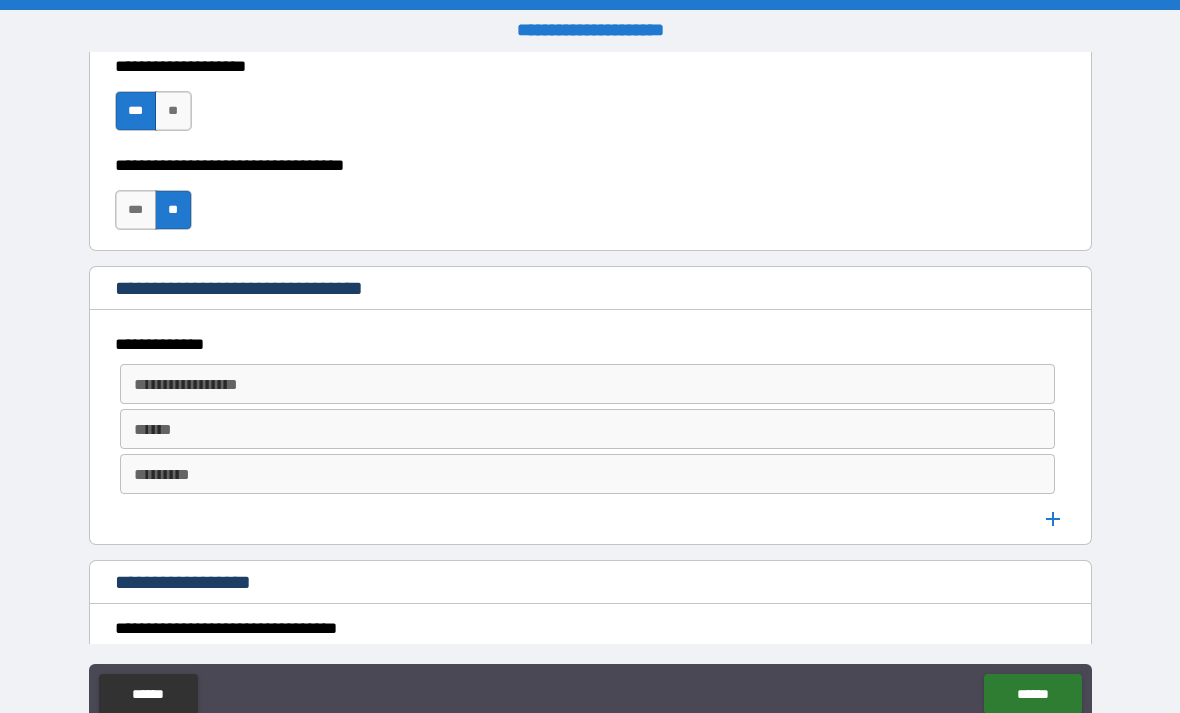 scroll, scrollTop: 978, scrollLeft: 0, axis: vertical 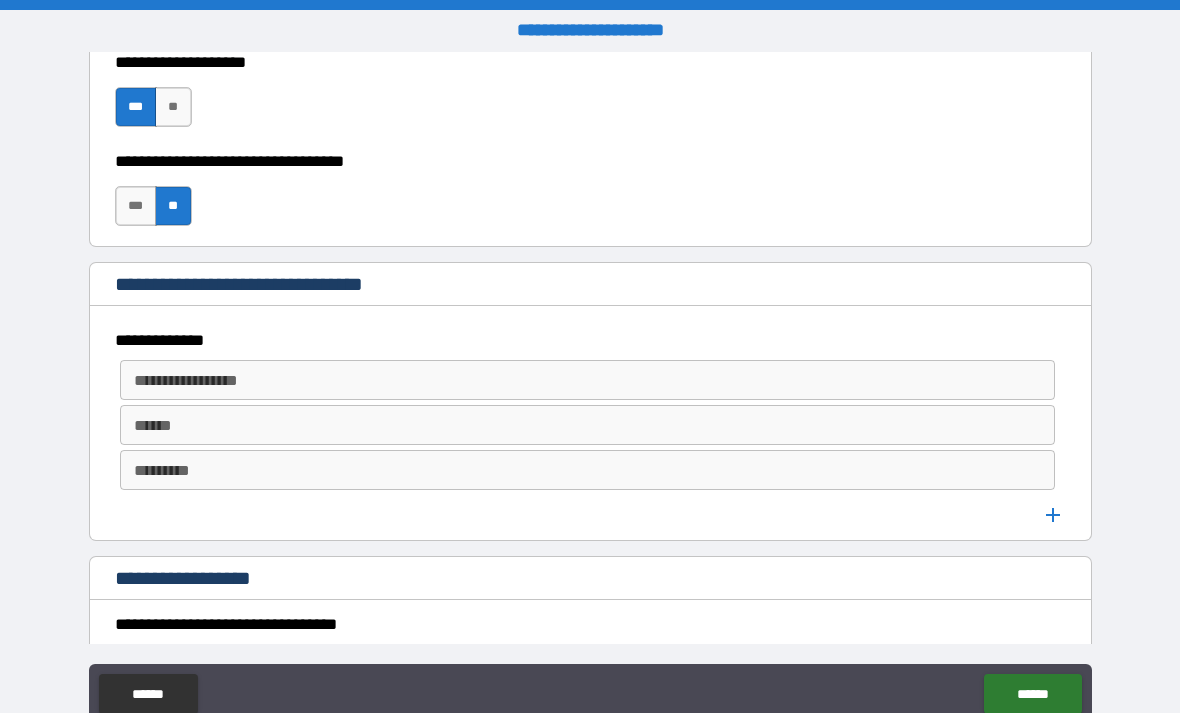 click on "**********" at bounding box center [588, 380] 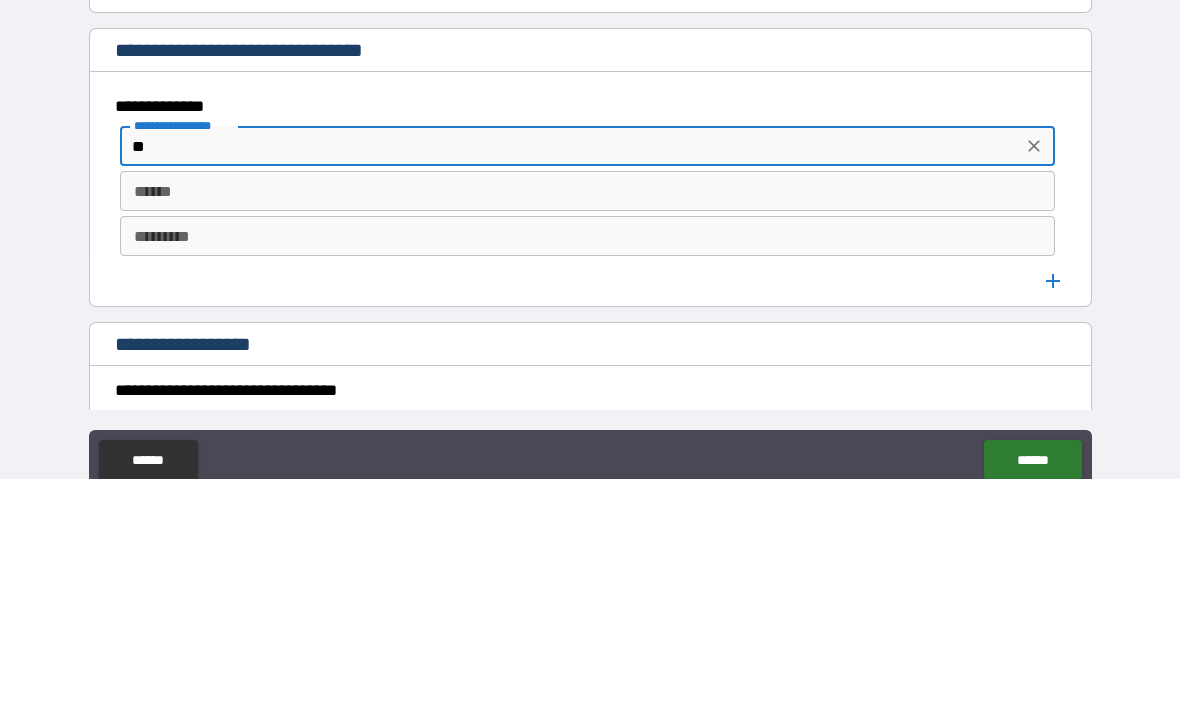 type on "*" 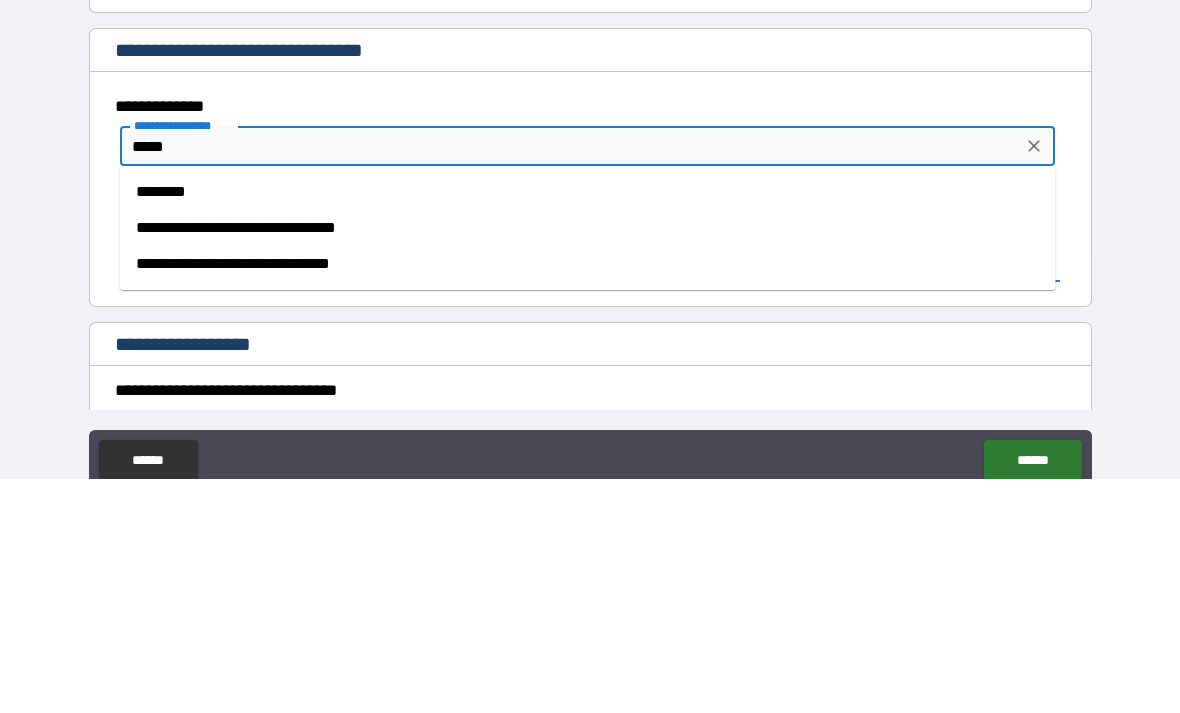 click on "********" at bounding box center [588, 426] 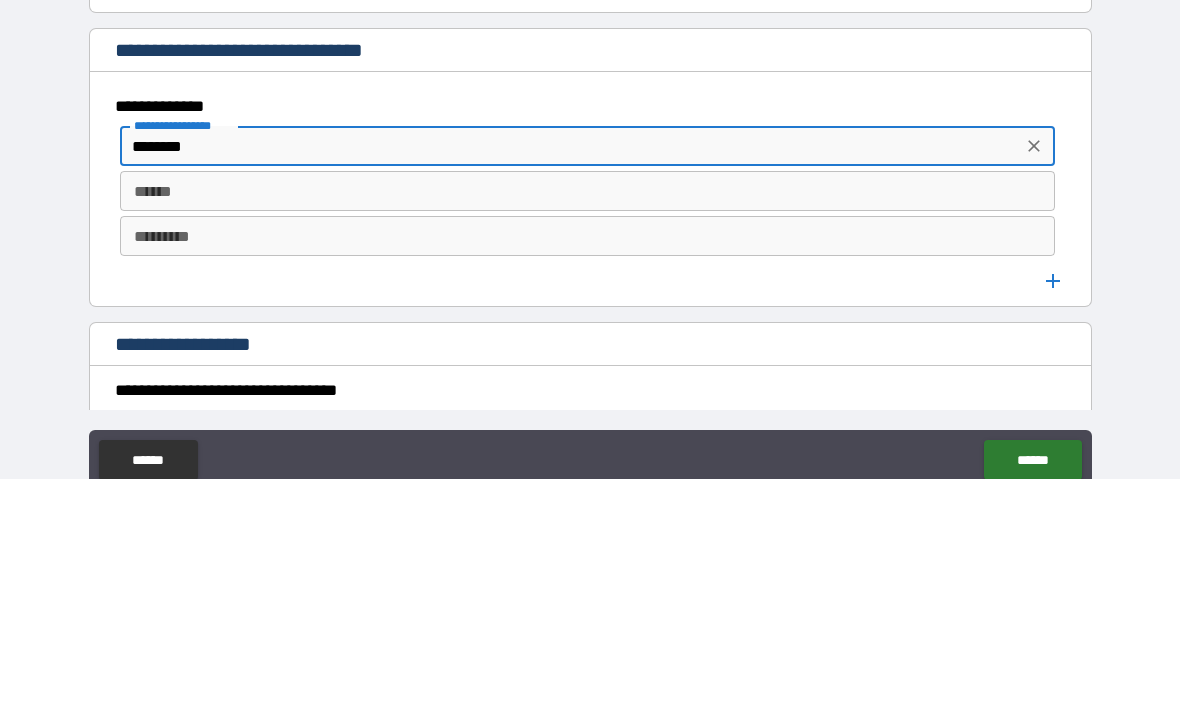 click on "******" at bounding box center [588, 425] 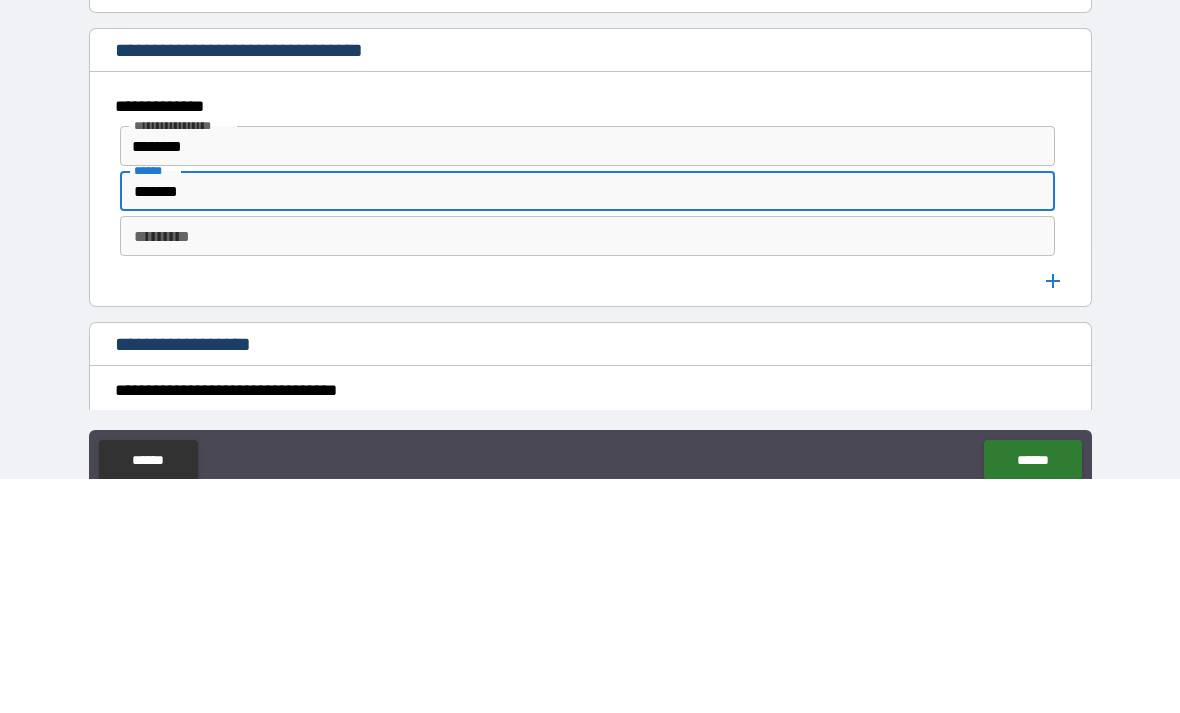 type on "******" 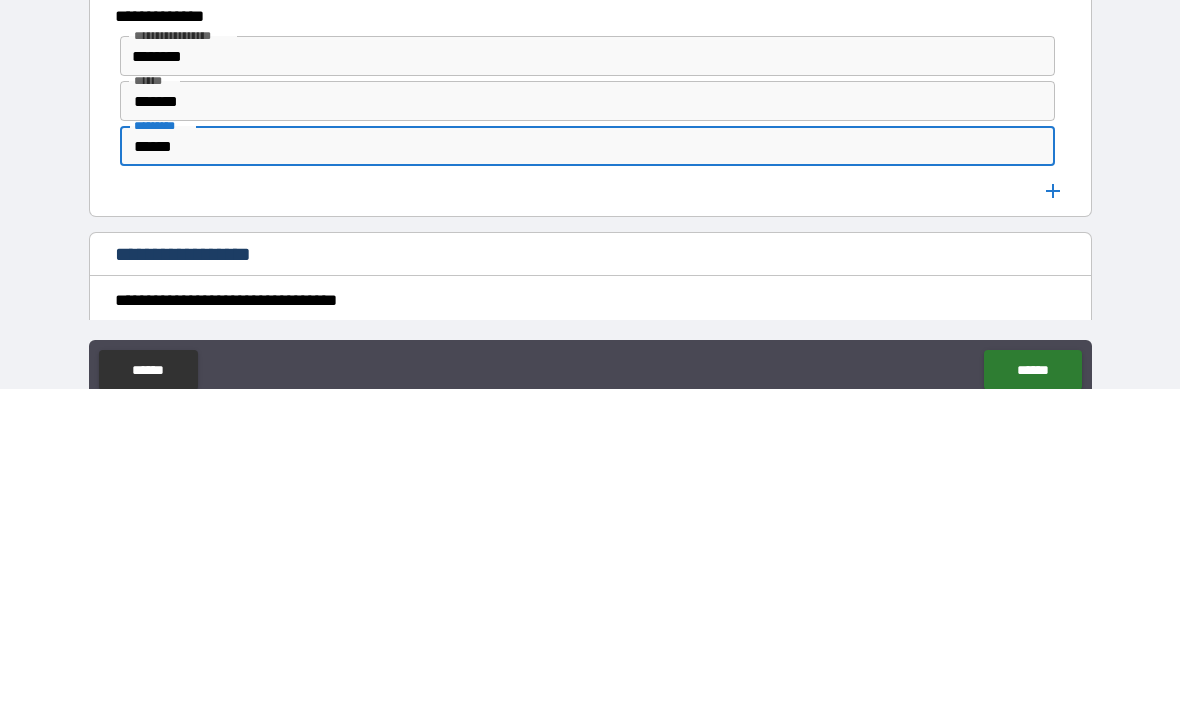 type on "*****" 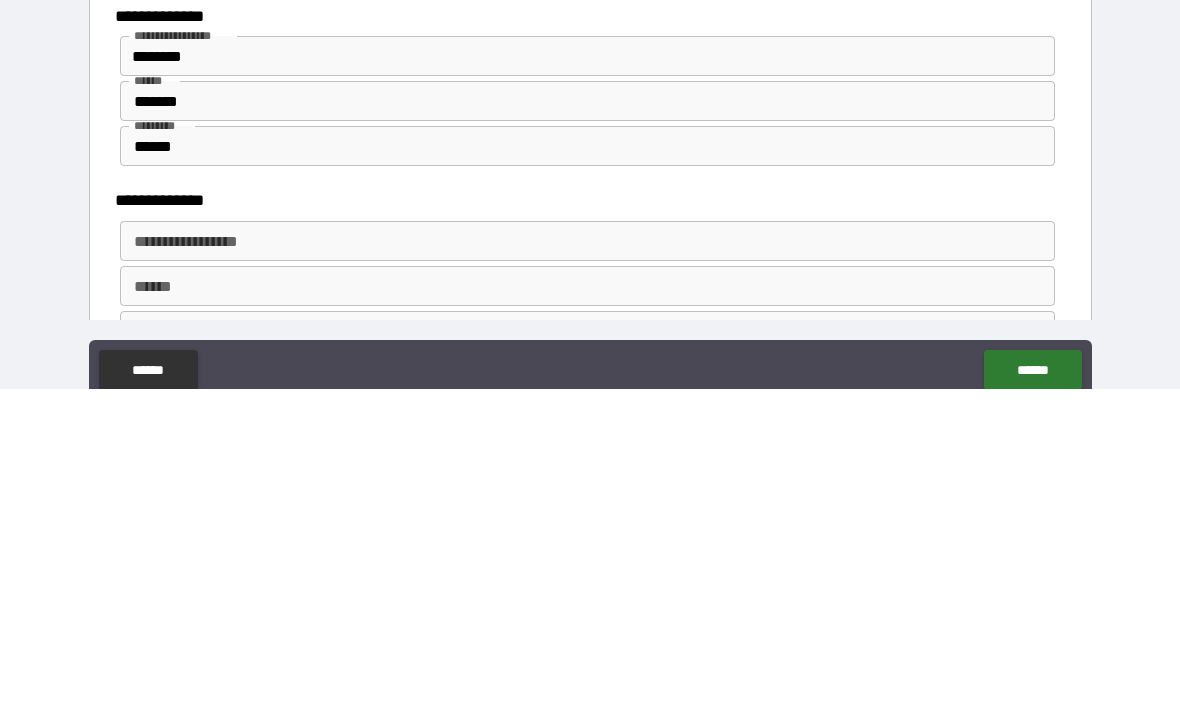 scroll, scrollTop: 64, scrollLeft: 0, axis: vertical 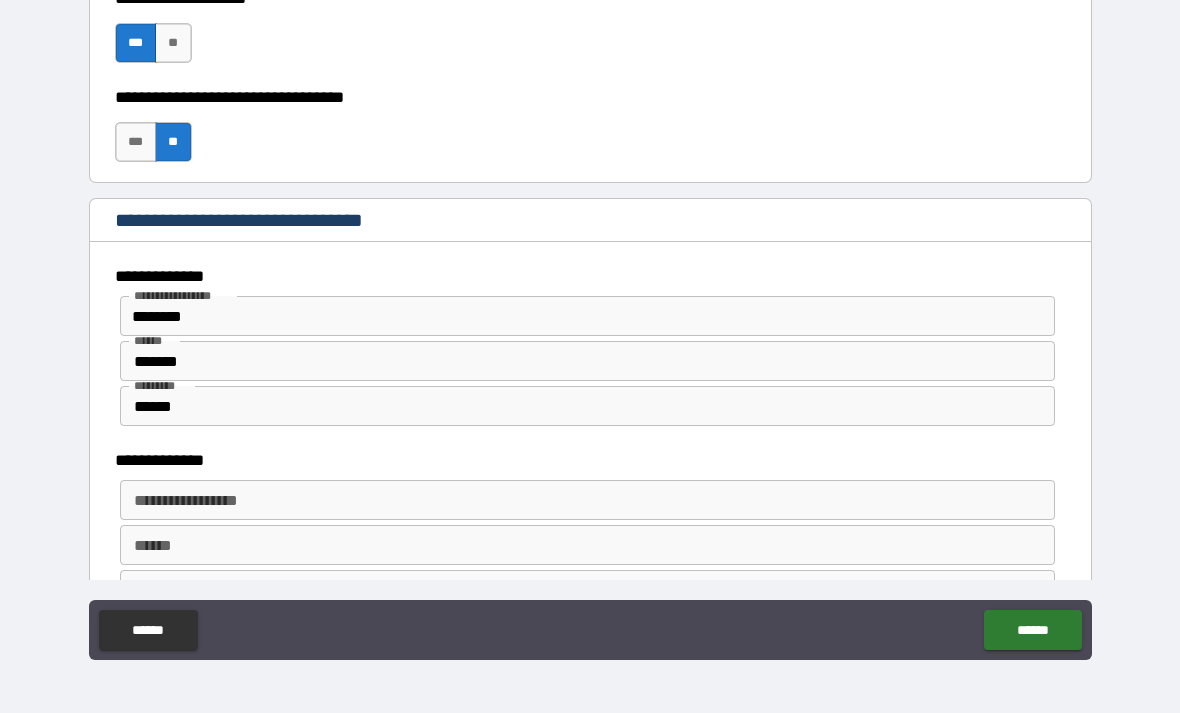 click on "**********" at bounding box center (588, 500) 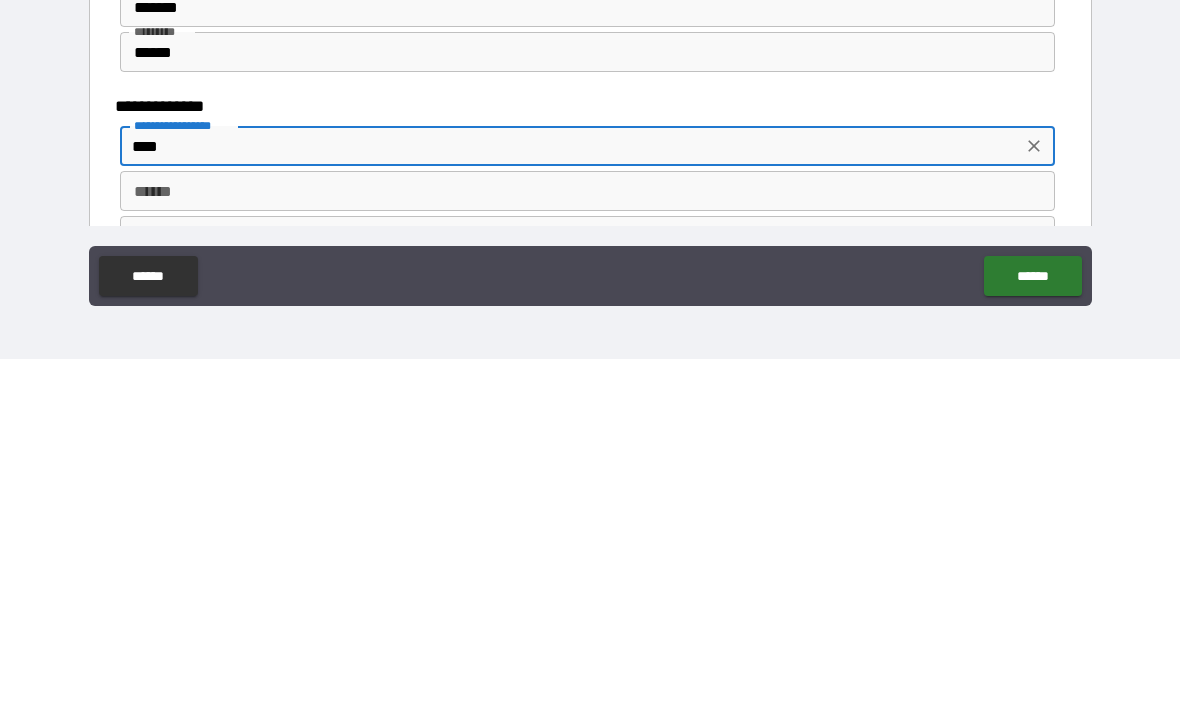 click on "******" at bounding box center (588, 545) 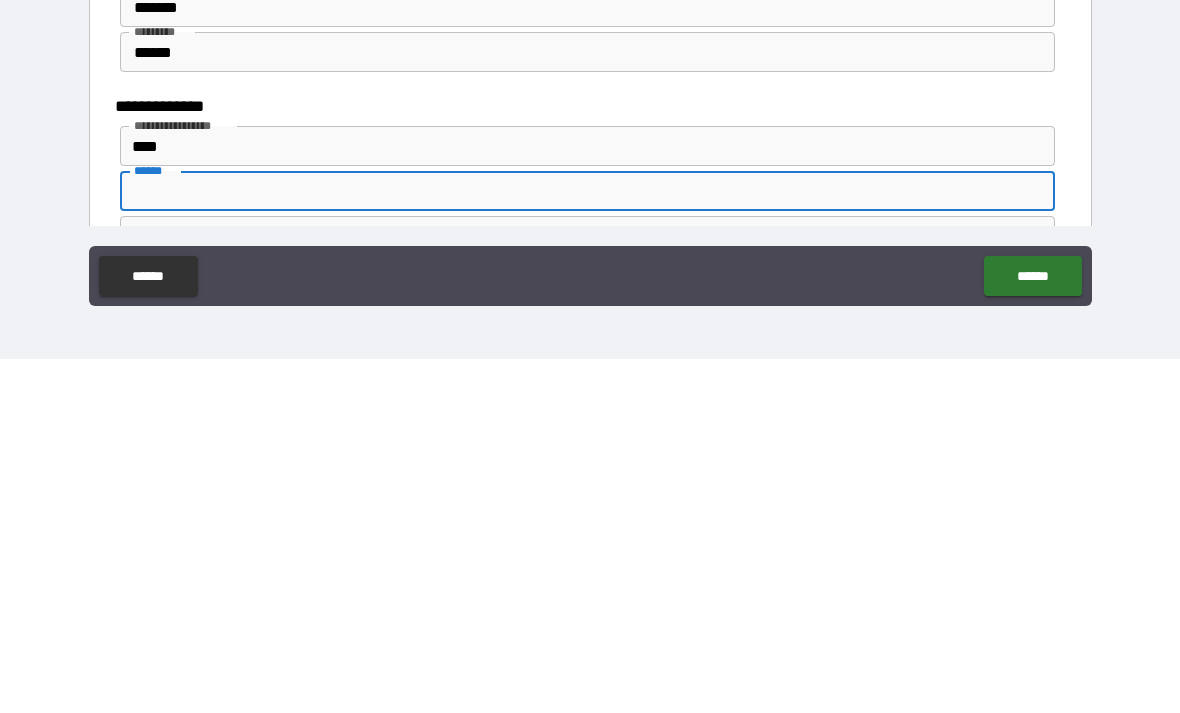 click on "**********" at bounding box center [170, 460] 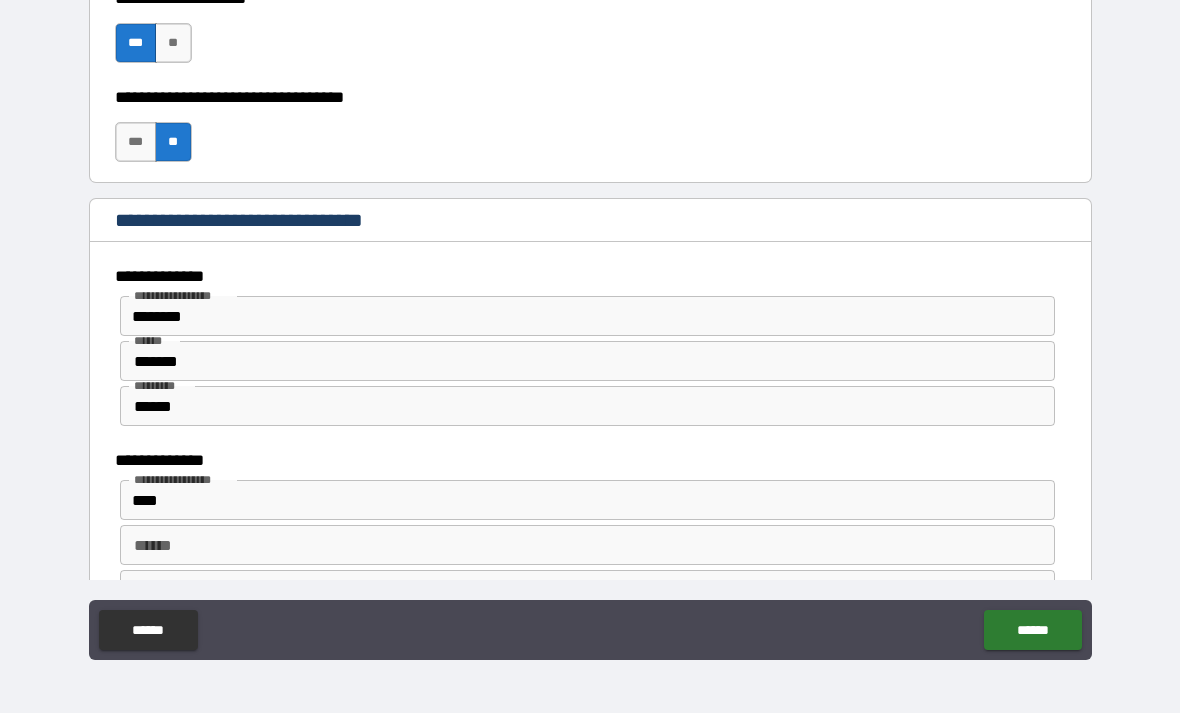 click on "****" at bounding box center [571, 500] 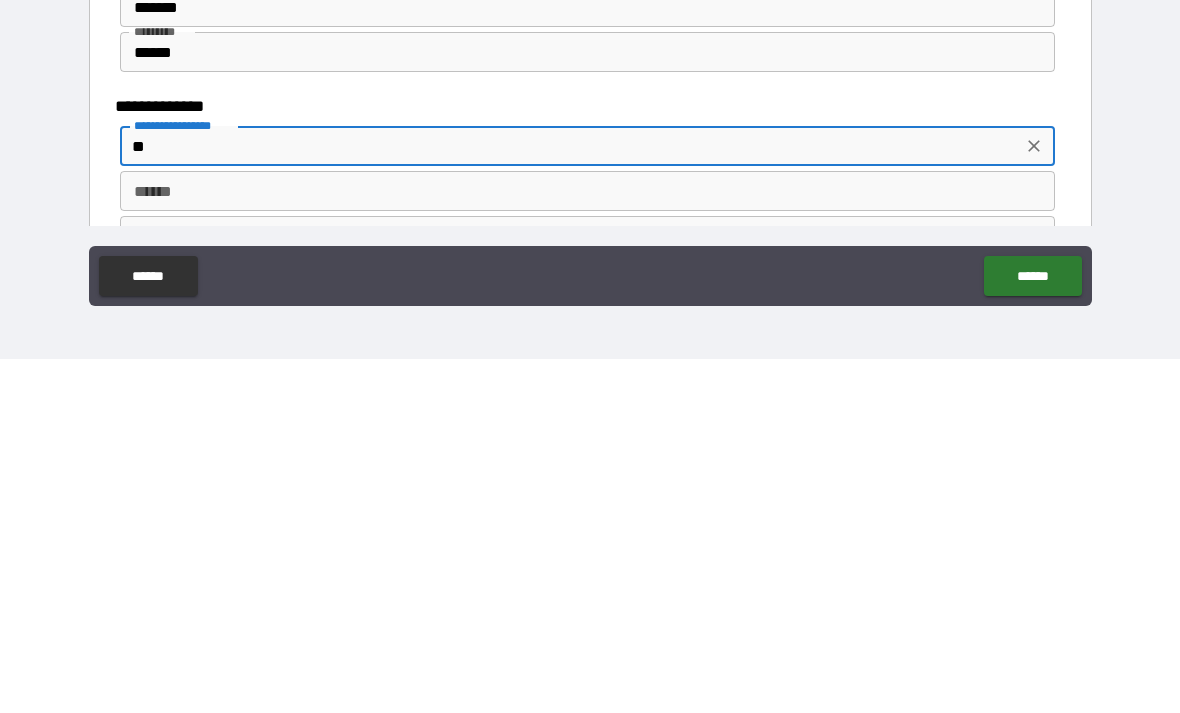 type on "*" 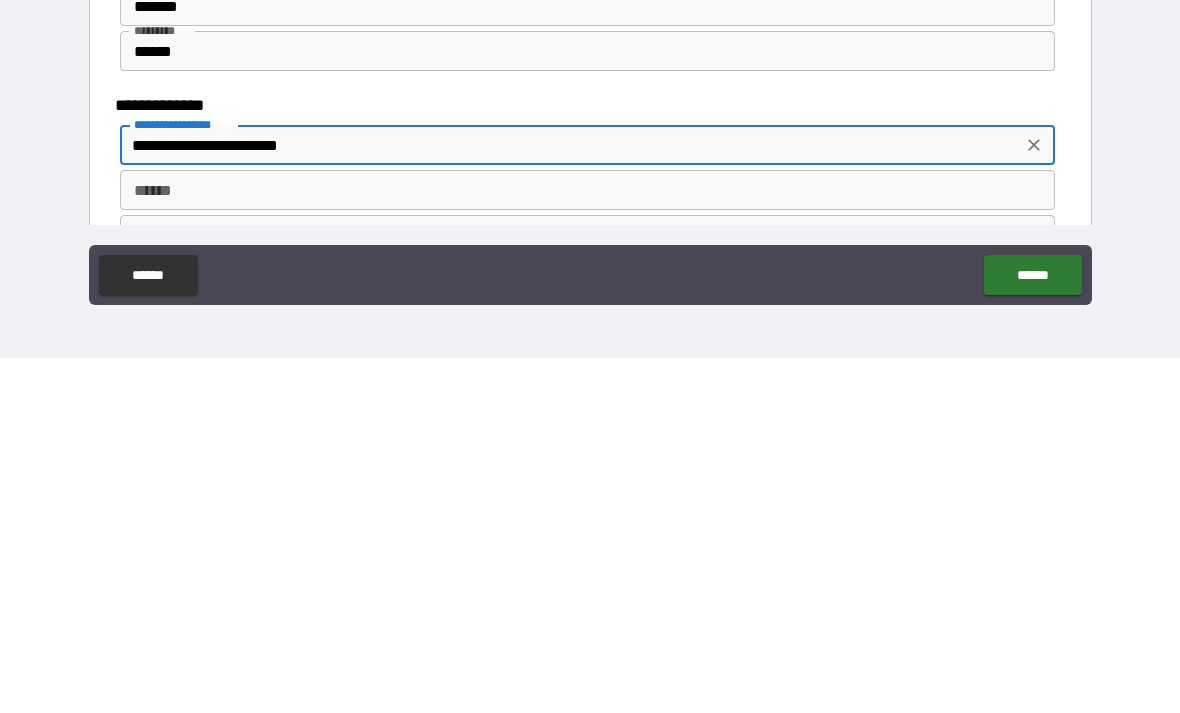 type on "**********" 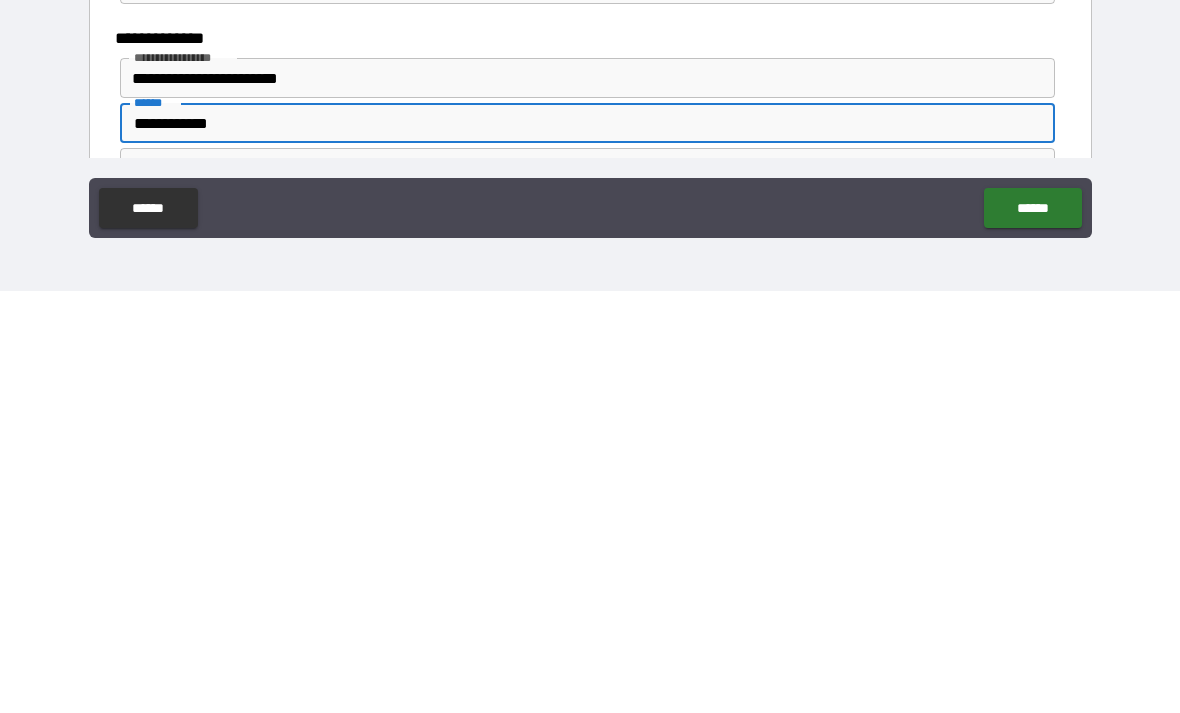 type on "**********" 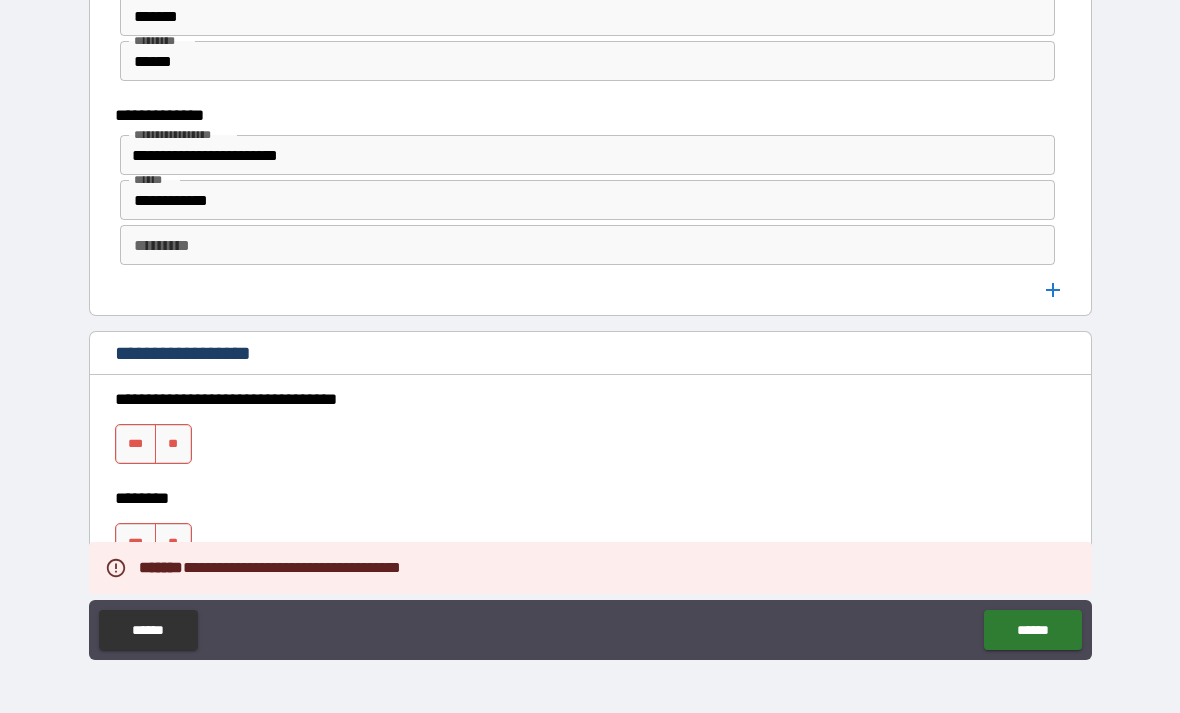 scroll, scrollTop: 1322, scrollLeft: 0, axis: vertical 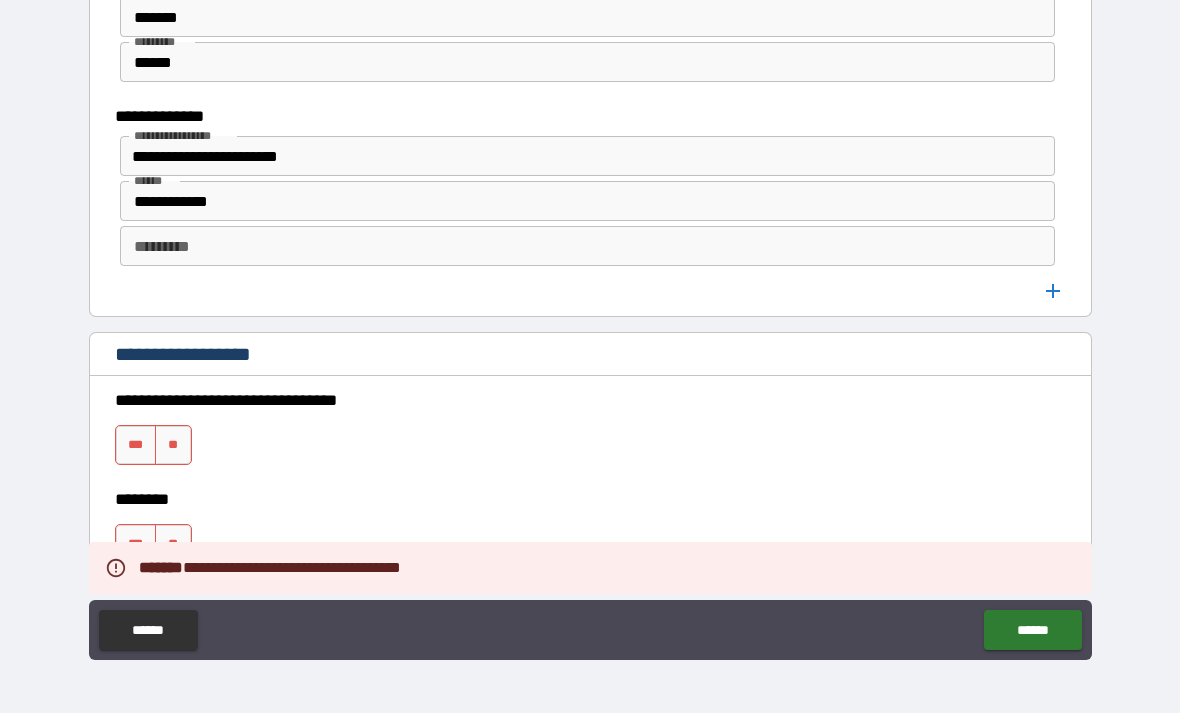 click on "********* *********" at bounding box center (588, 246) 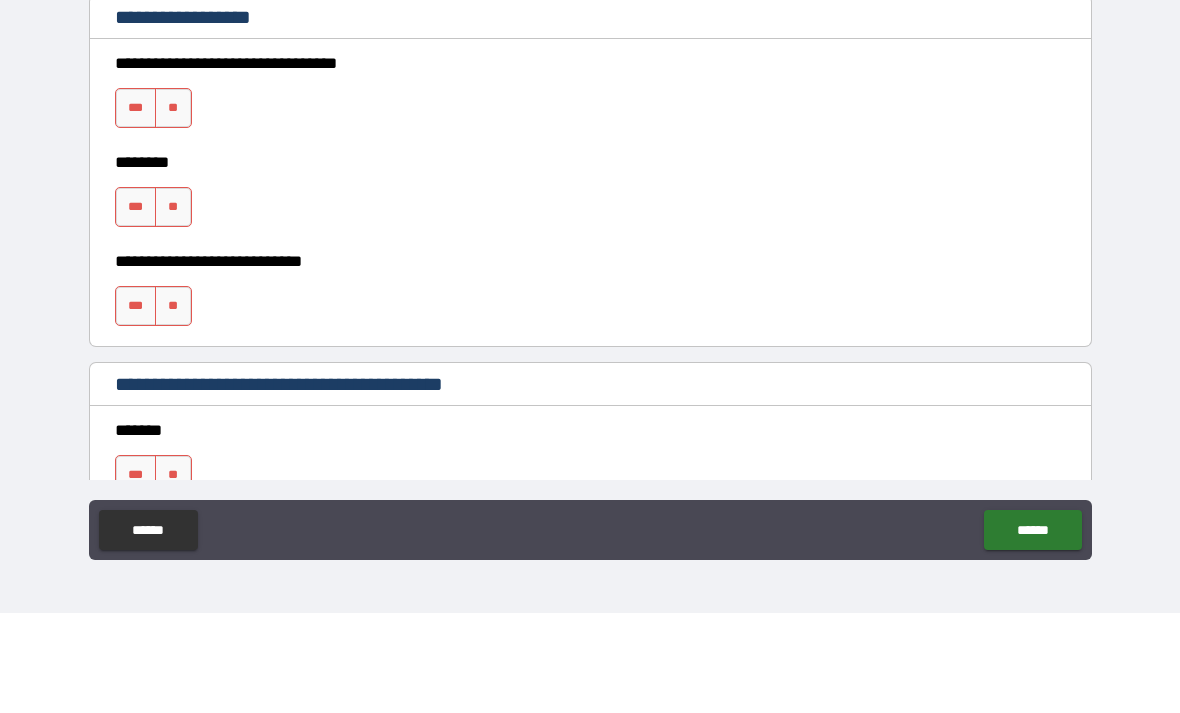 scroll, scrollTop: 1557, scrollLeft: 0, axis: vertical 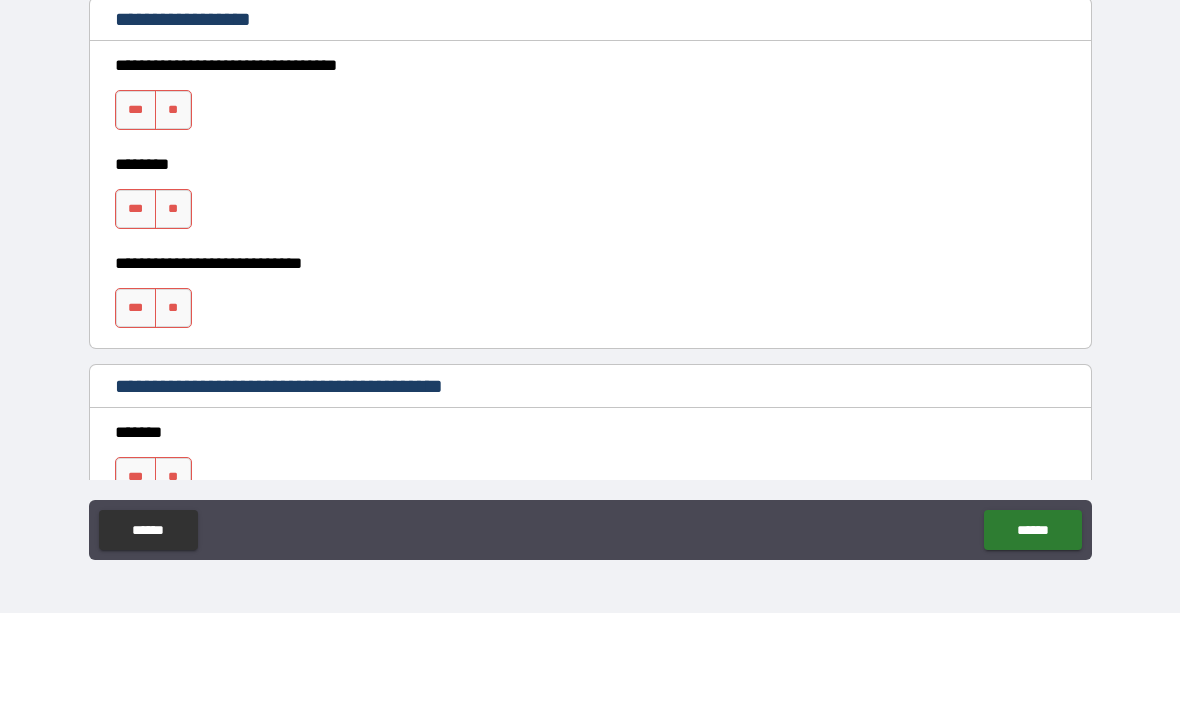 type on "*****" 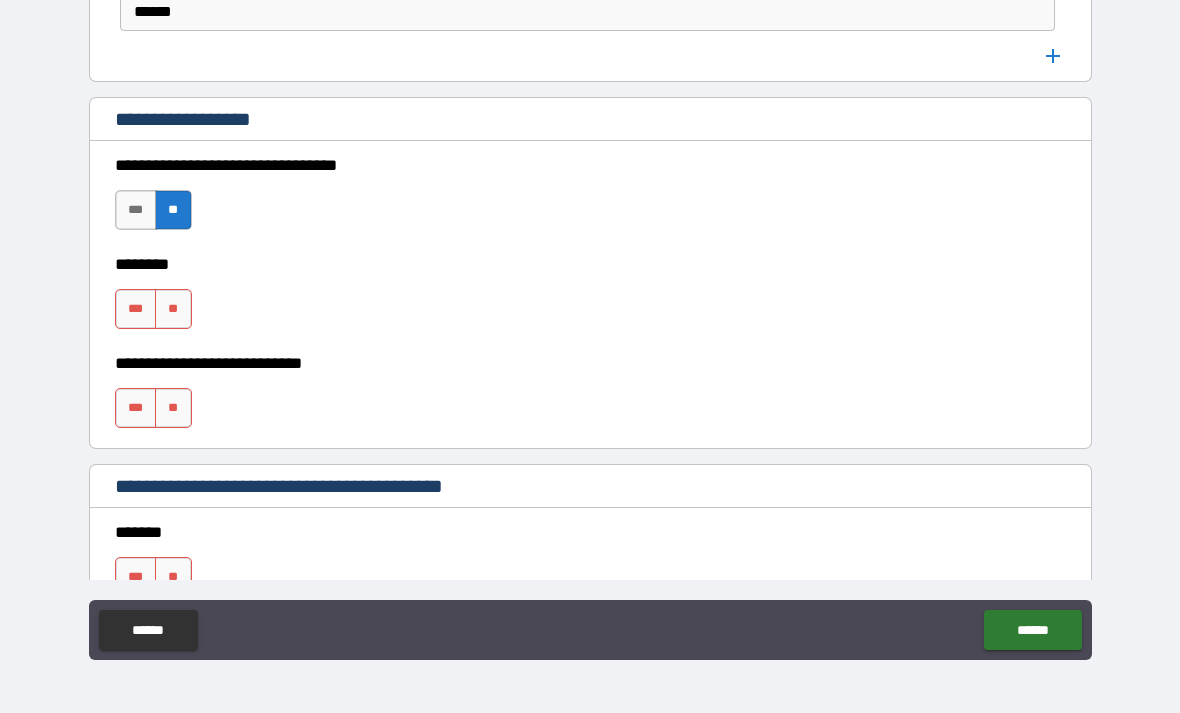 click on "**" at bounding box center [173, 309] 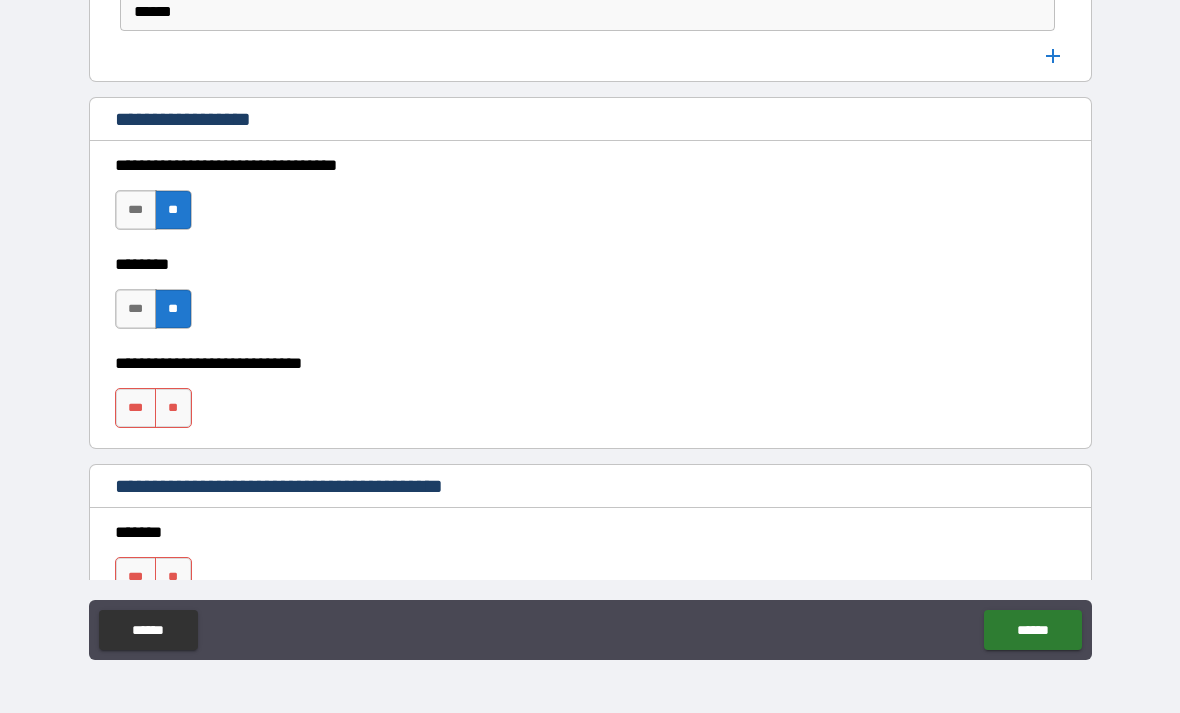 click on "**" at bounding box center (173, 408) 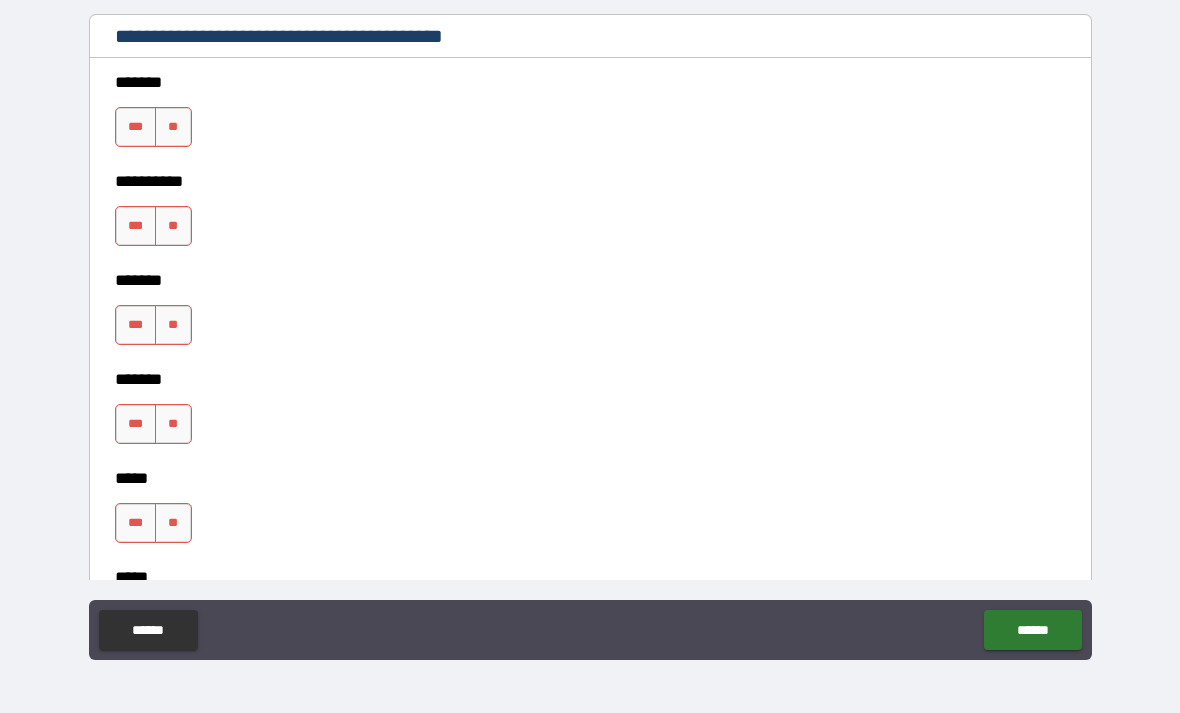 scroll, scrollTop: 2009, scrollLeft: 0, axis: vertical 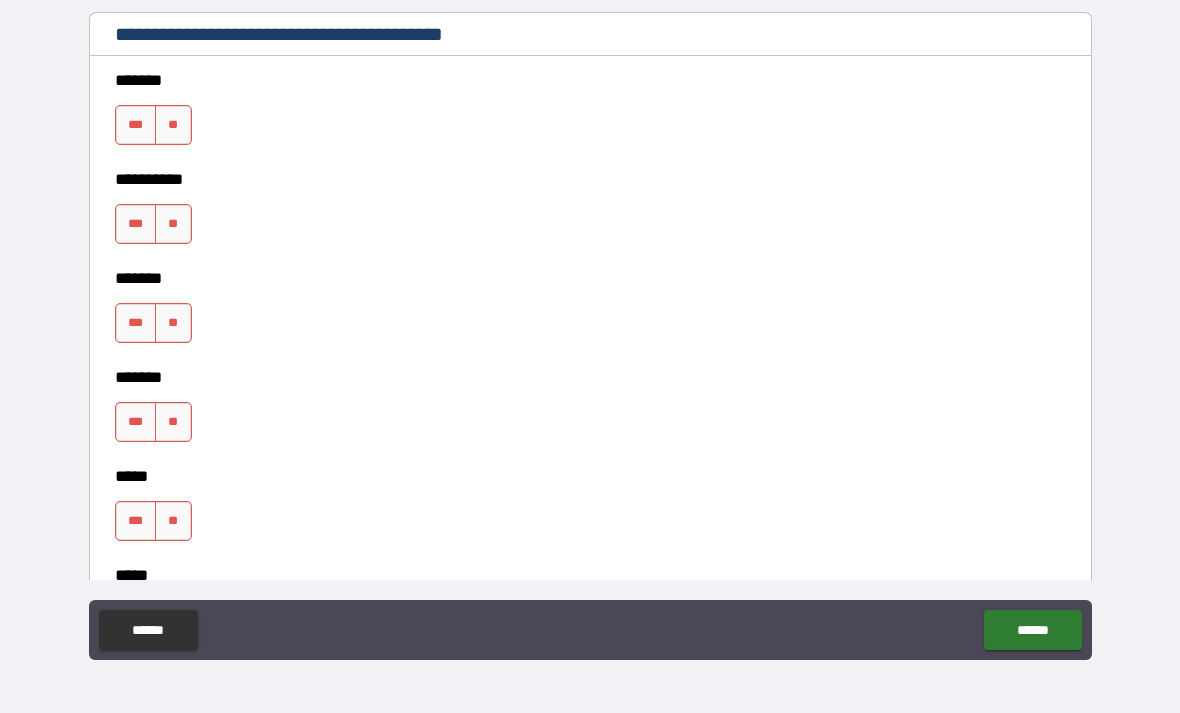click on "**" at bounding box center (173, 125) 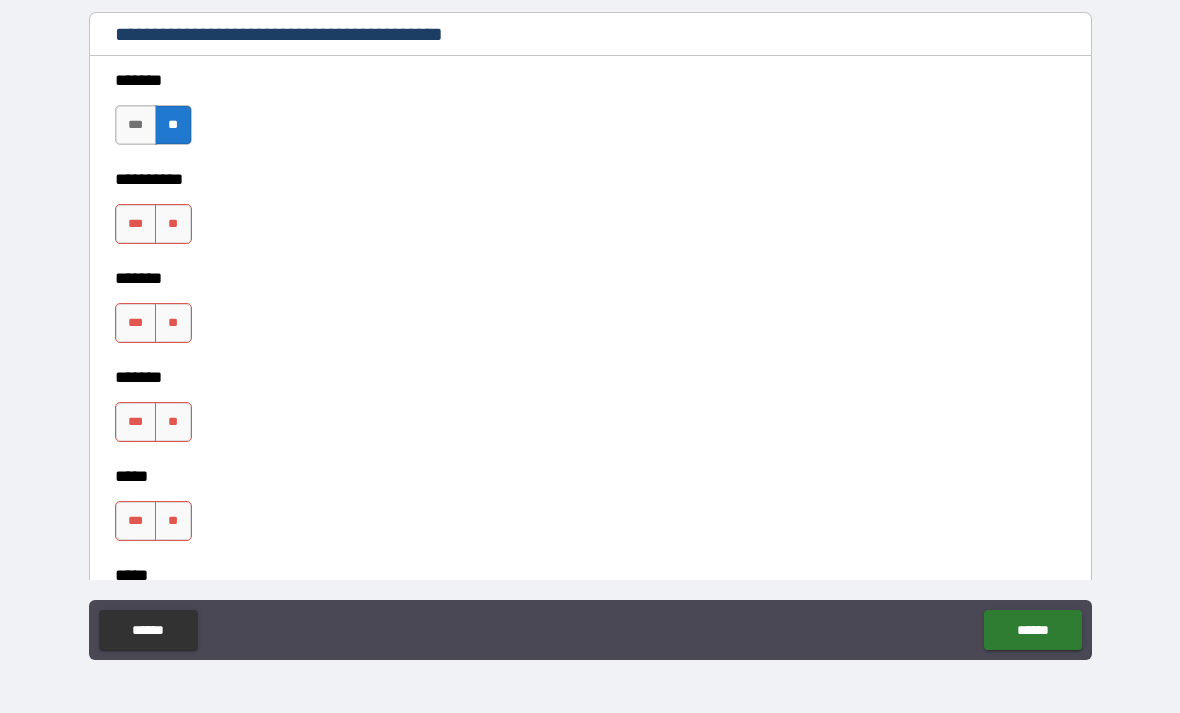 click on "**" at bounding box center [173, 224] 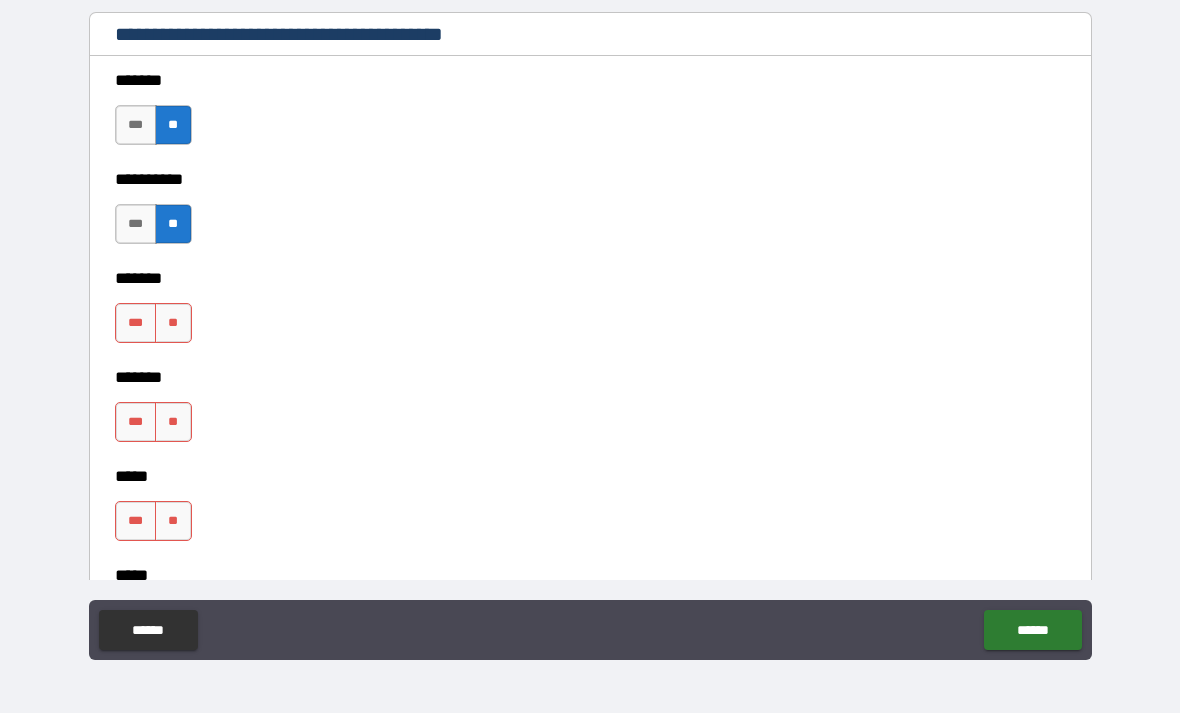 click on "***" at bounding box center (136, 323) 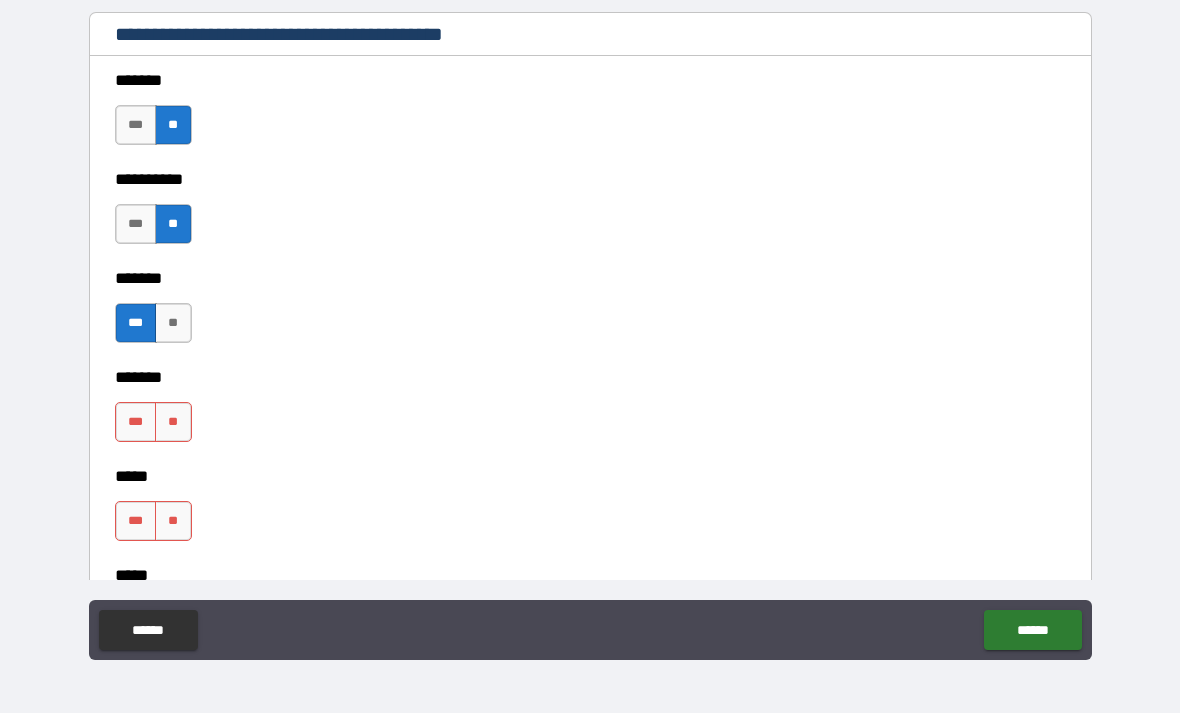 click on "**" at bounding box center [173, 422] 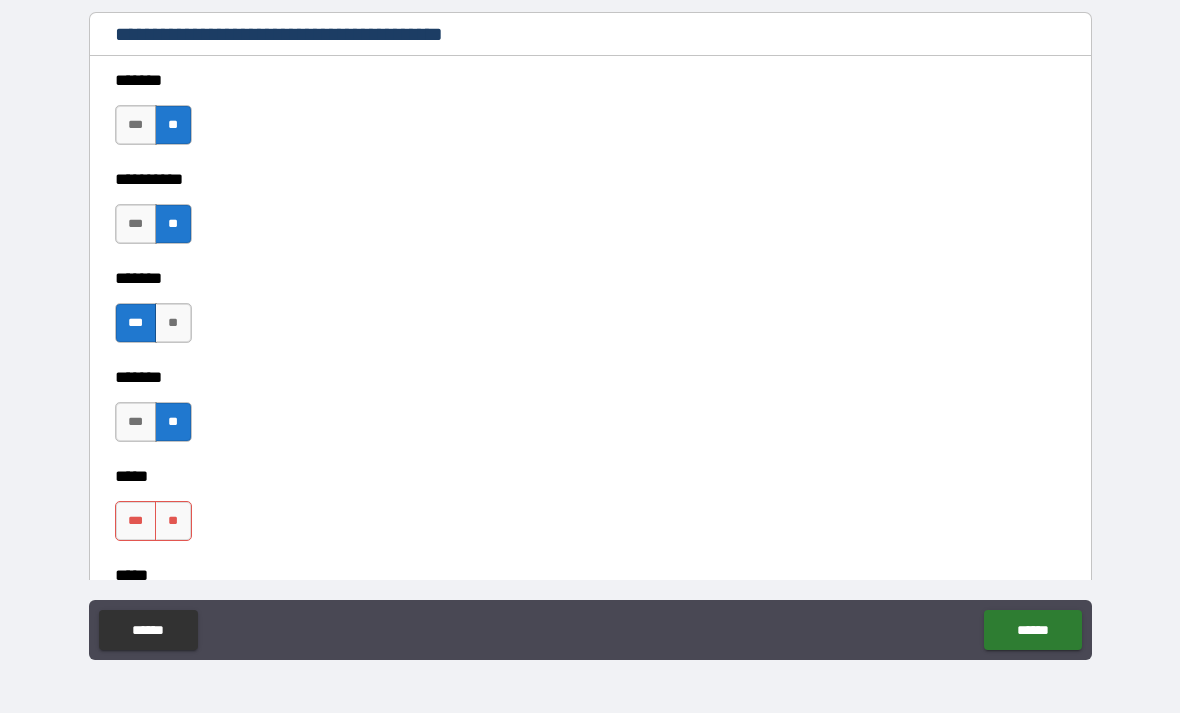 click on "**" at bounding box center (173, 521) 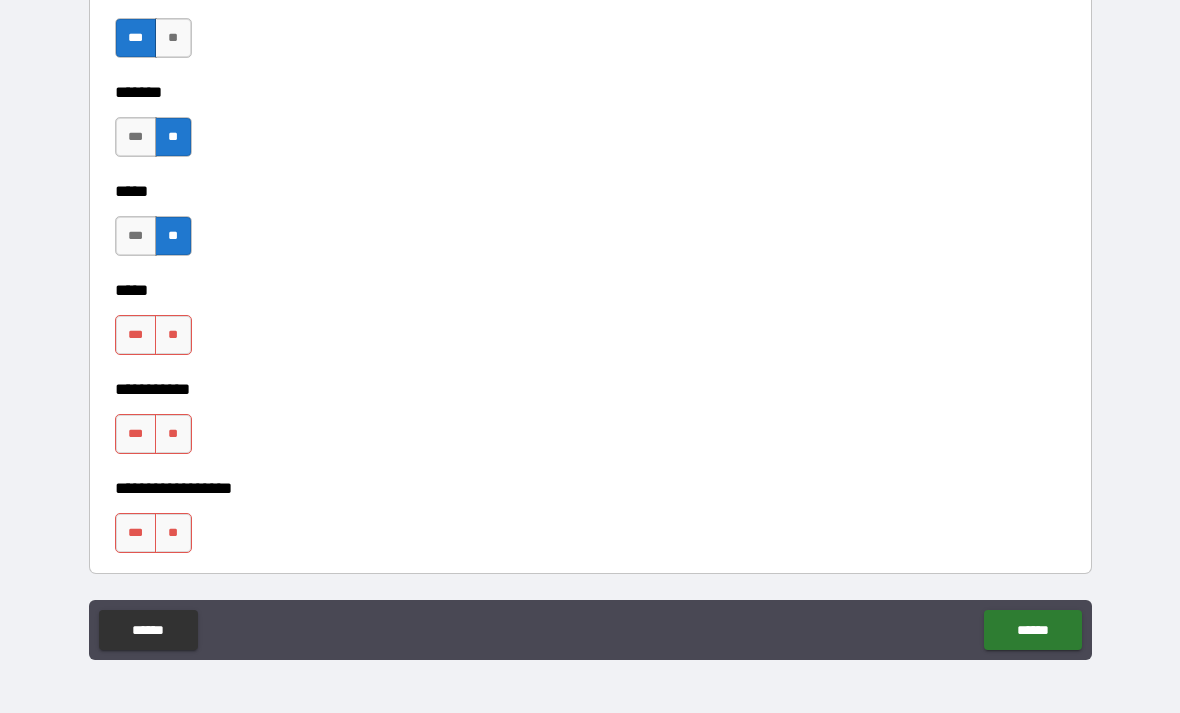 scroll, scrollTop: 2300, scrollLeft: 0, axis: vertical 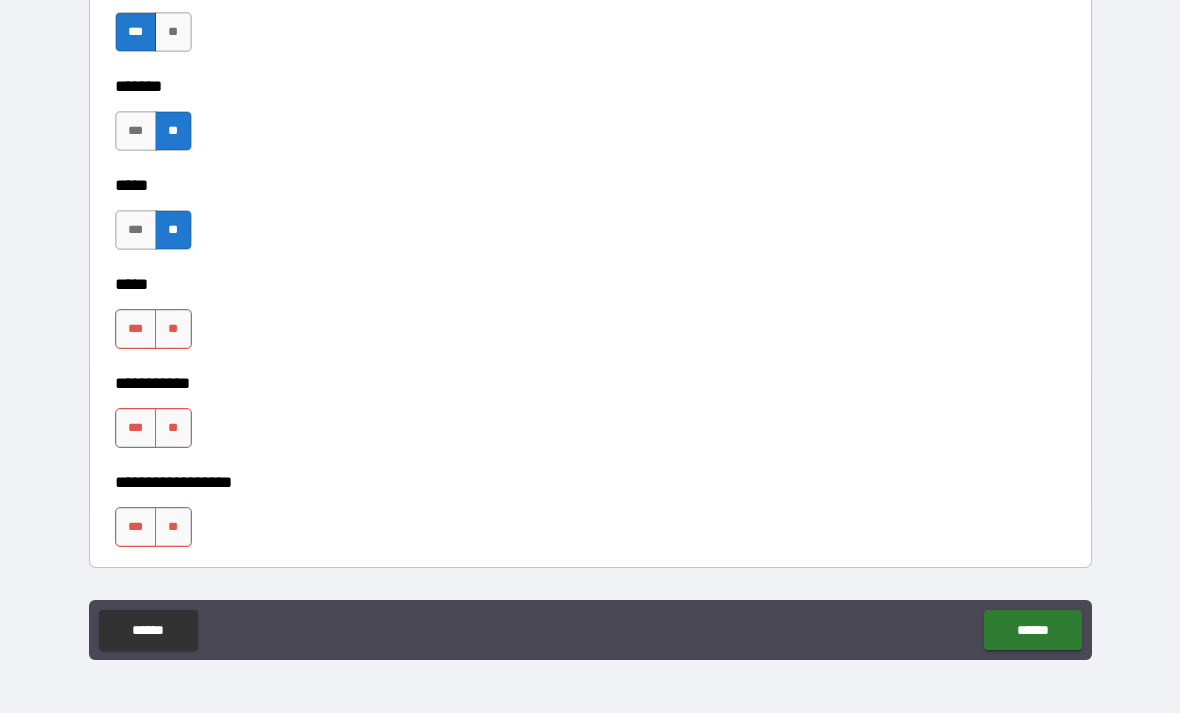 click on "**" at bounding box center [173, 329] 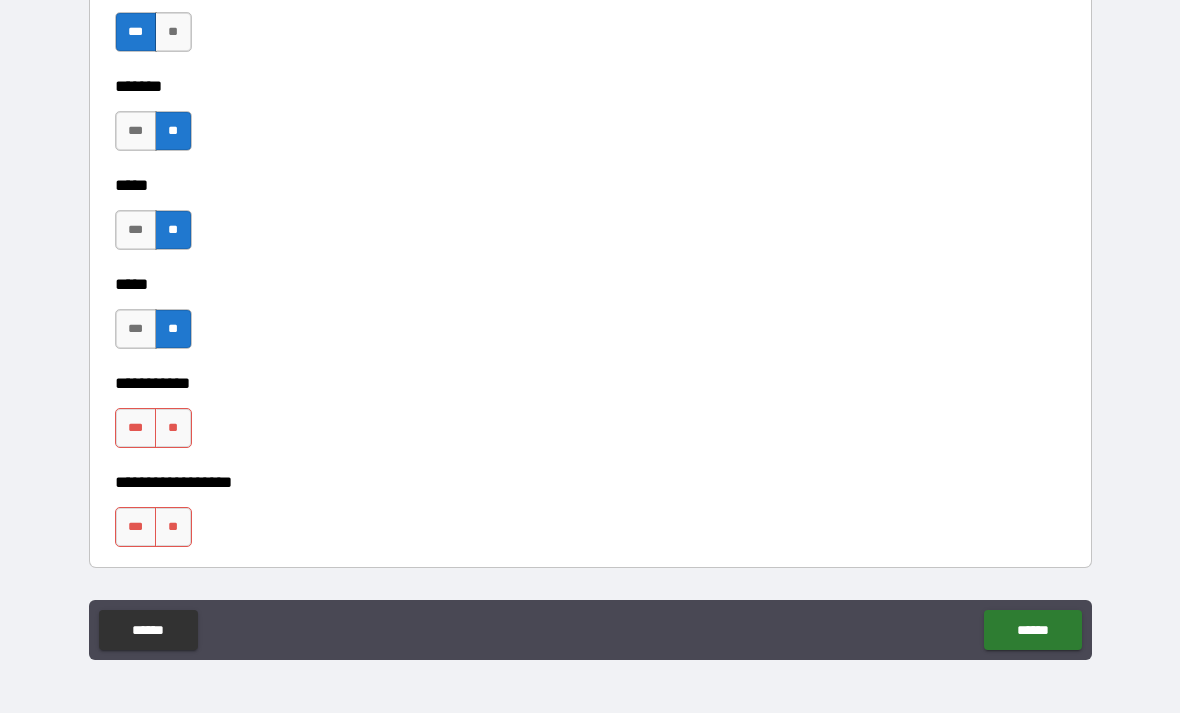 click on "**" at bounding box center [173, 428] 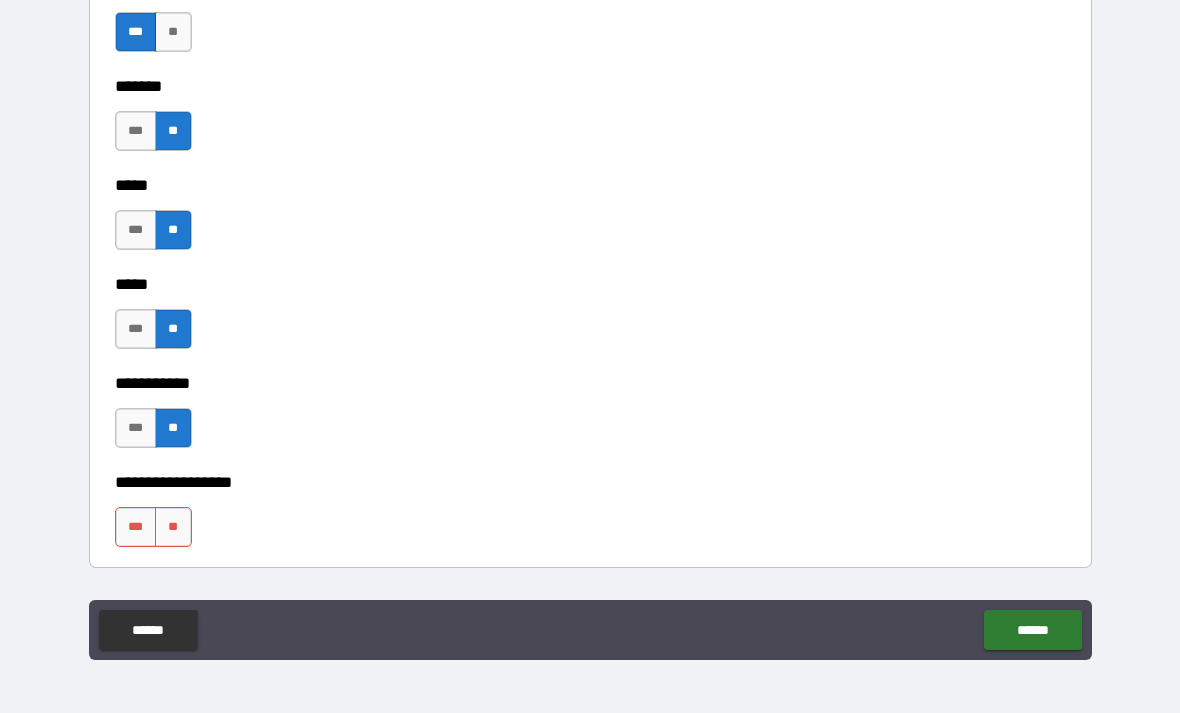 click on "**" at bounding box center (173, 527) 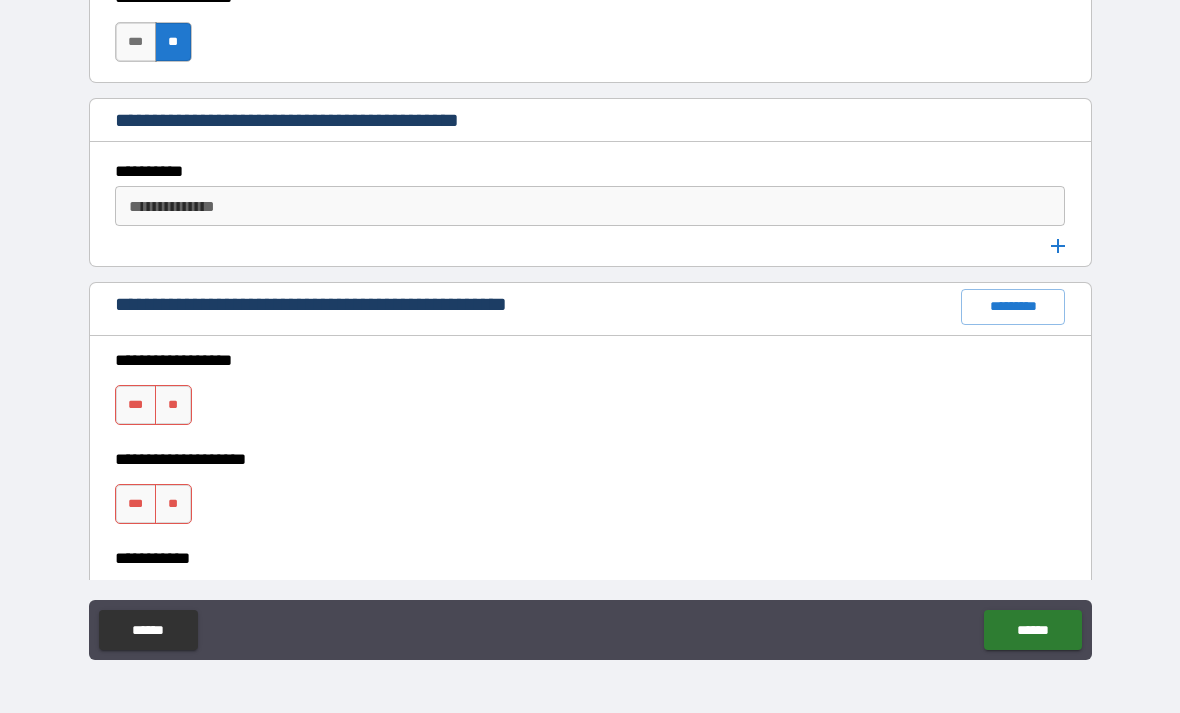 scroll, scrollTop: 2799, scrollLeft: 0, axis: vertical 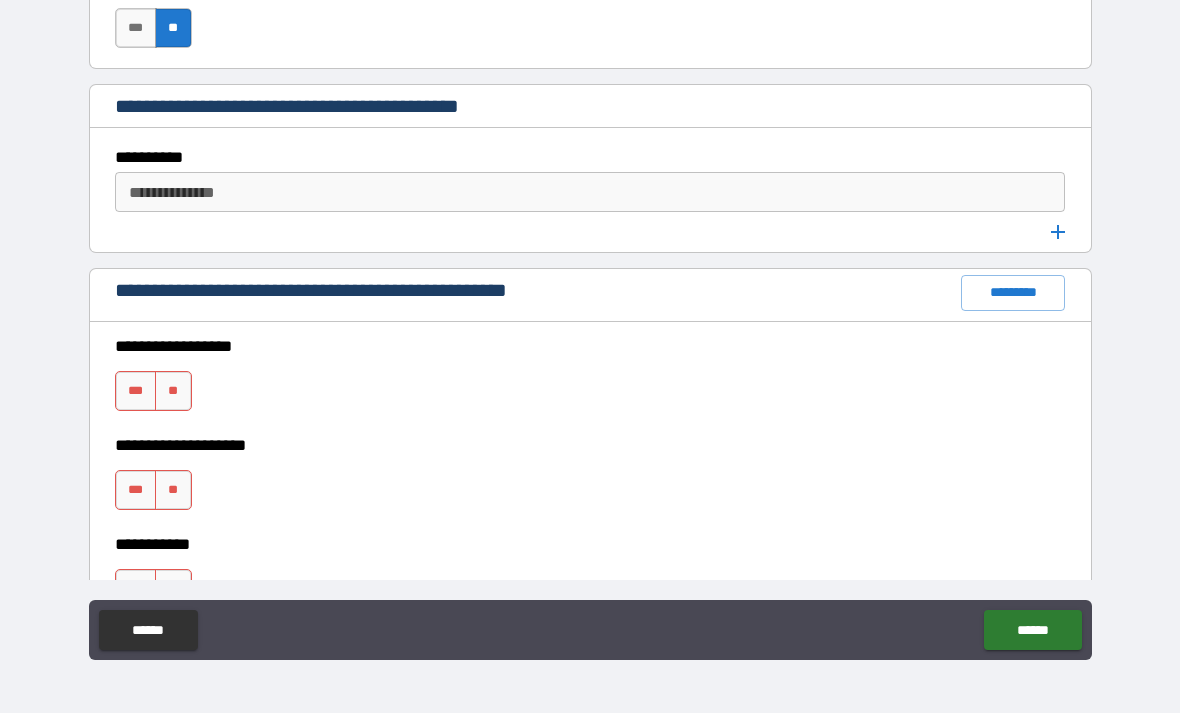 click on "**" at bounding box center (173, 391) 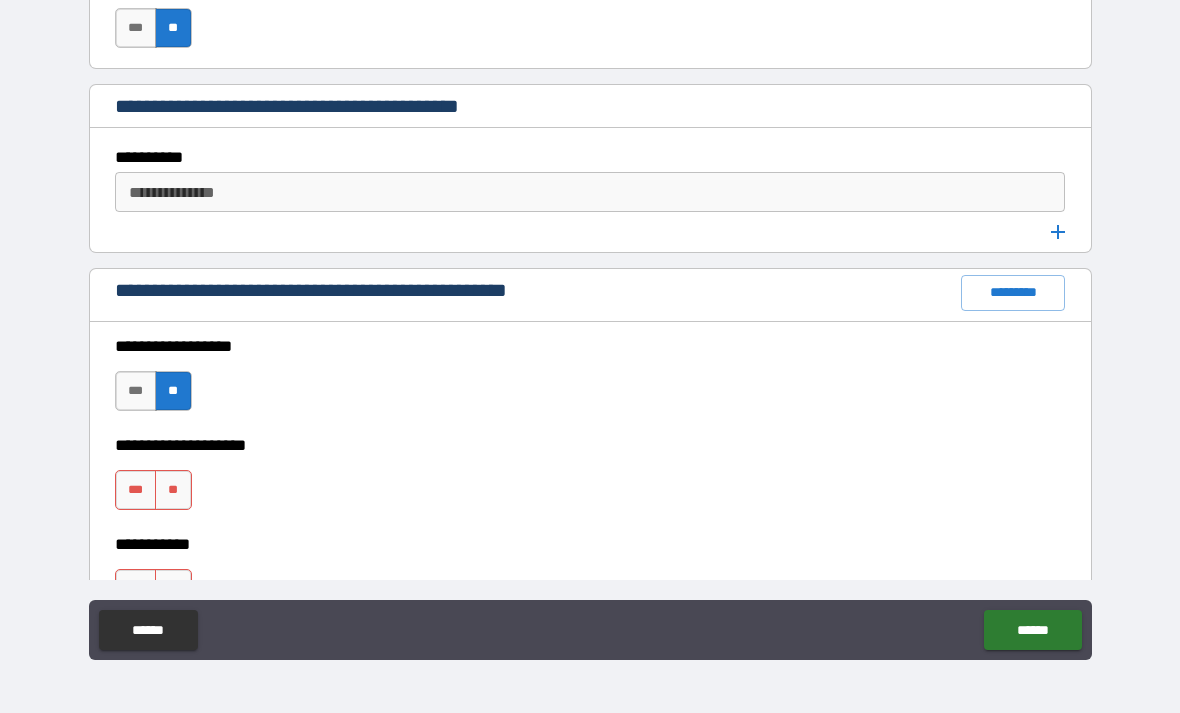 click on "**" at bounding box center (173, 490) 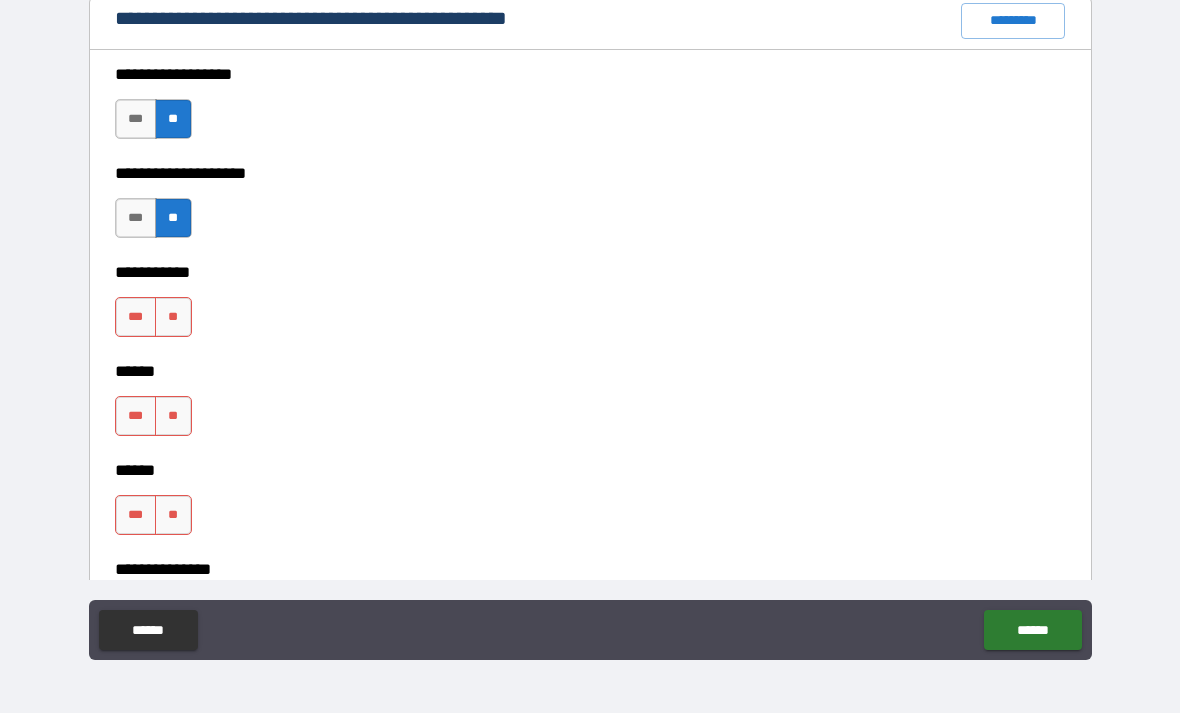 scroll, scrollTop: 3073, scrollLeft: 0, axis: vertical 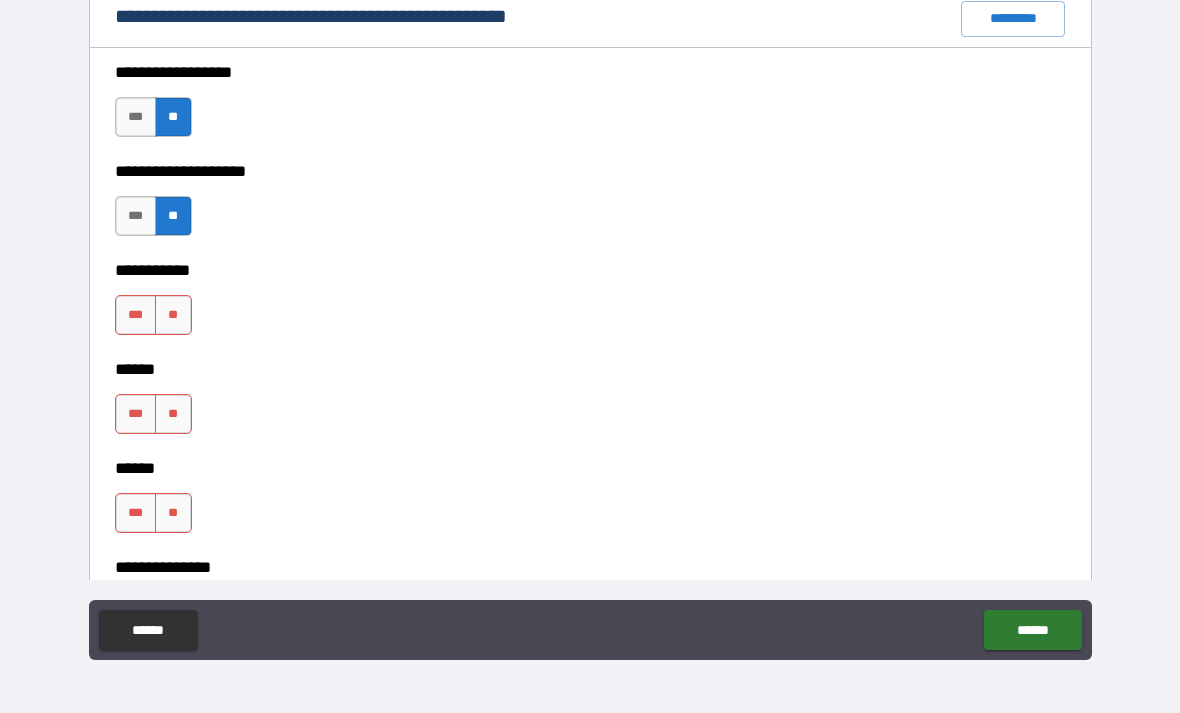 click on "**" at bounding box center [173, 315] 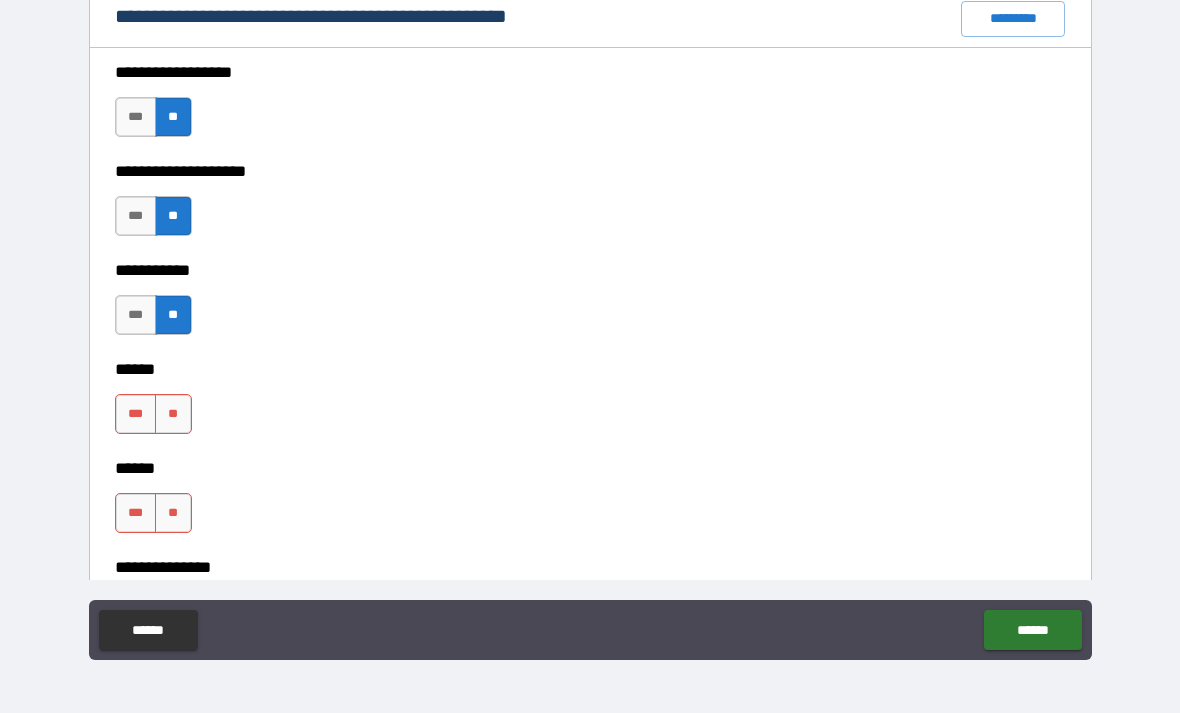 click on "**" at bounding box center [173, 414] 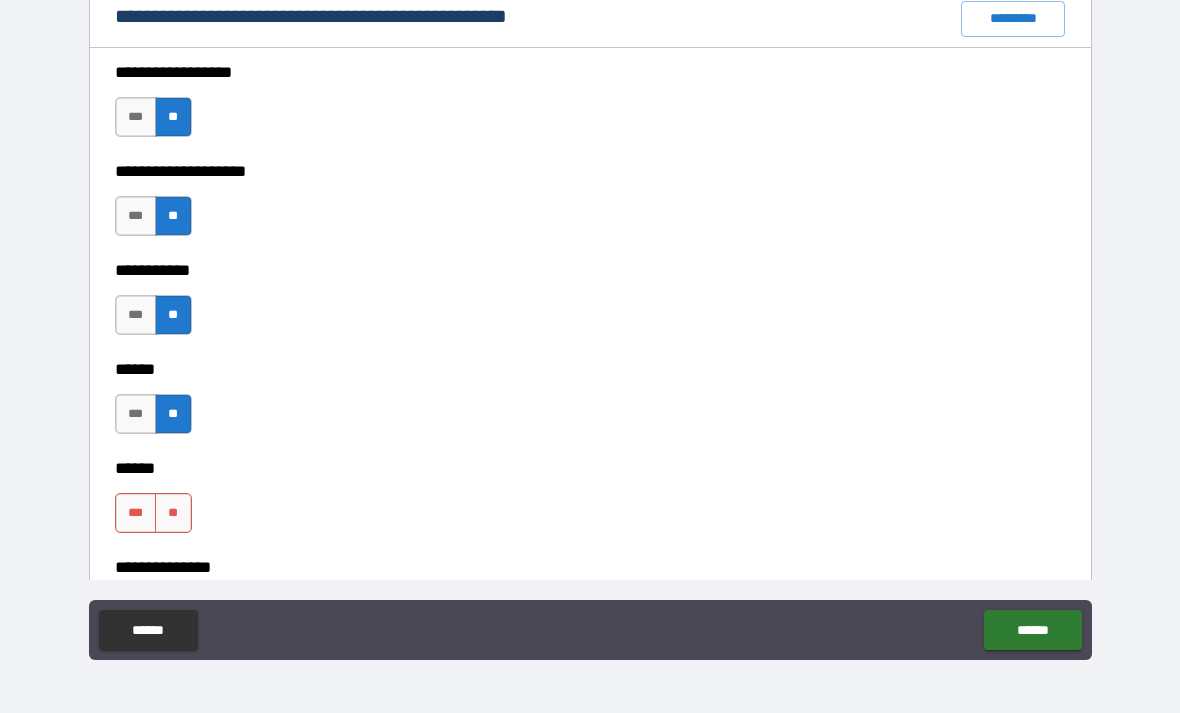 click on "**" at bounding box center (173, 513) 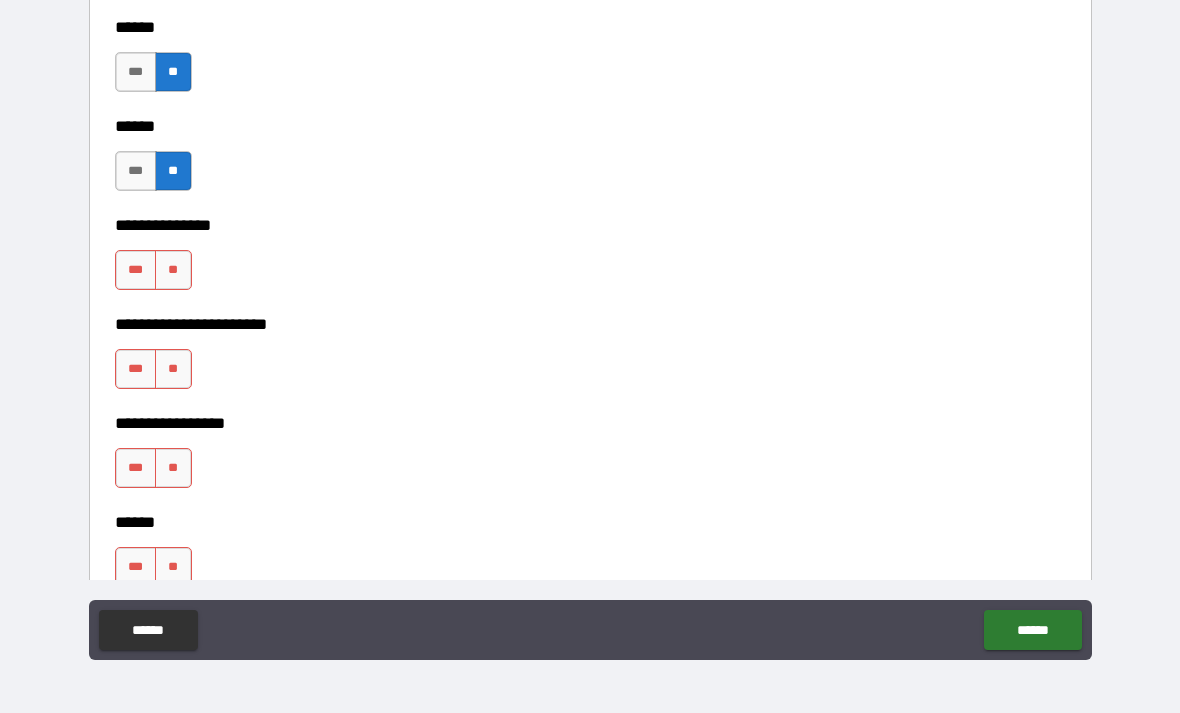 scroll, scrollTop: 3420, scrollLeft: 0, axis: vertical 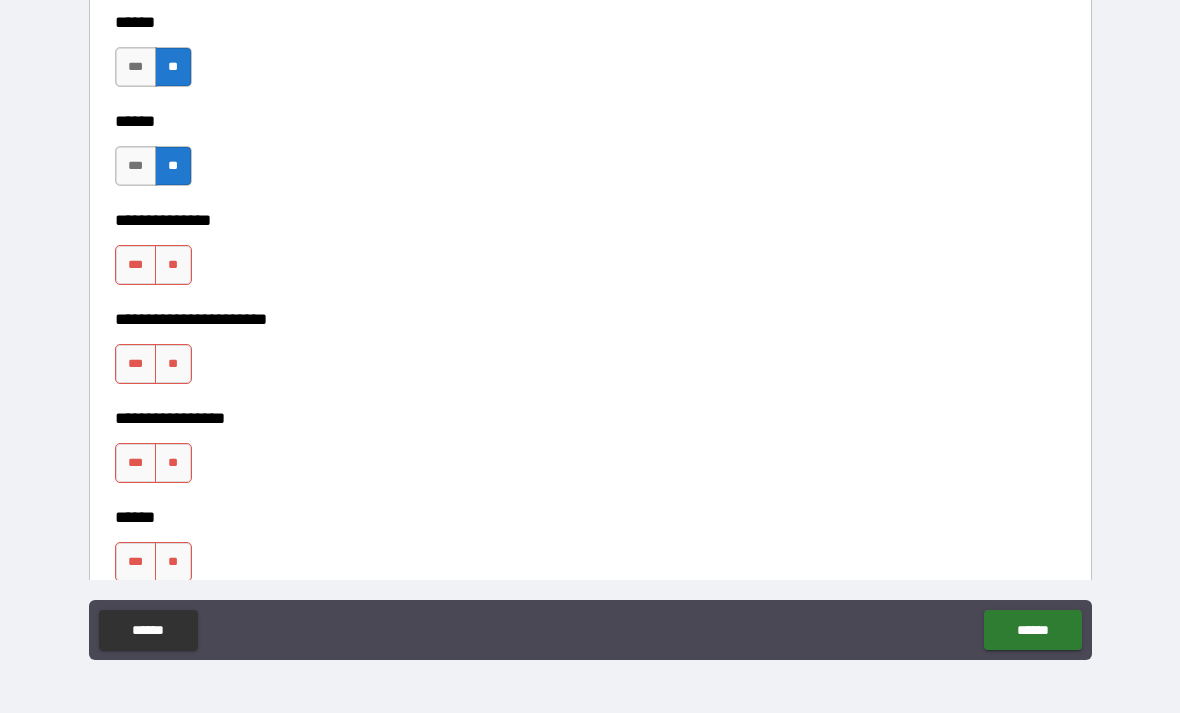 click on "***" at bounding box center (136, 265) 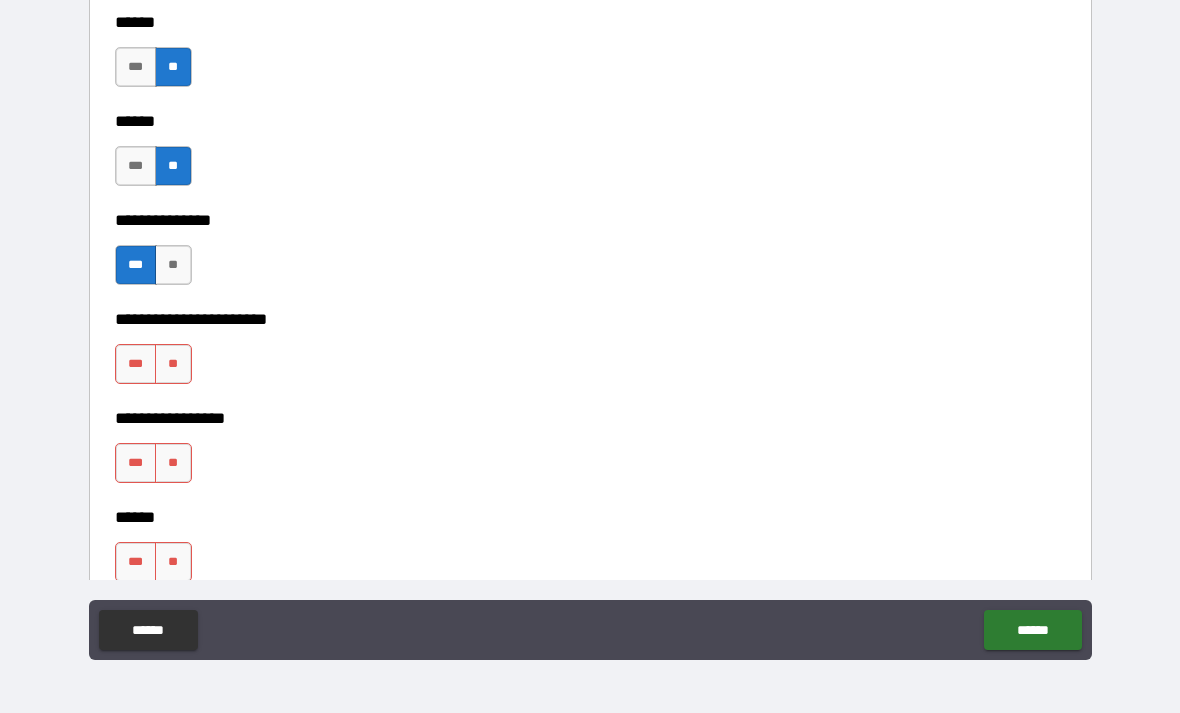 click on "**" at bounding box center (173, 364) 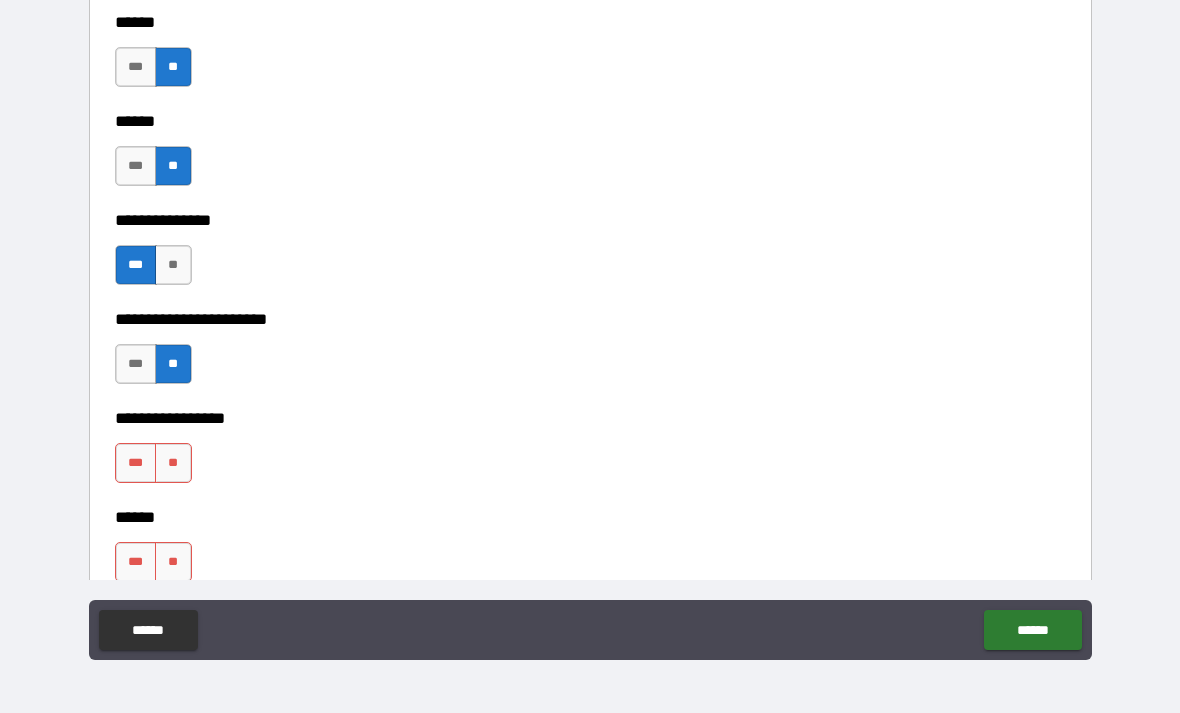 click on "***" at bounding box center (136, 463) 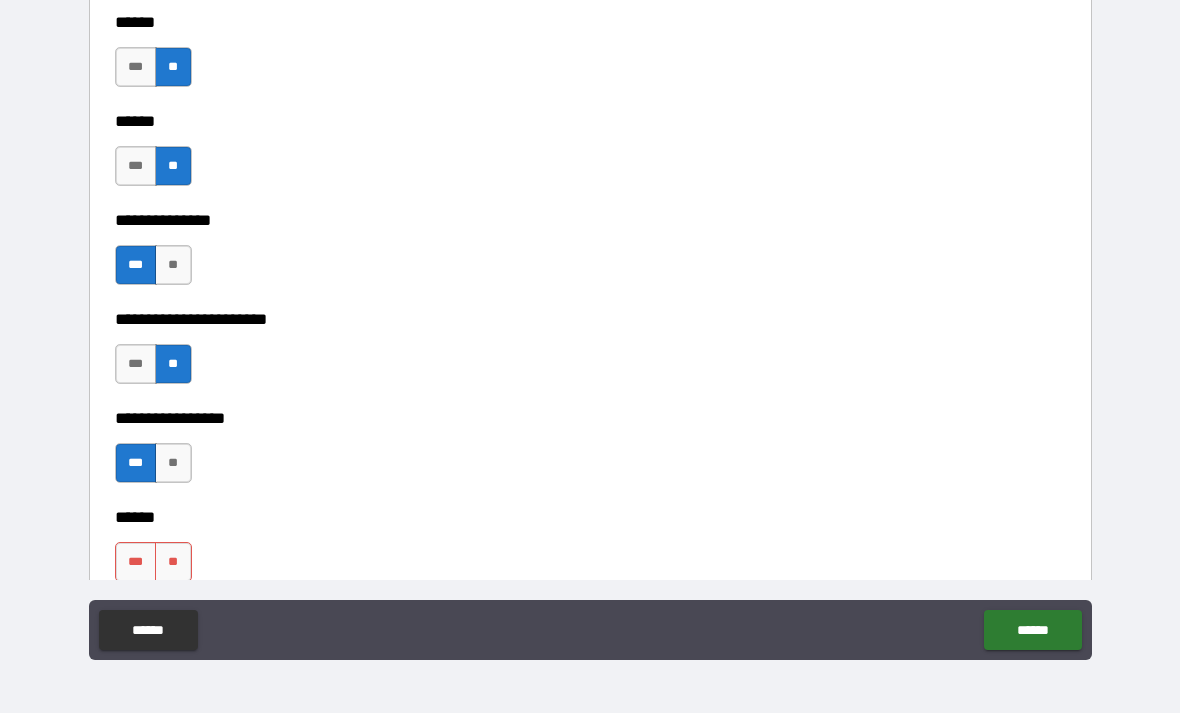 click on "**" at bounding box center [173, 562] 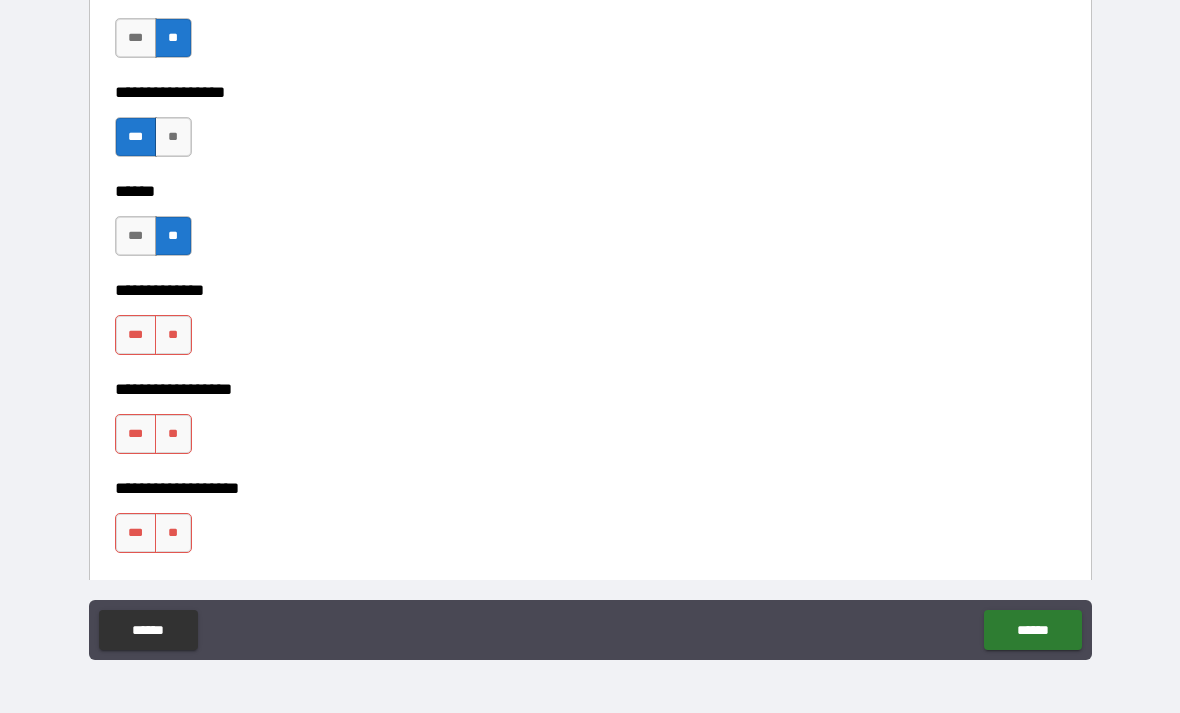 scroll, scrollTop: 3750, scrollLeft: 0, axis: vertical 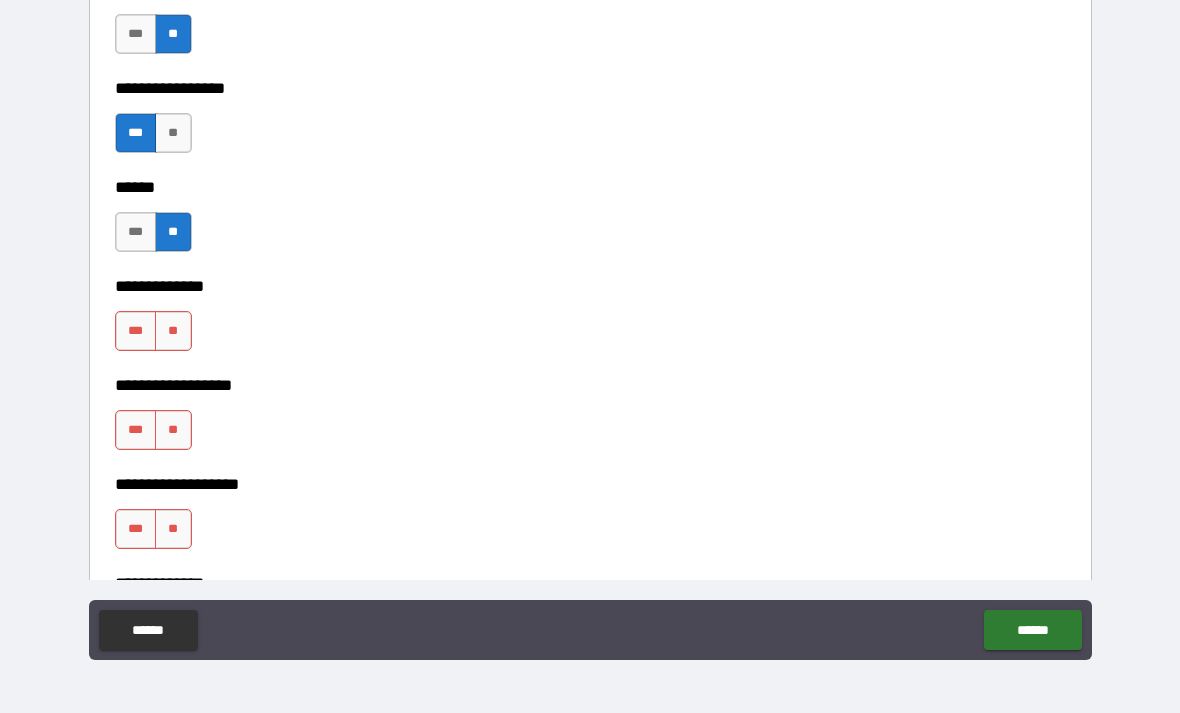 click on "**" at bounding box center (173, 331) 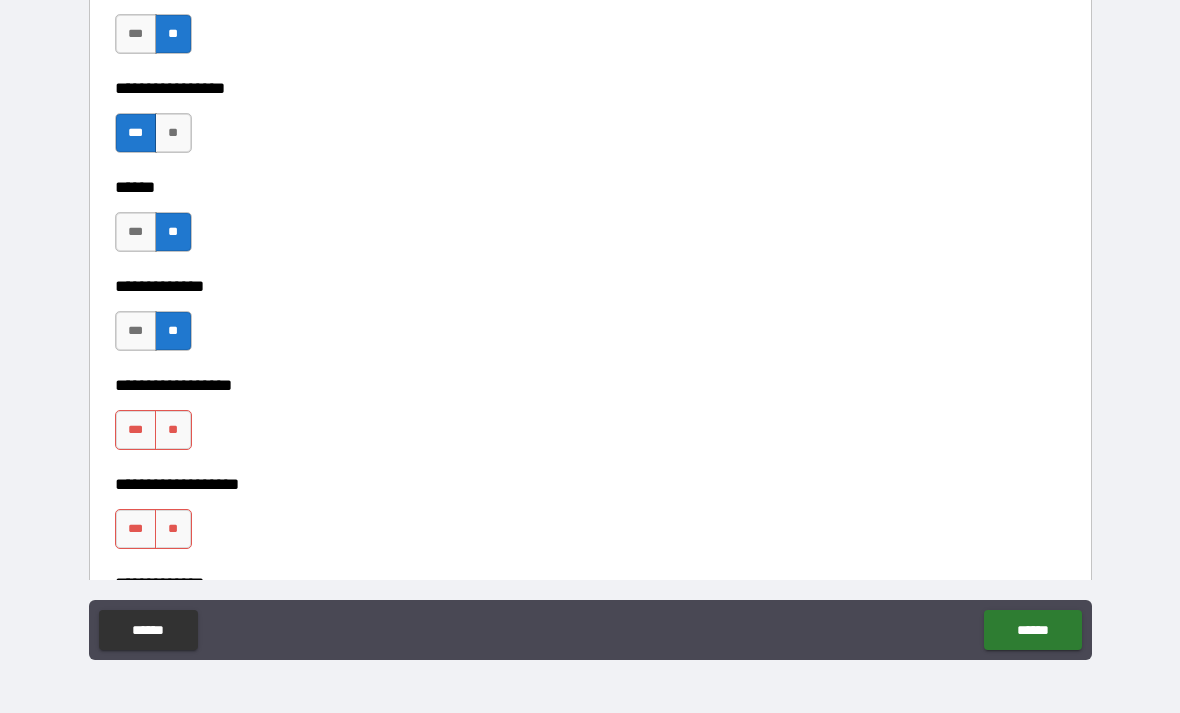 click on "**" at bounding box center [173, 430] 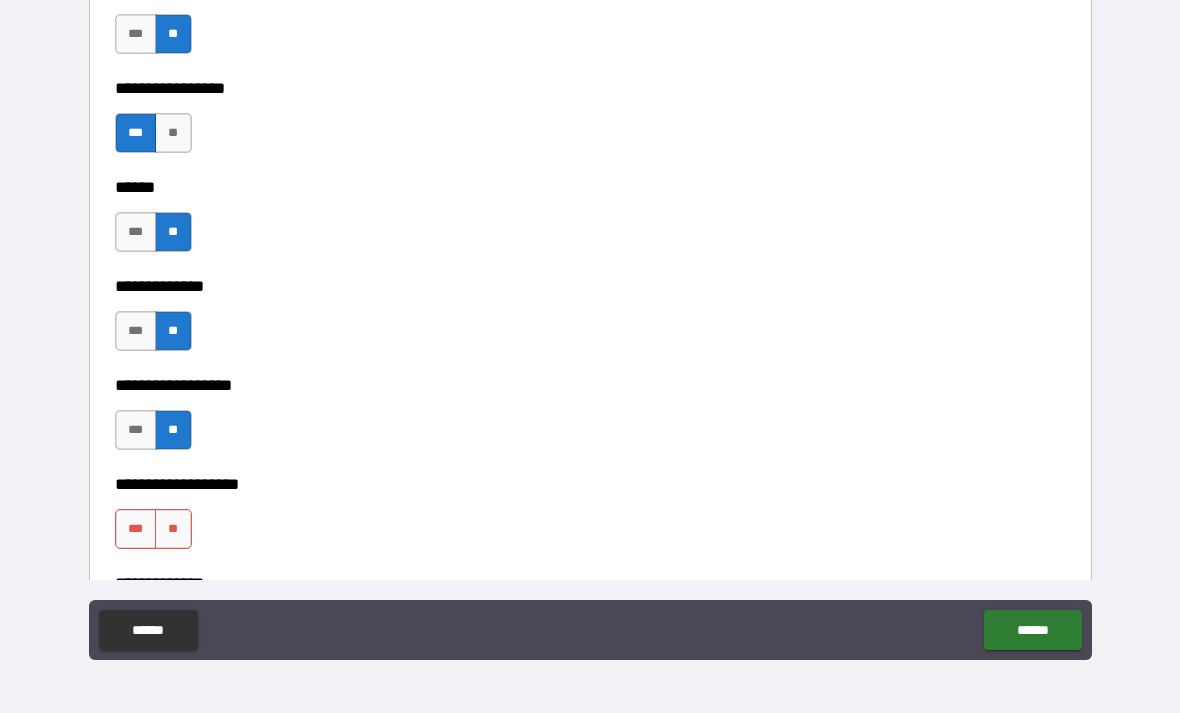 click on "***" at bounding box center [136, 529] 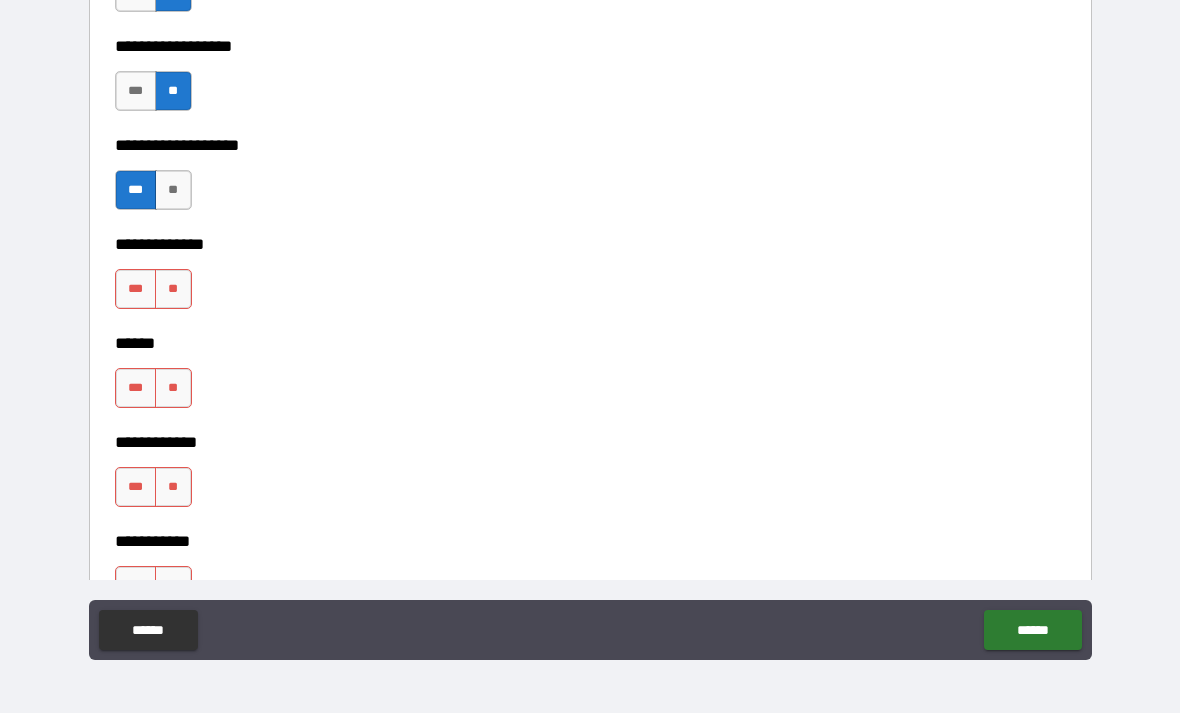 scroll, scrollTop: 4105, scrollLeft: 0, axis: vertical 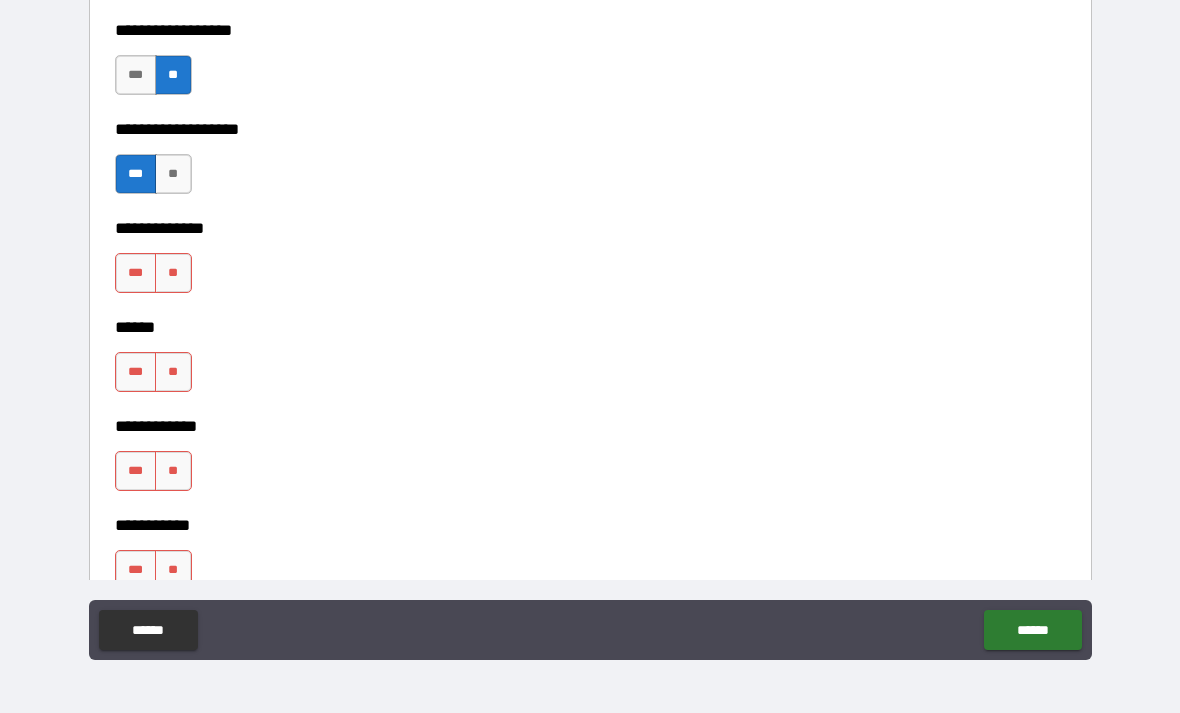 click on "**" at bounding box center (173, 273) 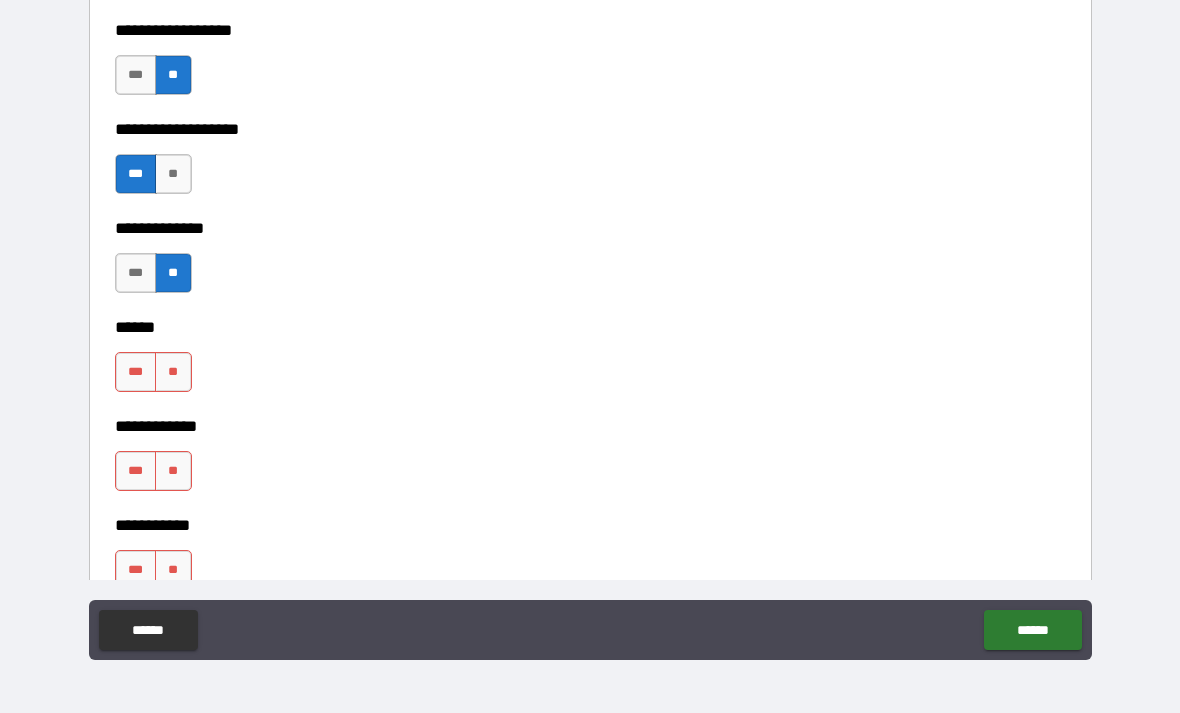 click on "**" at bounding box center [173, 372] 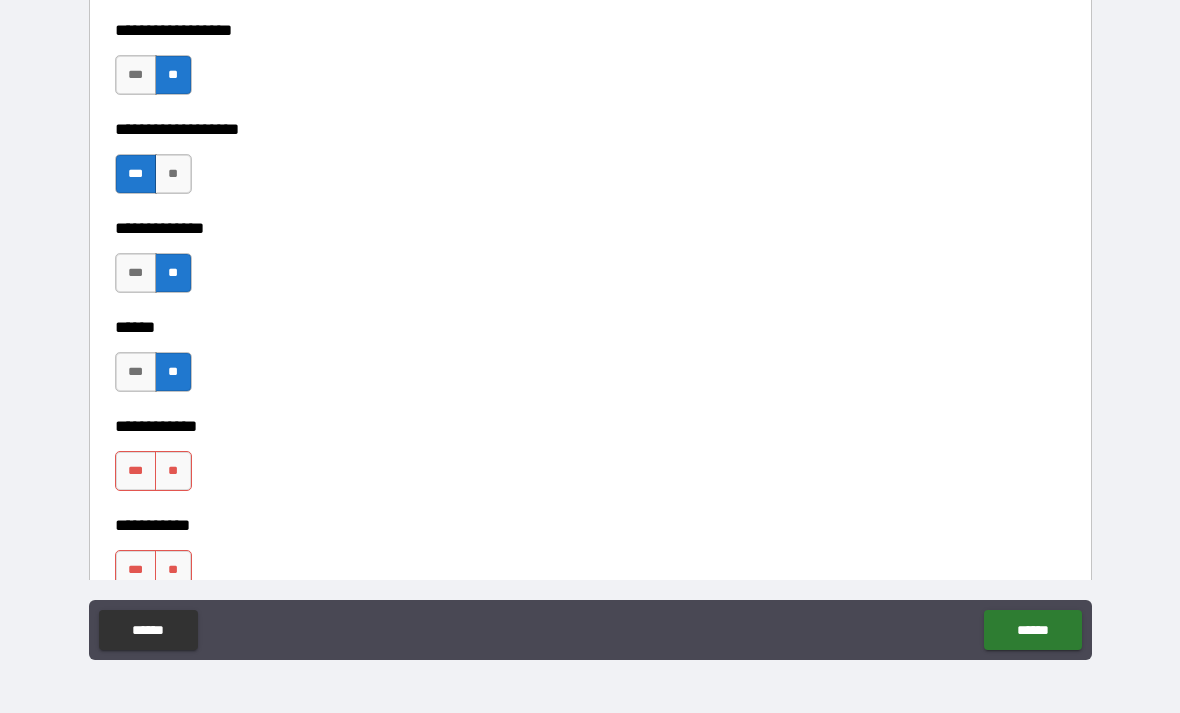 click on "**" at bounding box center [173, 471] 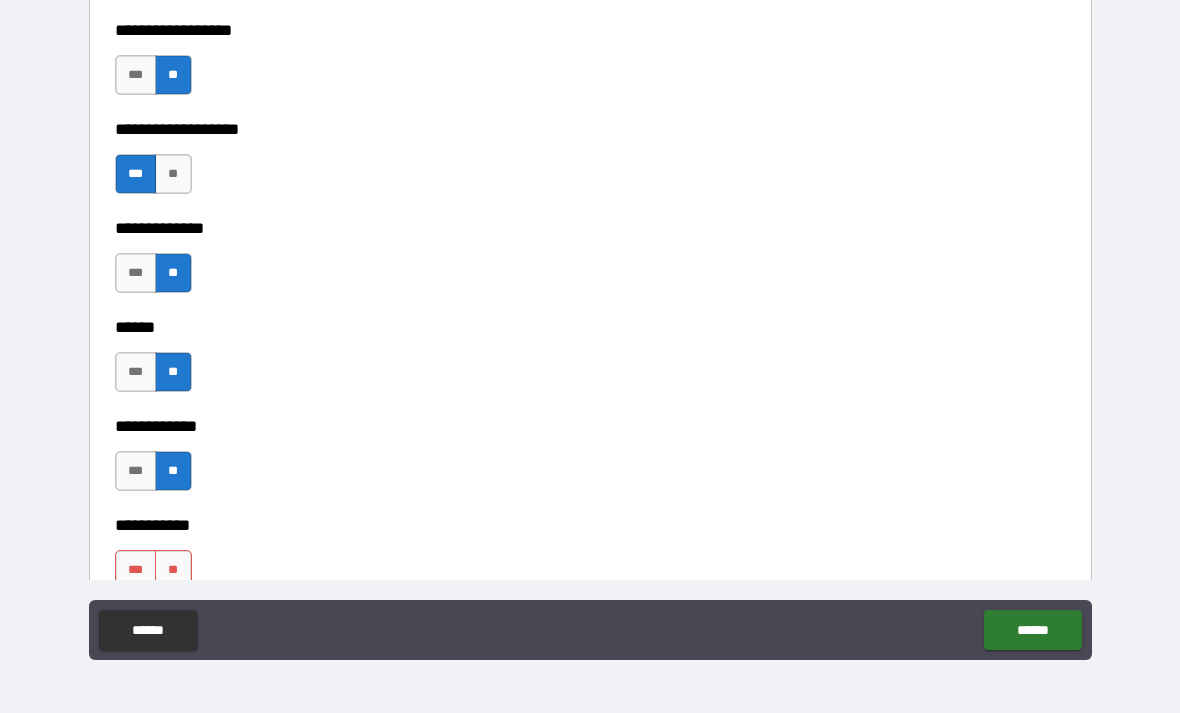 click on "**" at bounding box center [173, 570] 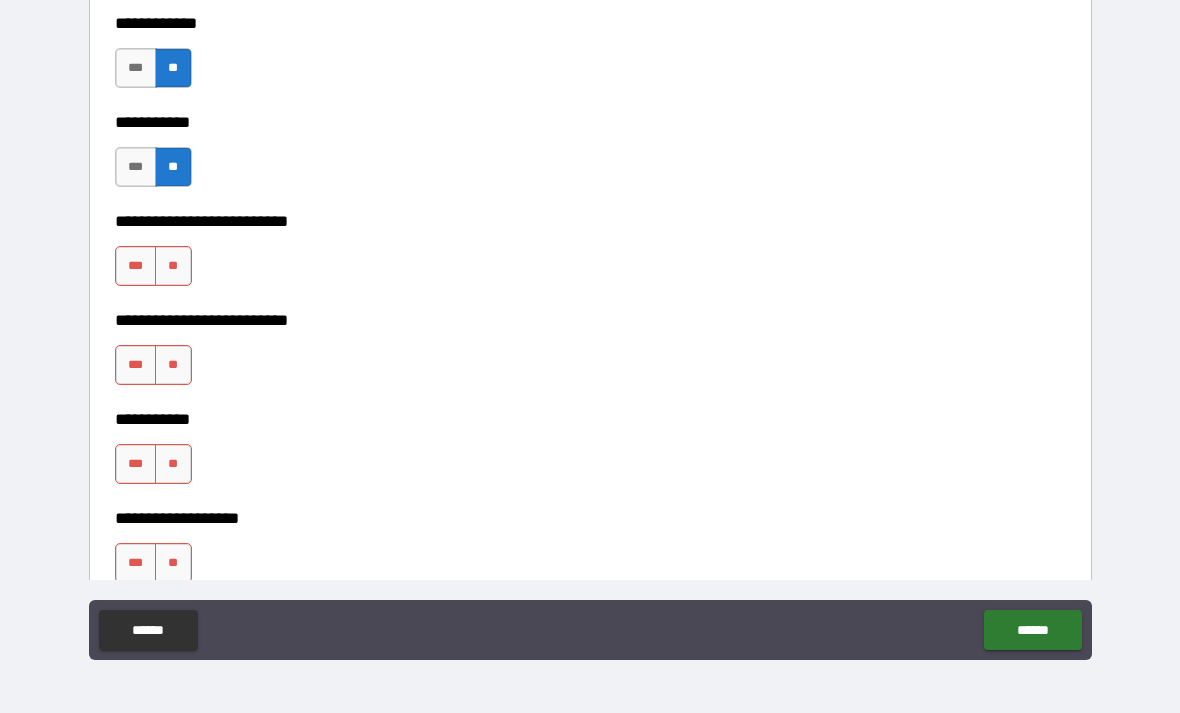 scroll, scrollTop: 4509, scrollLeft: 0, axis: vertical 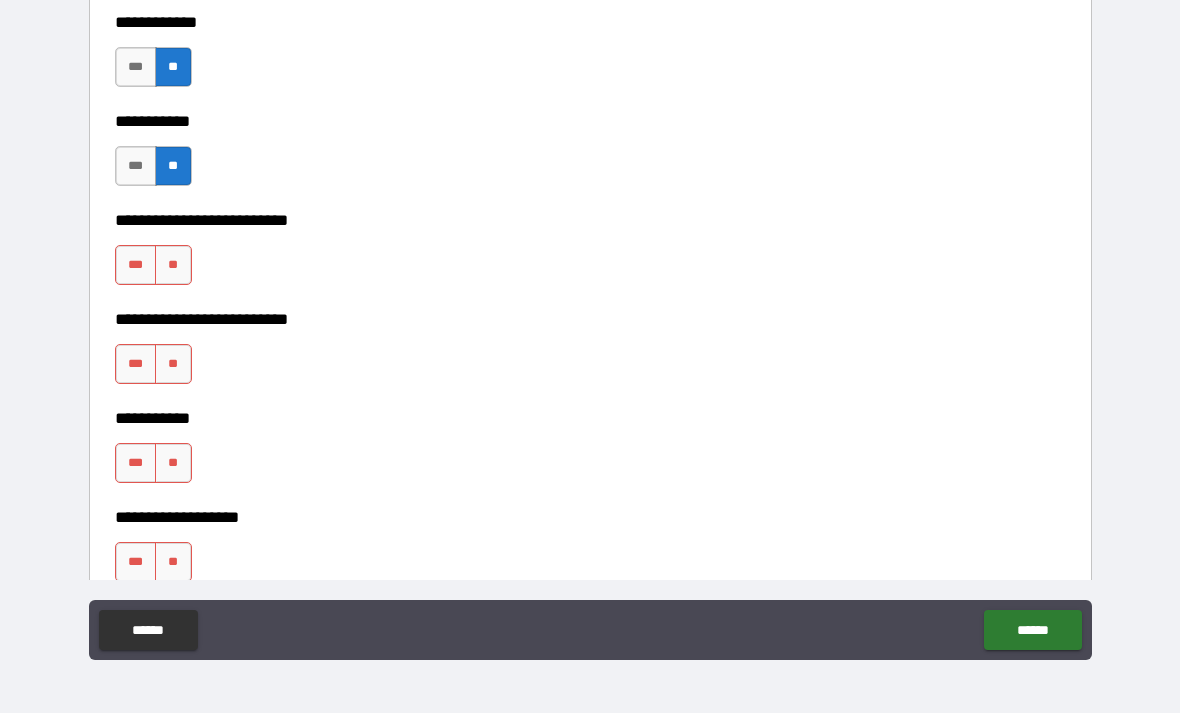 click on "**" at bounding box center (173, 265) 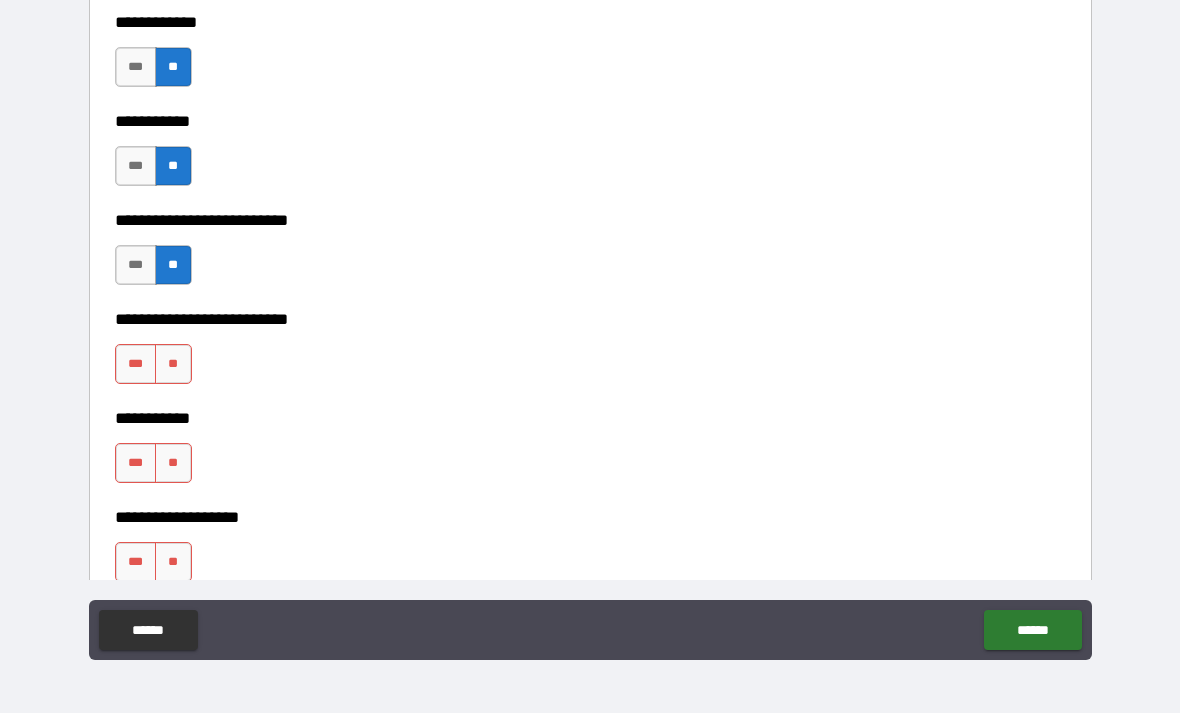 click on "**" at bounding box center [173, 364] 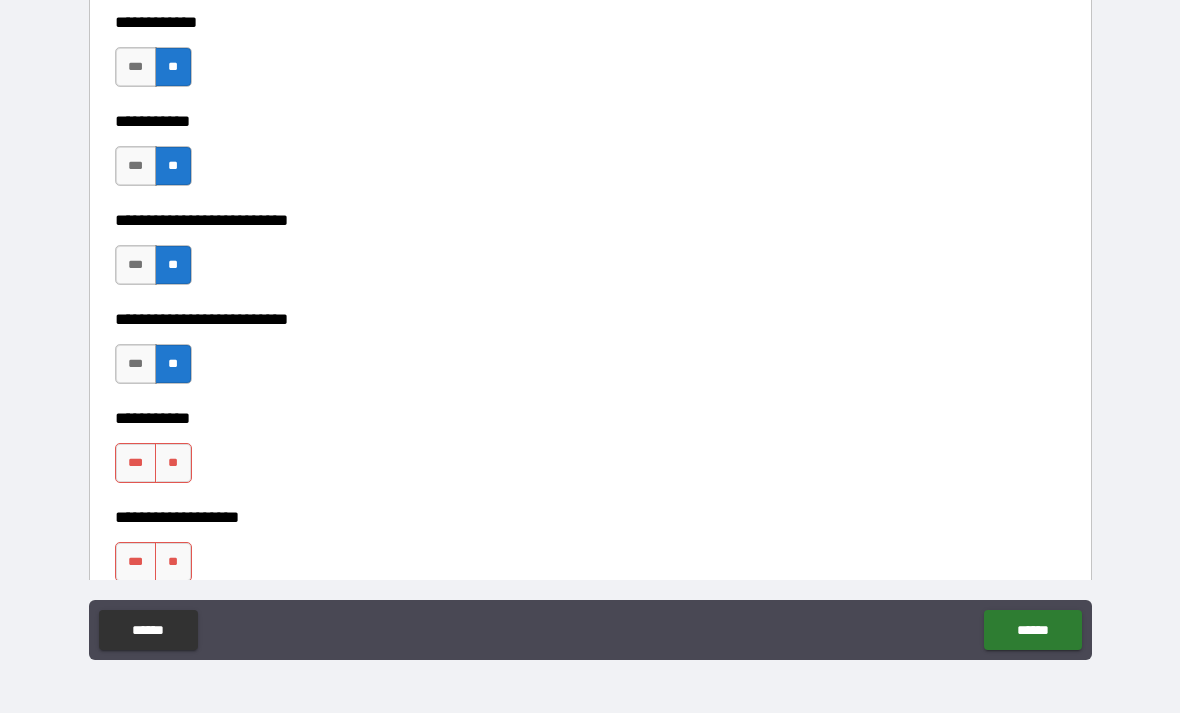 click on "**" at bounding box center [173, 463] 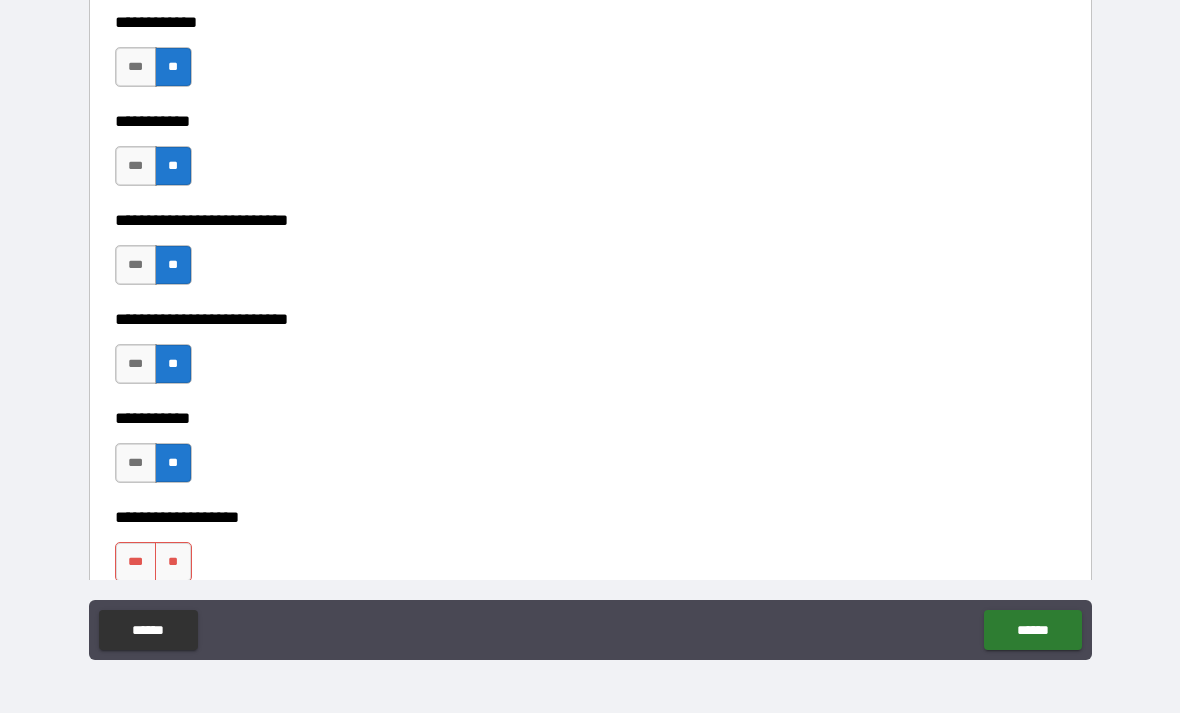 click on "**" at bounding box center [173, 562] 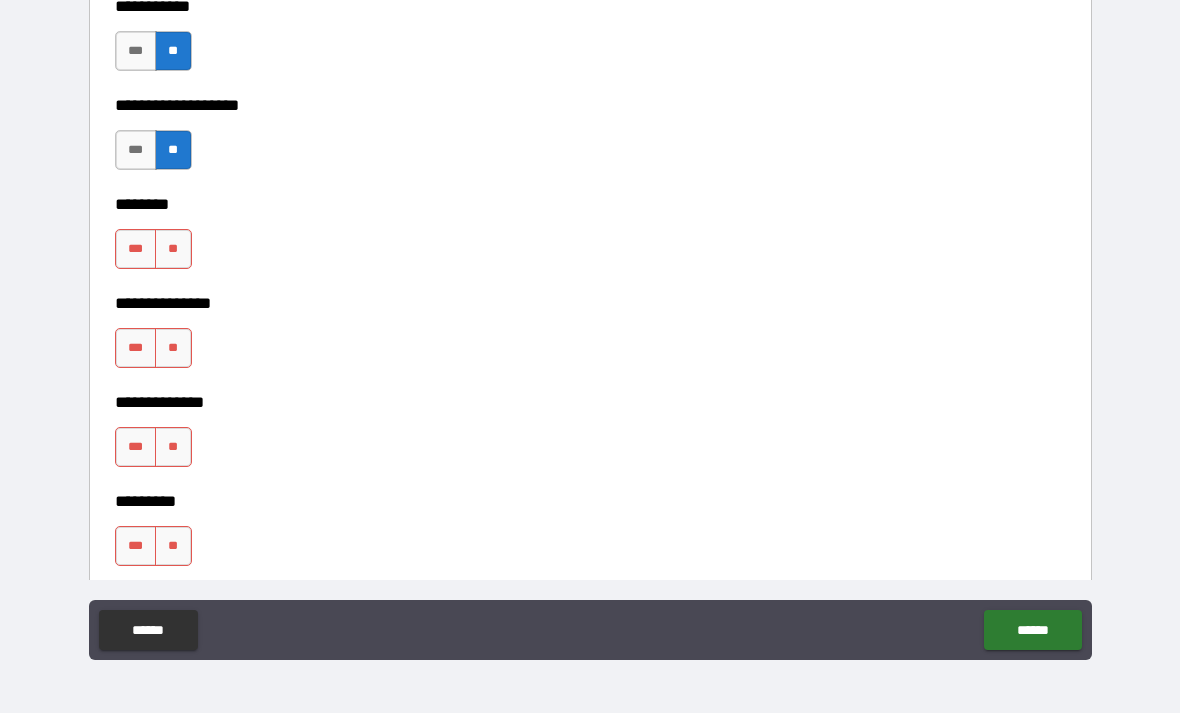 scroll, scrollTop: 4951, scrollLeft: 0, axis: vertical 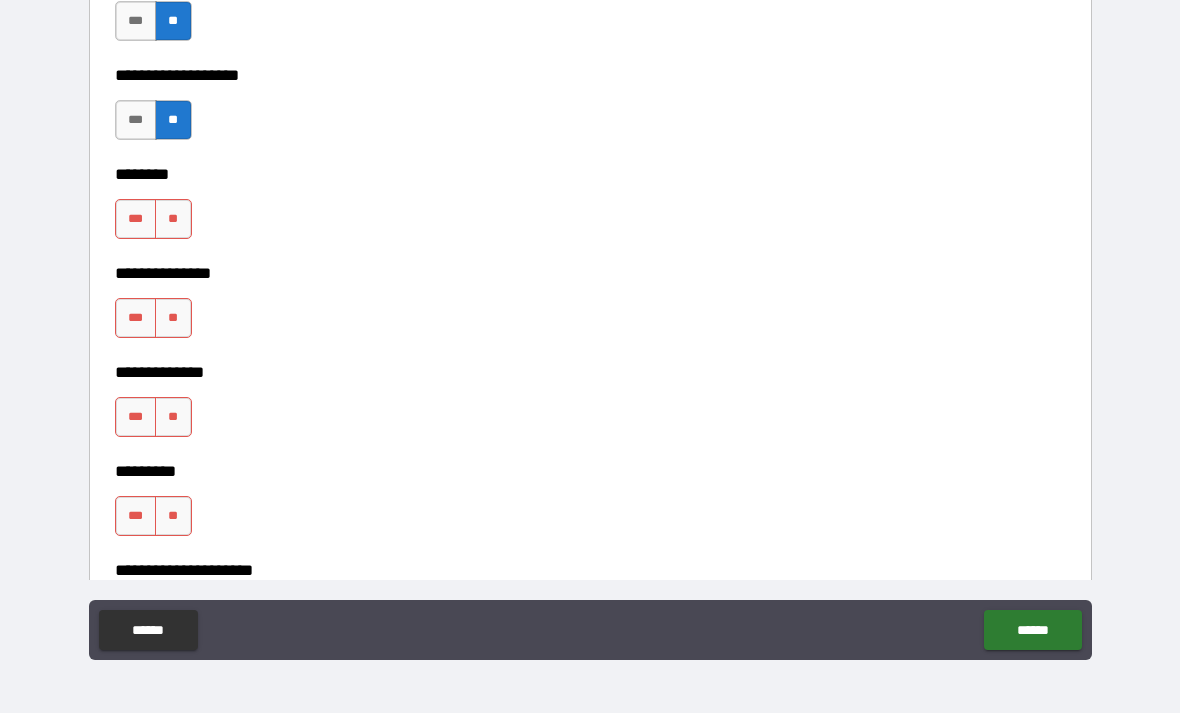 click on "**" at bounding box center [173, 219] 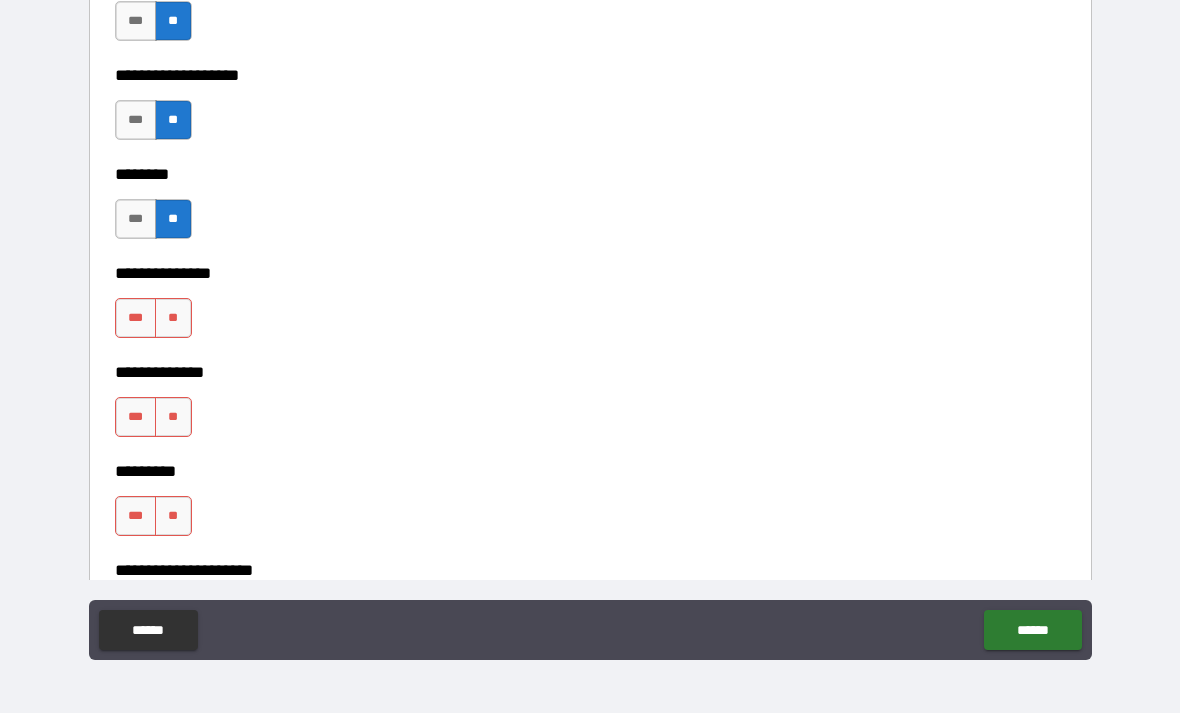 click on "**" at bounding box center [173, 318] 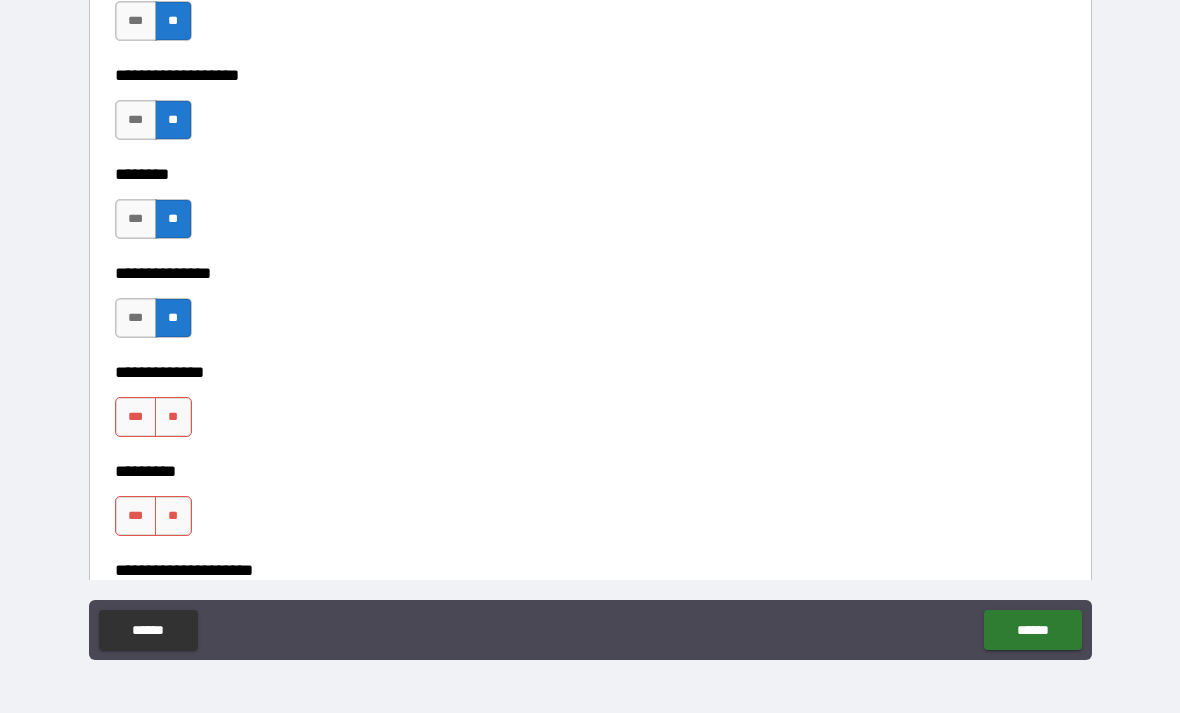 click on "**" at bounding box center (173, 417) 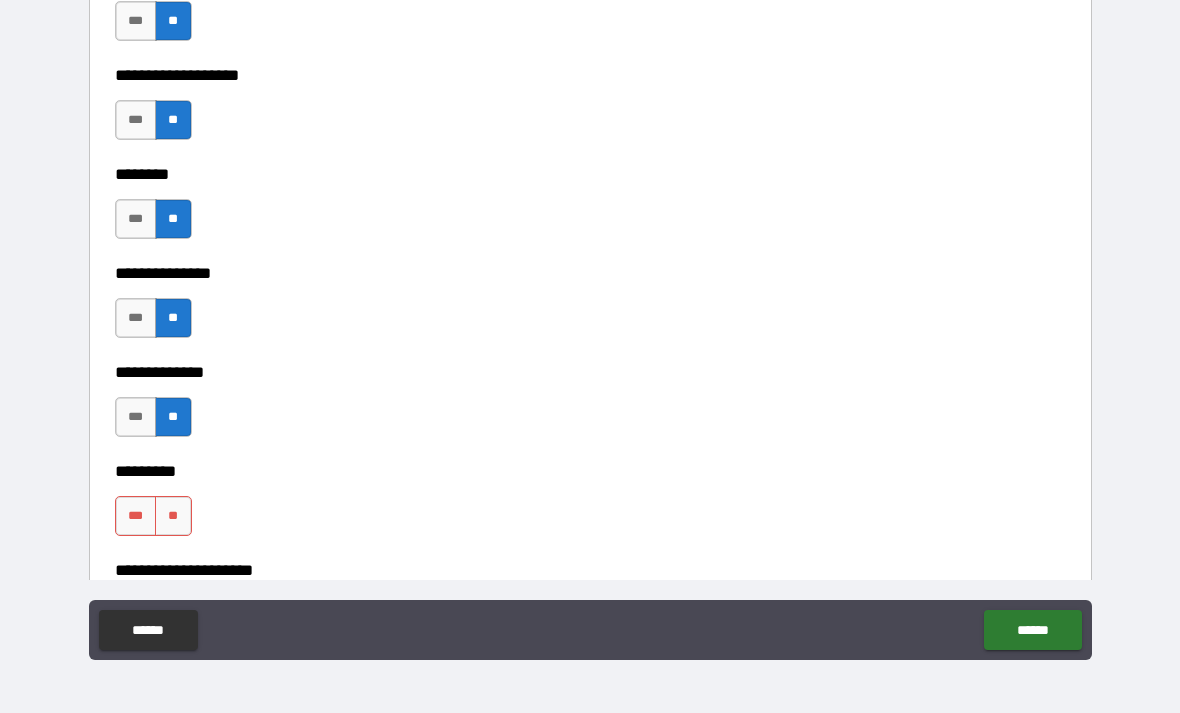 click on "**" at bounding box center [173, 516] 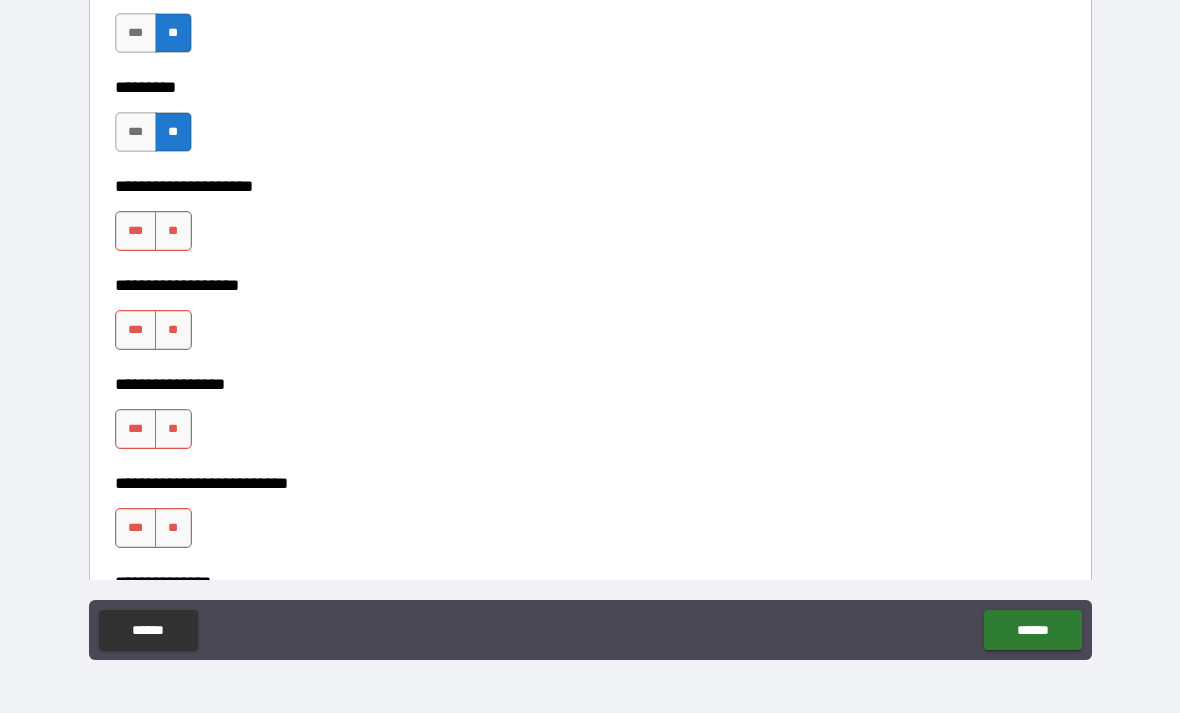 scroll, scrollTop: 5342, scrollLeft: 0, axis: vertical 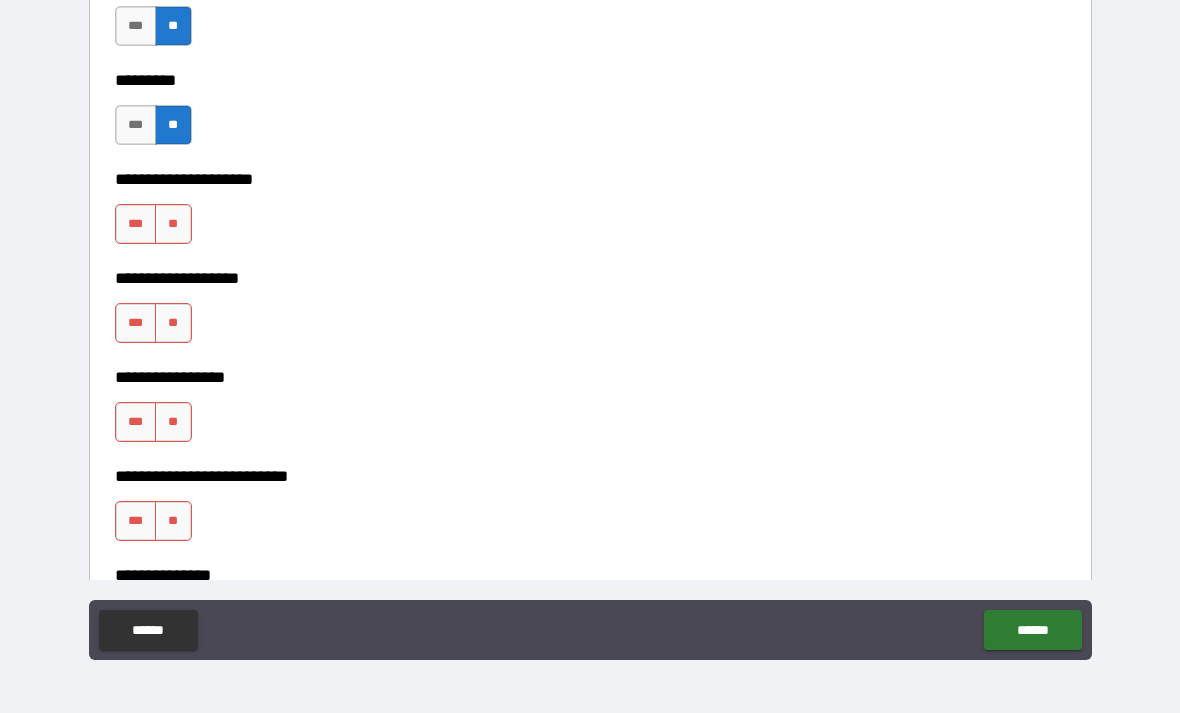 click on "**" at bounding box center [173, 224] 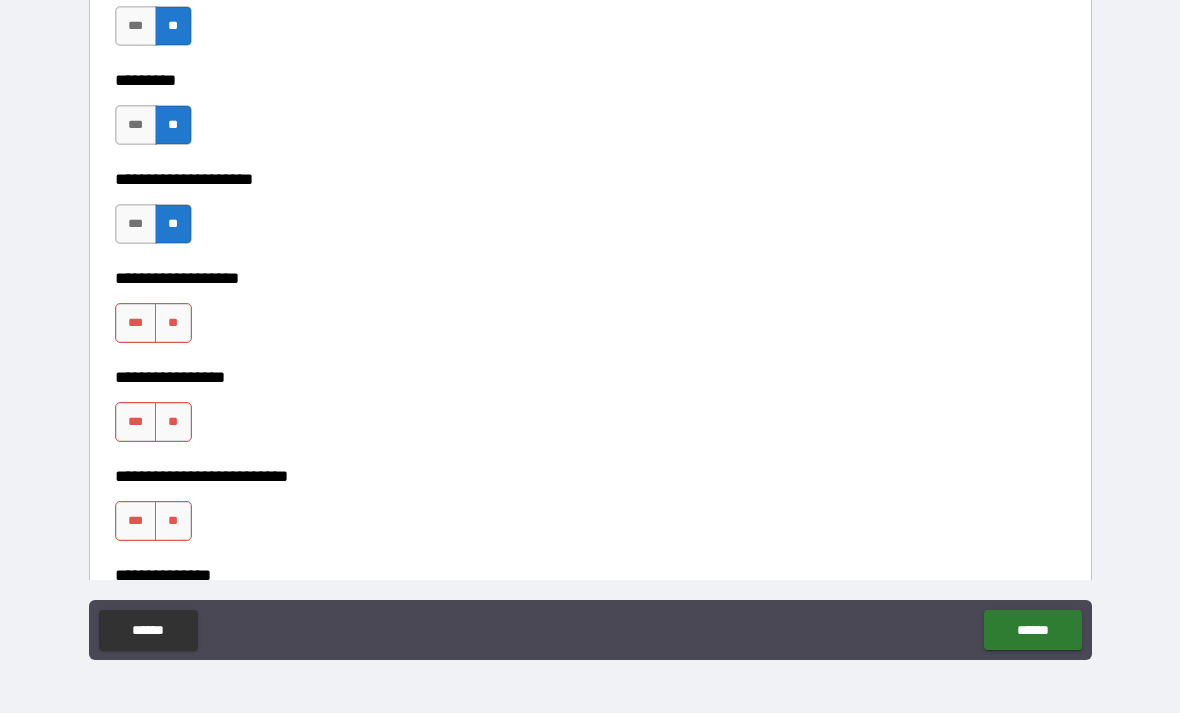 click on "**" at bounding box center [173, 323] 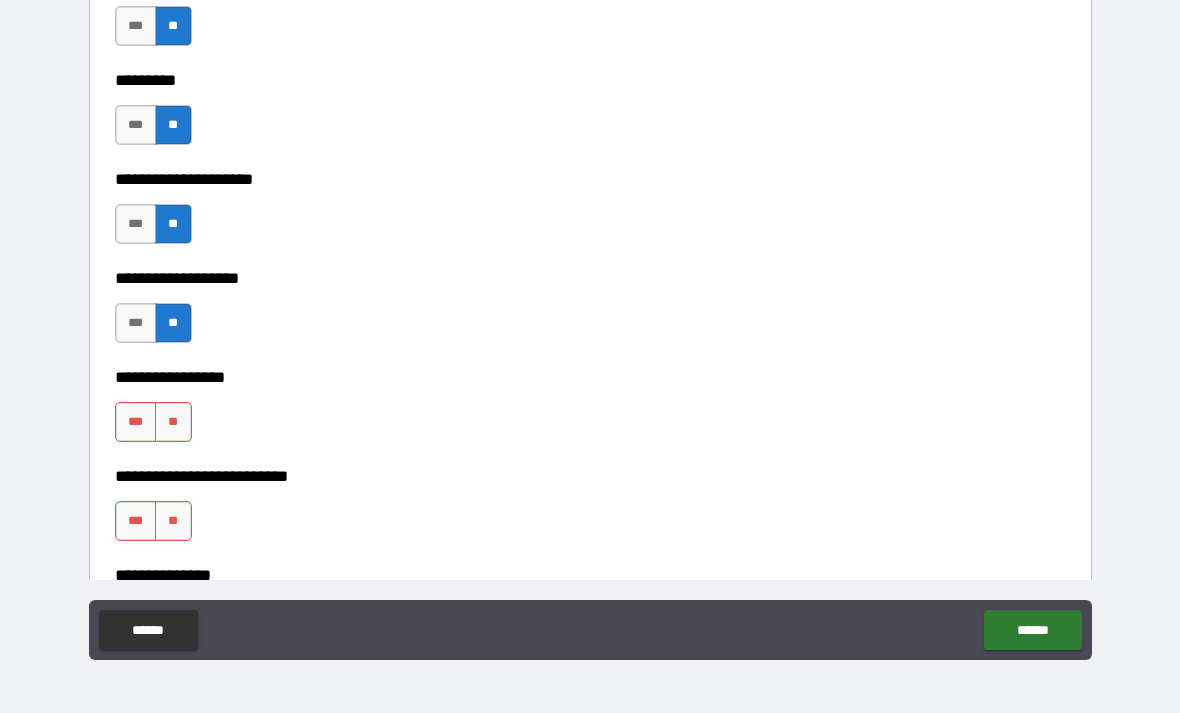 click on "**" at bounding box center (173, 422) 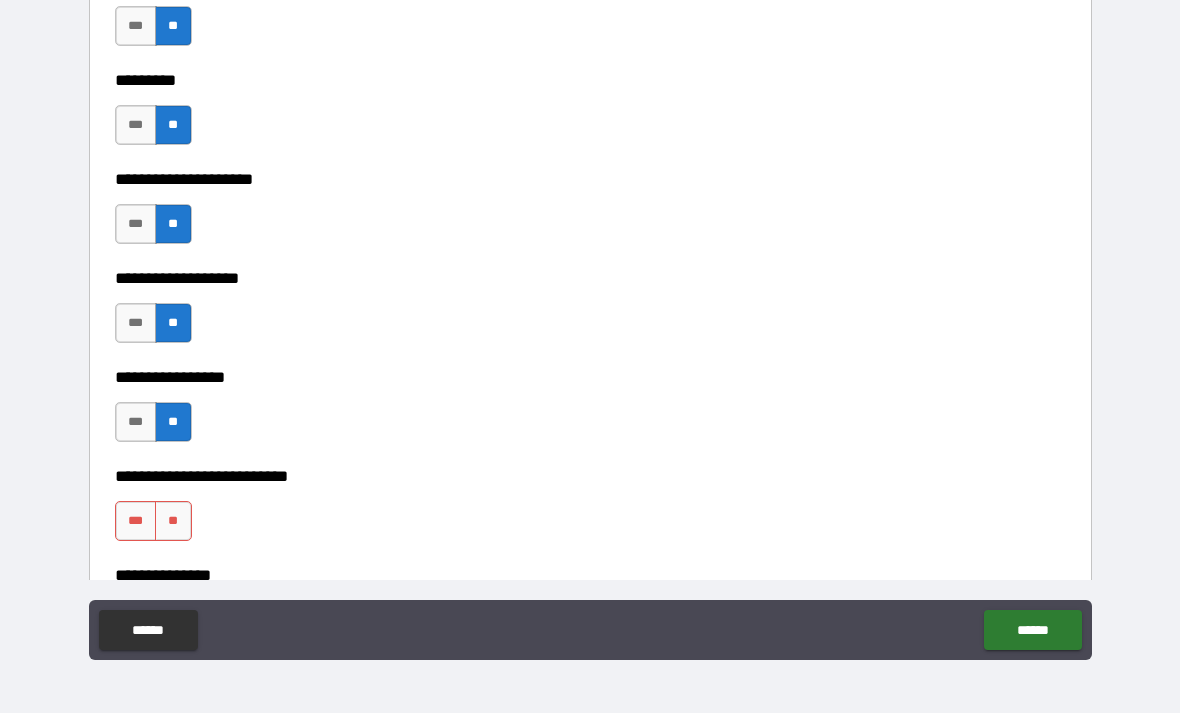 click on "**" at bounding box center (173, 521) 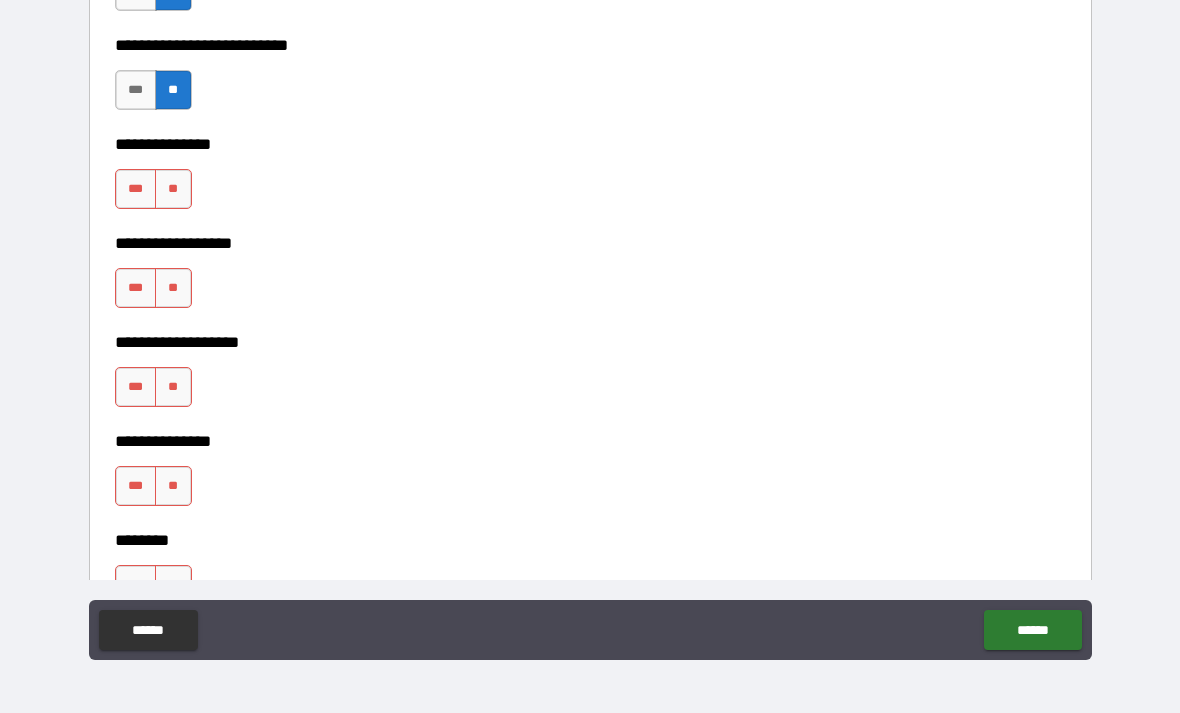 scroll, scrollTop: 5774, scrollLeft: 0, axis: vertical 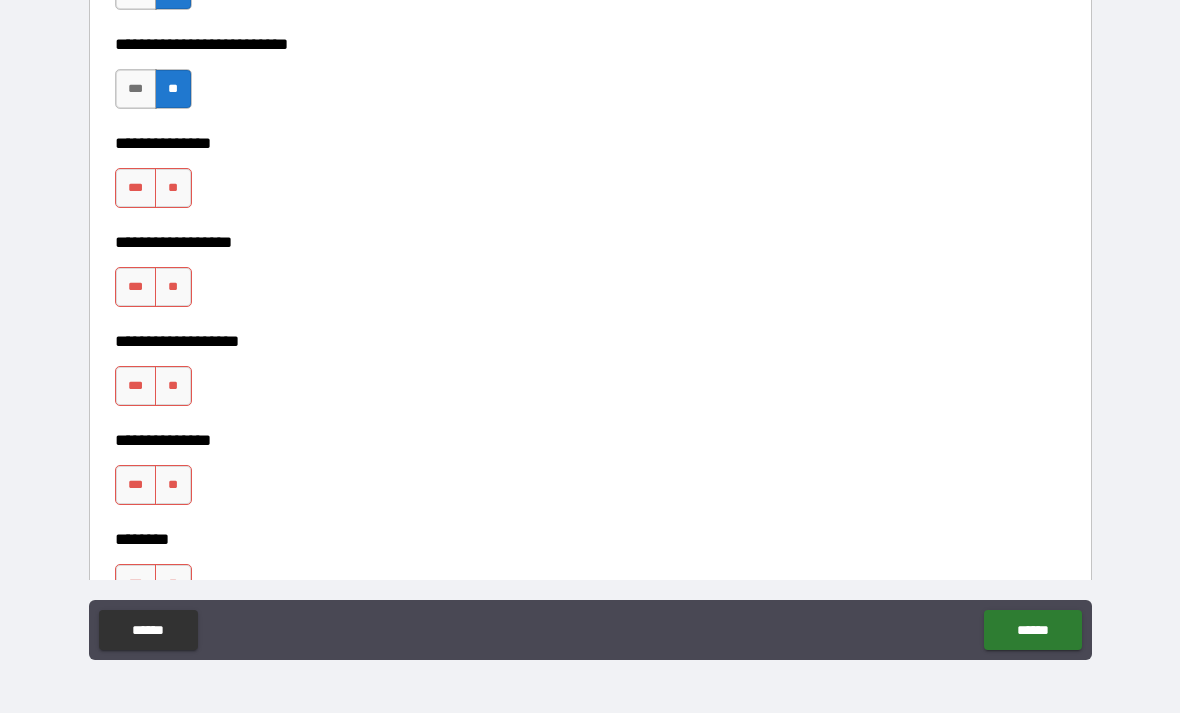 click on "**" at bounding box center [173, 188] 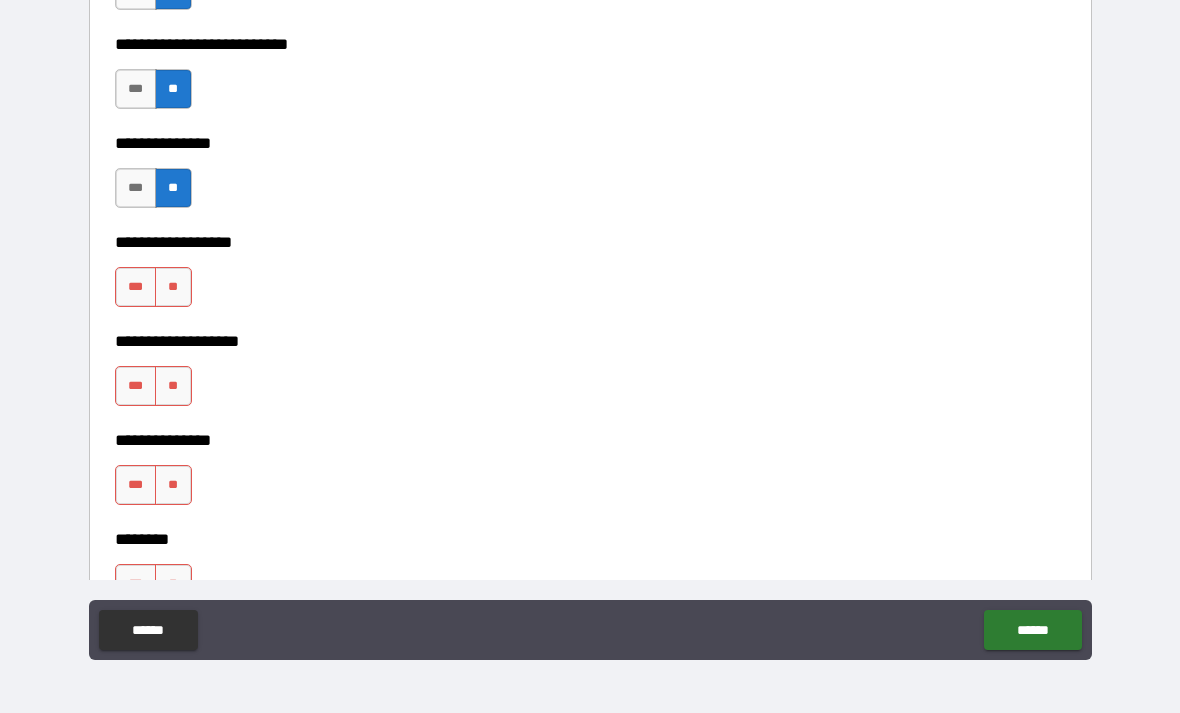 click on "**" at bounding box center (173, 287) 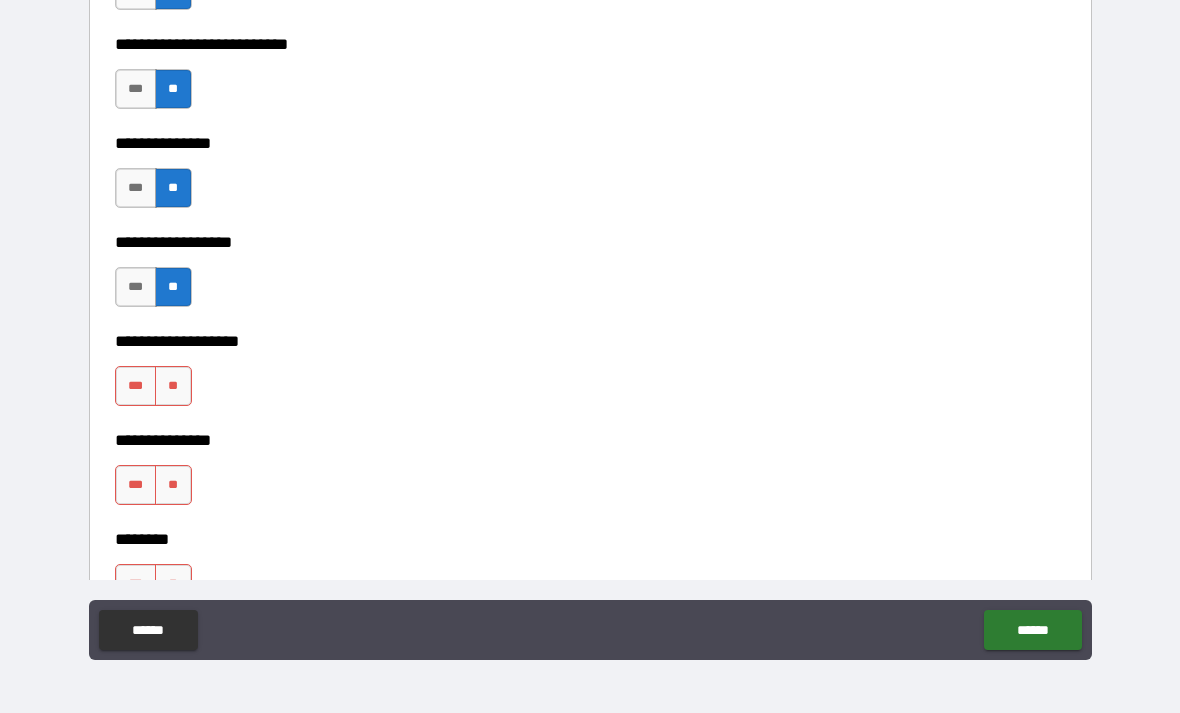 click on "**" at bounding box center [173, 386] 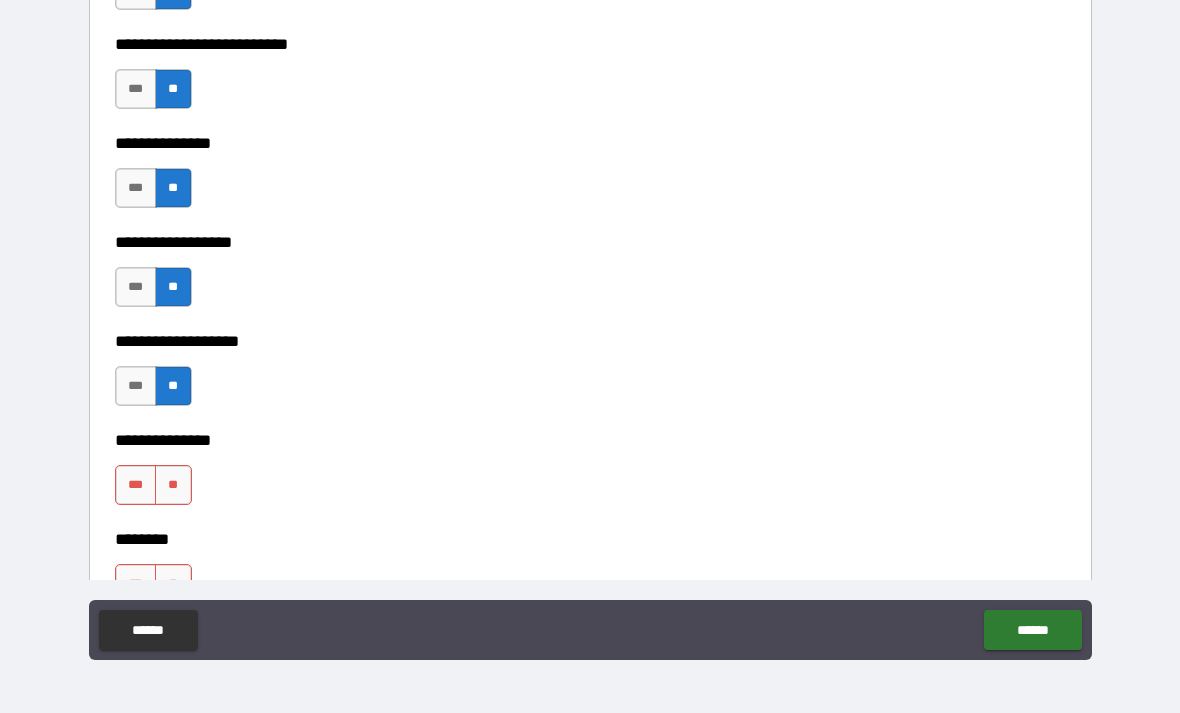 click on "**" at bounding box center (173, 485) 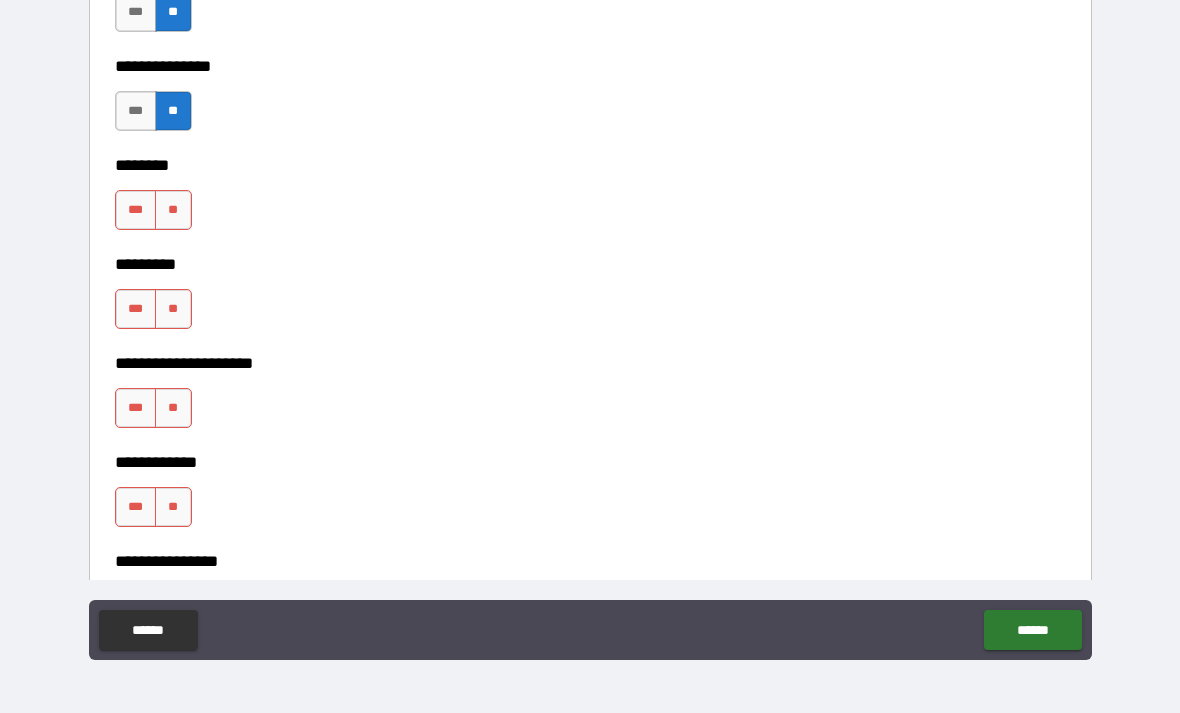 scroll, scrollTop: 6150, scrollLeft: 0, axis: vertical 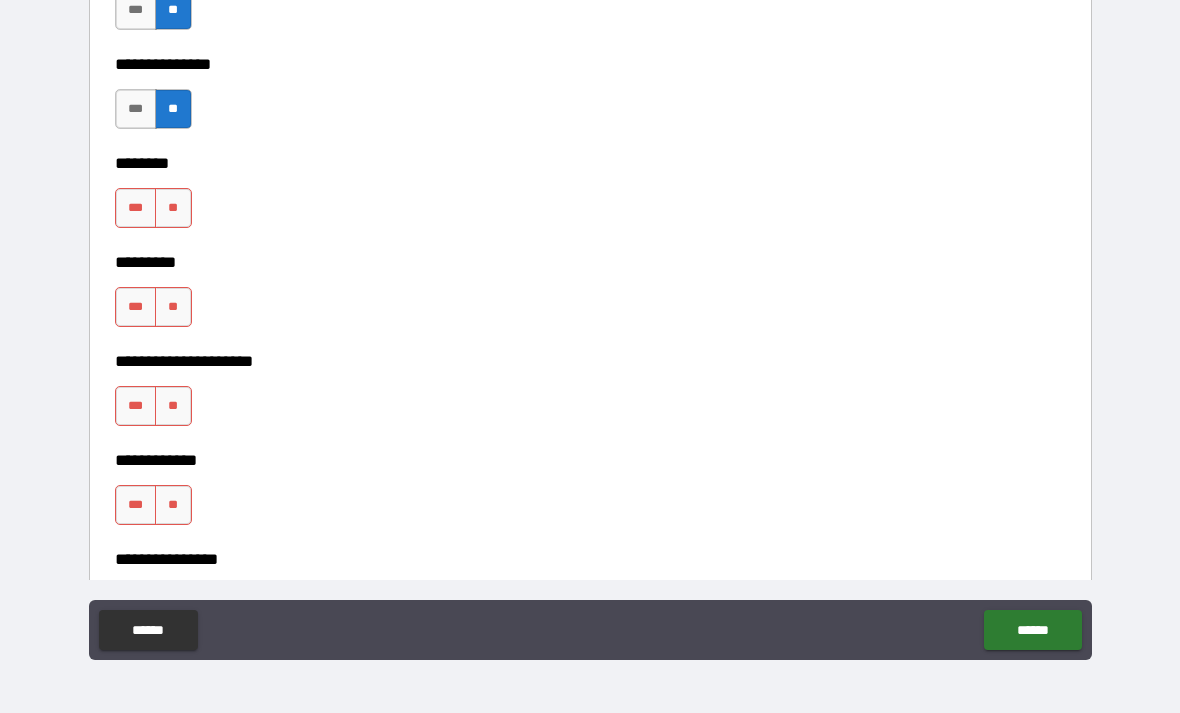 click on "**" at bounding box center (173, 208) 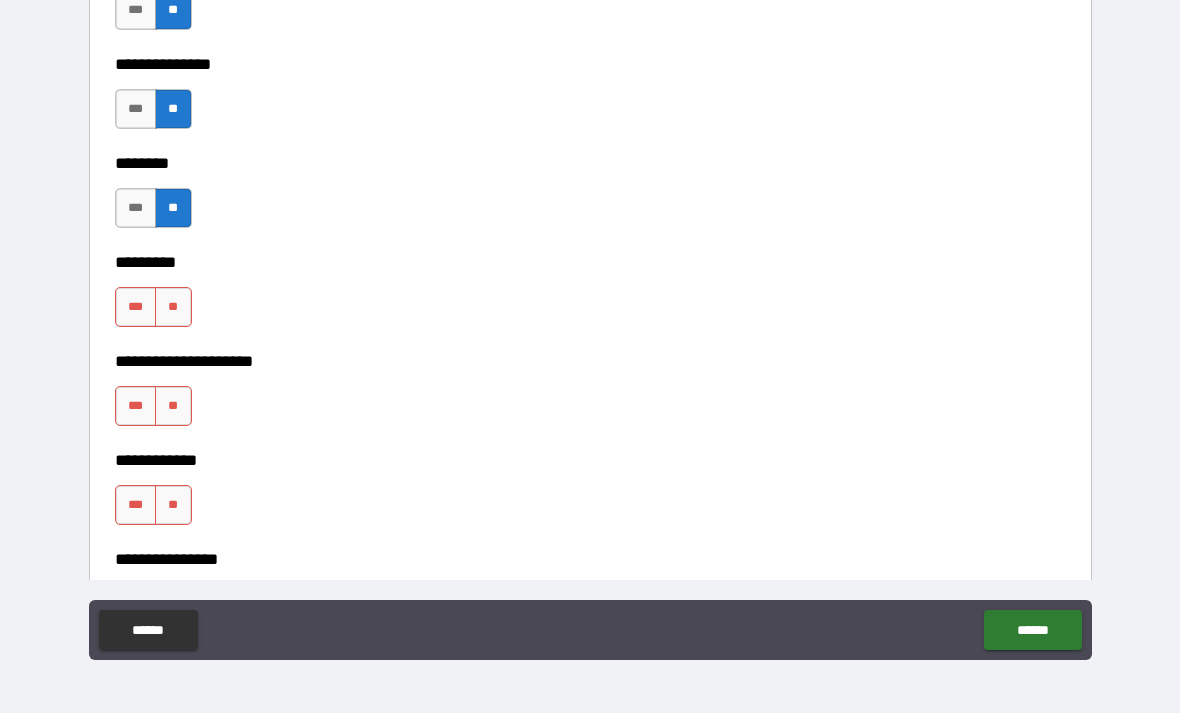 click on "**" at bounding box center (173, 307) 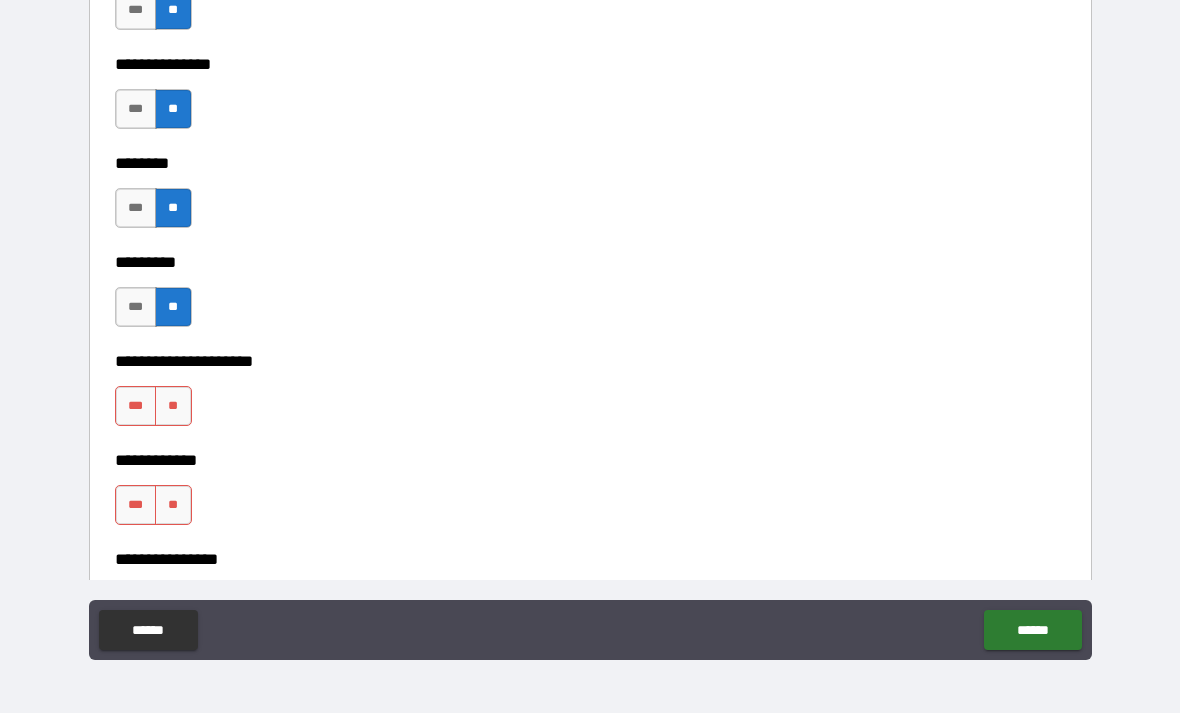 click on "**" at bounding box center (173, 406) 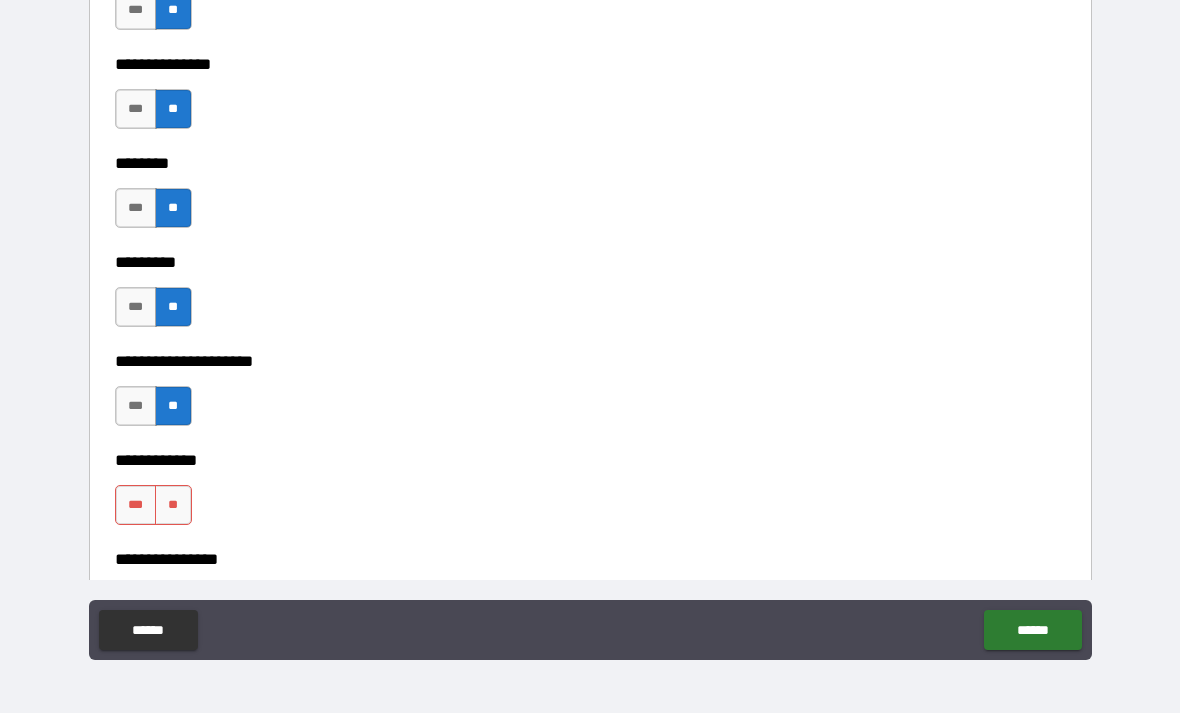 click on "**" at bounding box center [173, 505] 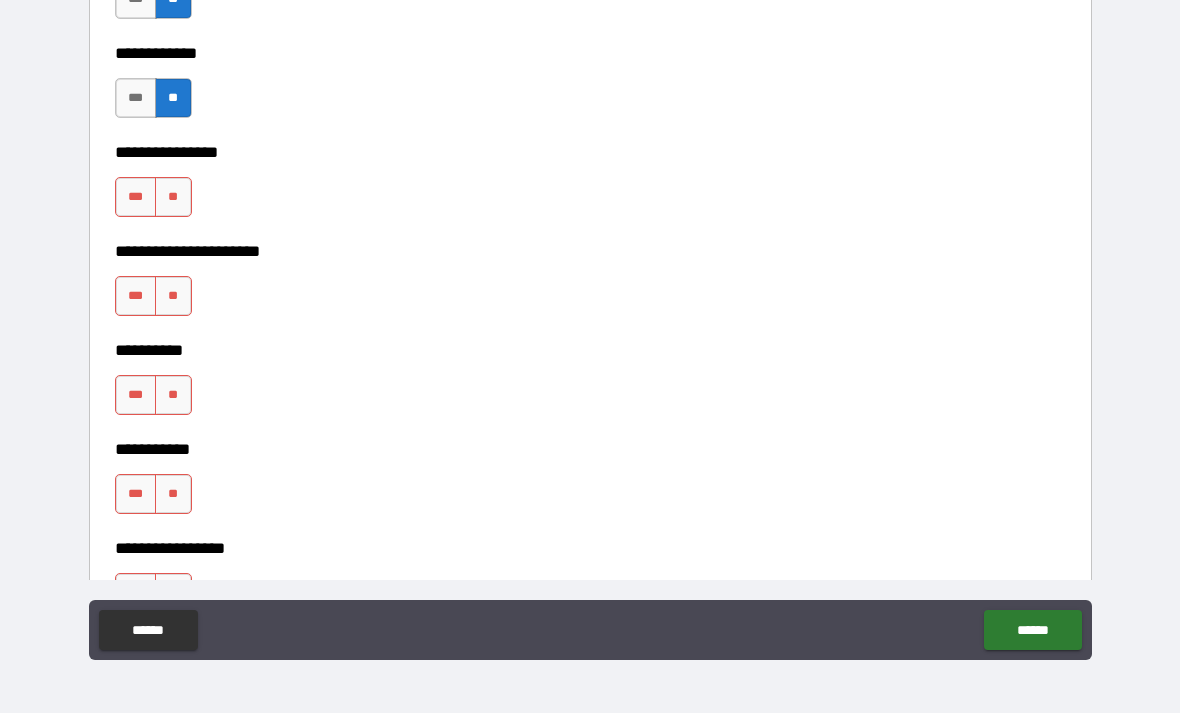 scroll, scrollTop: 6561, scrollLeft: 0, axis: vertical 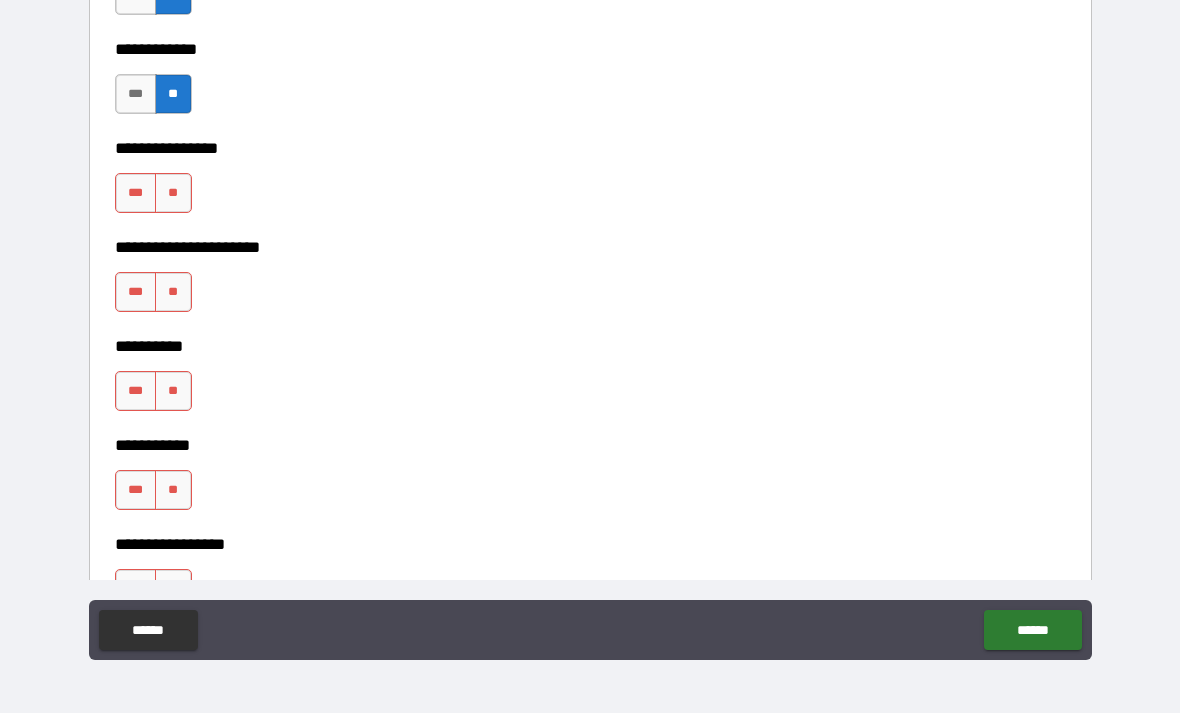 click on "**********" at bounding box center [590, 233] 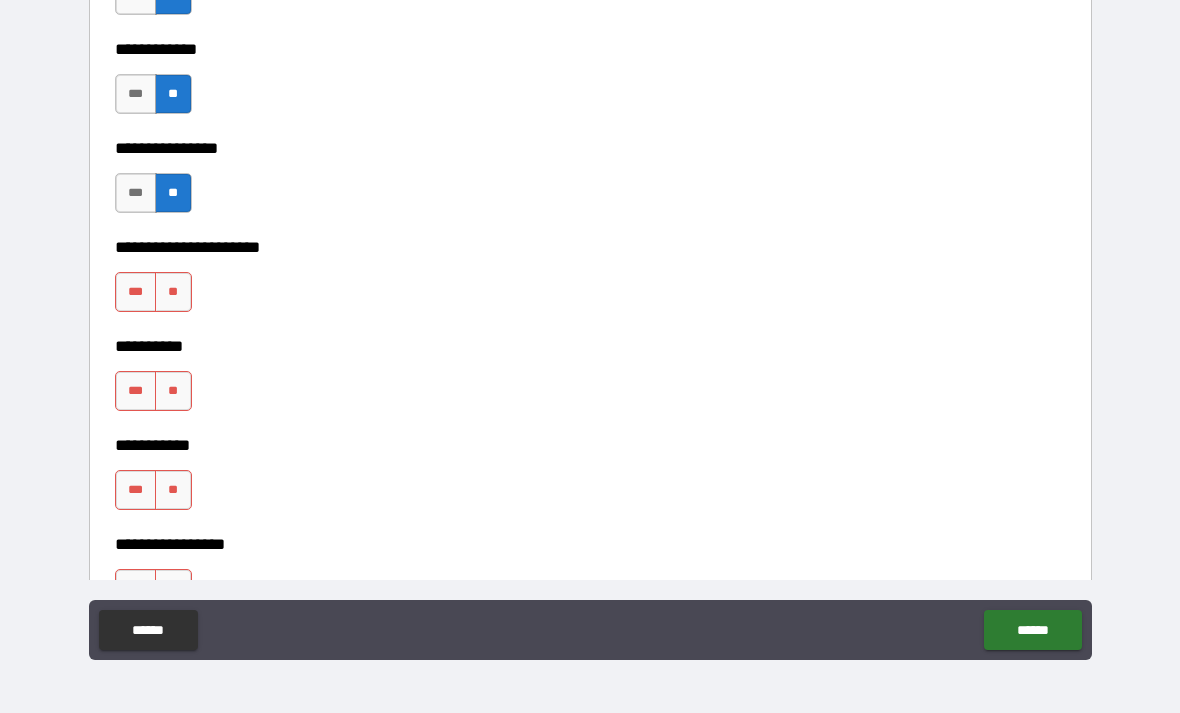 click on "**" at bounding box center (173, 292) 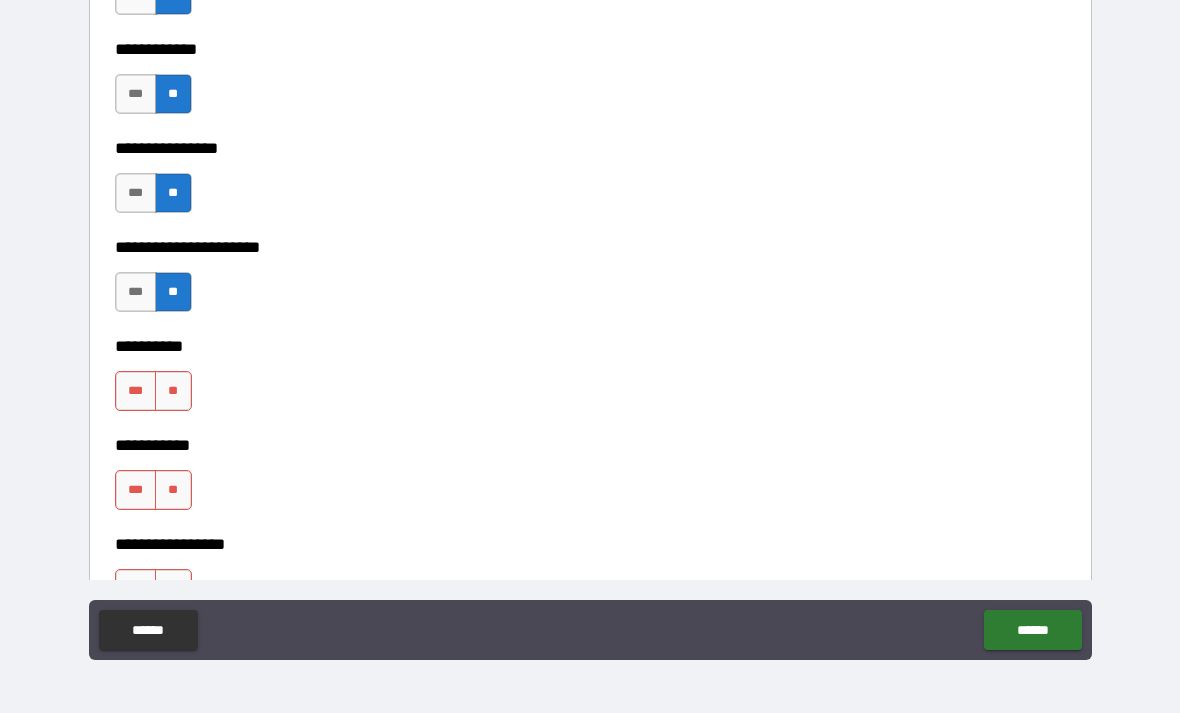 click on "**" at bounding box center [173, 391] 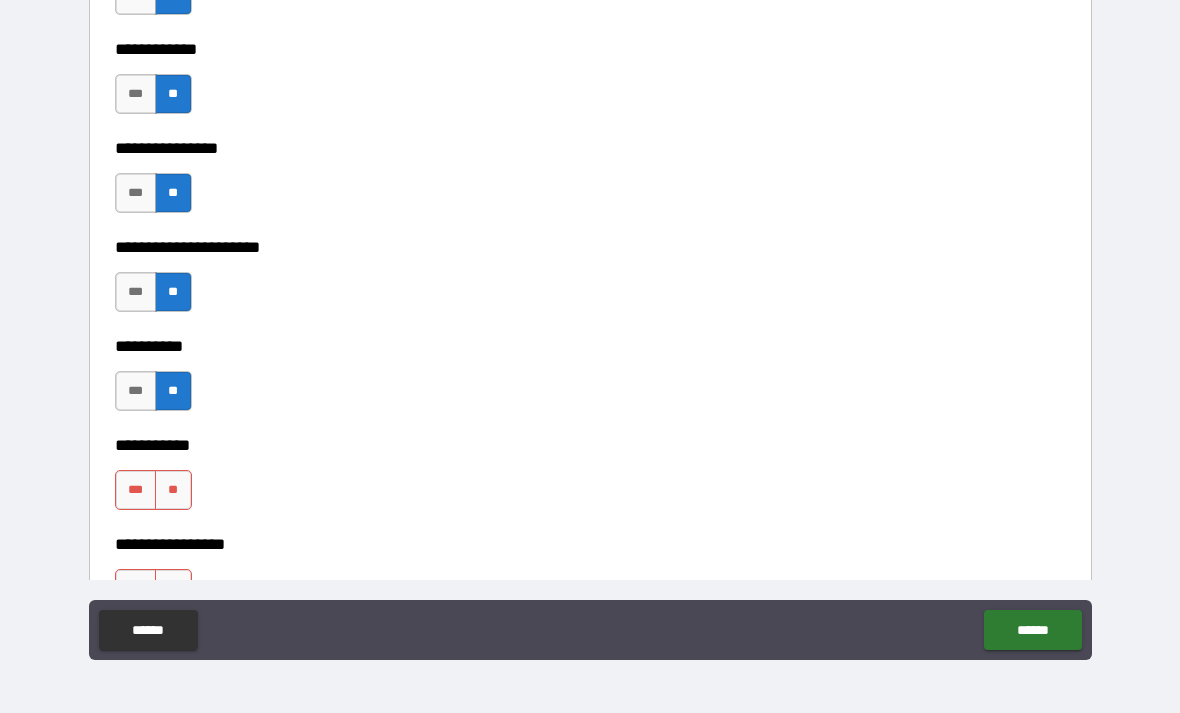 click on "**" at bounding box center [173, 490] 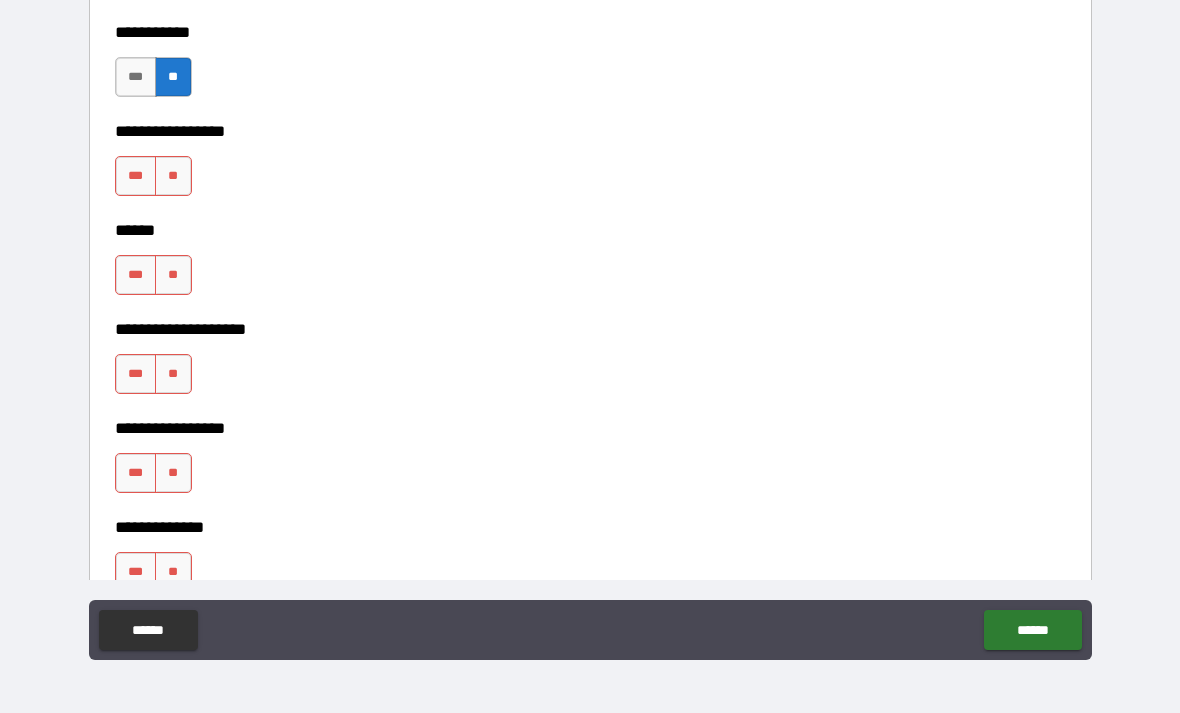 scroll, scrollTop: 6982, scrollLeft: 0, axis: vertical 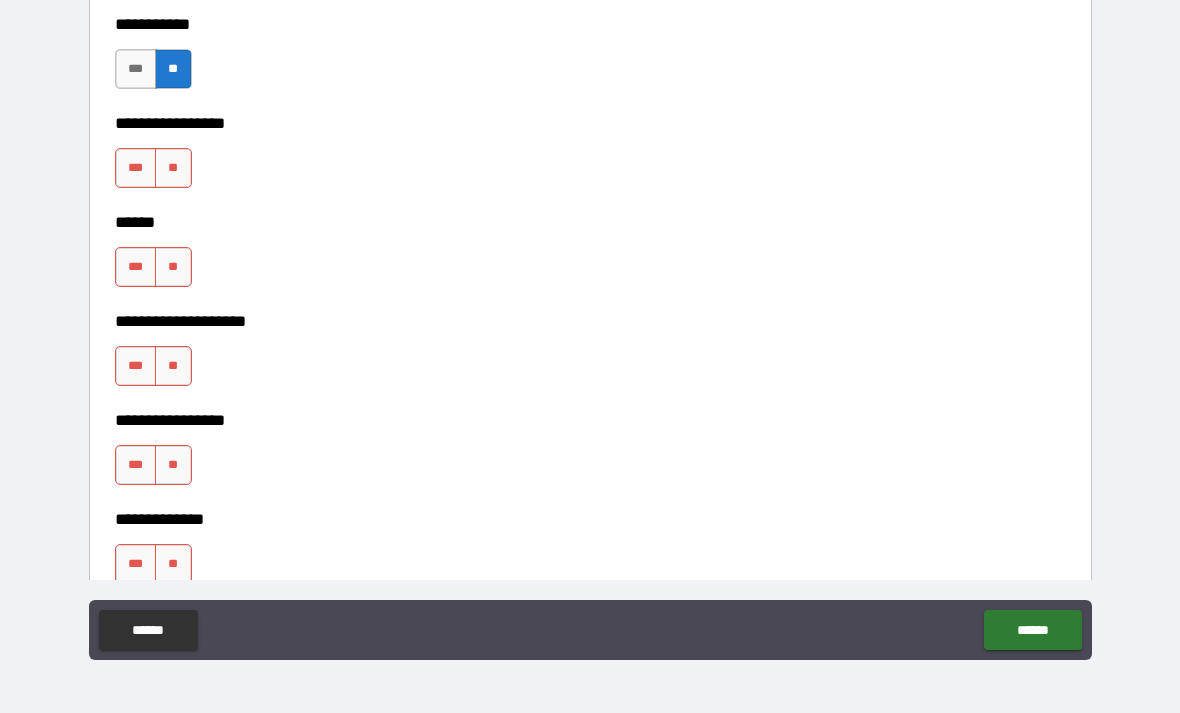 click on "**" at bounding box center (173, 168) 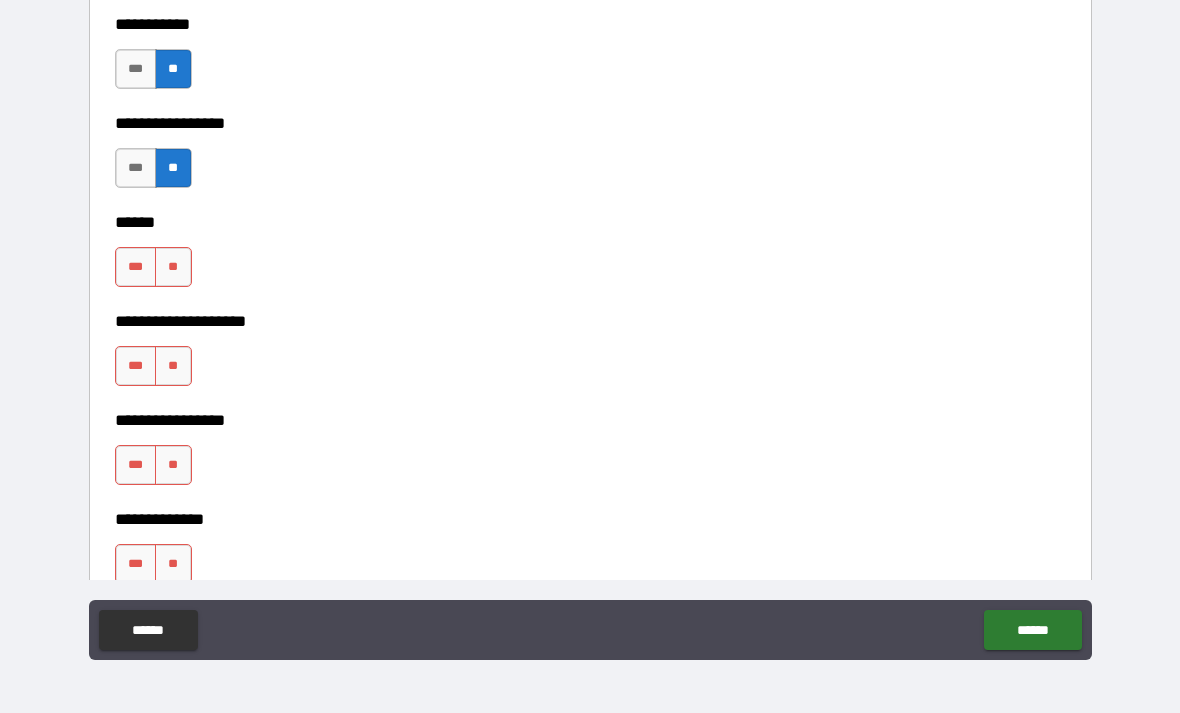 click on "**" at bounding box center [173, 267] 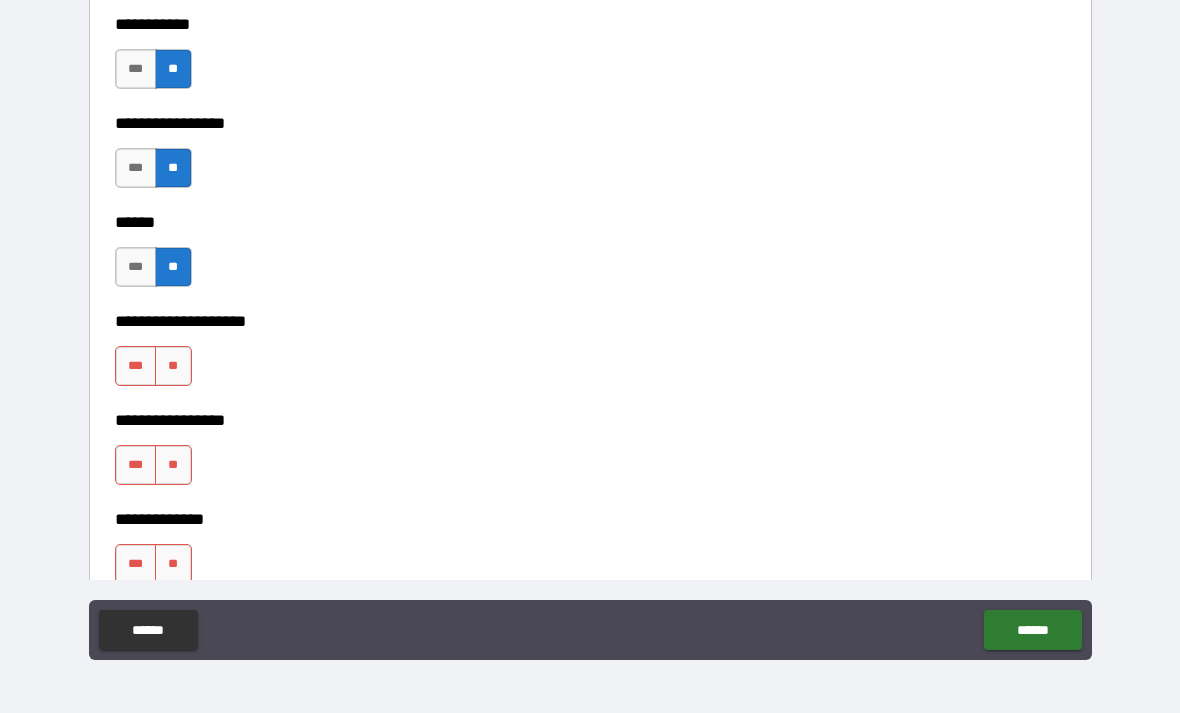 click on "**" at bounding box center (173, 366) 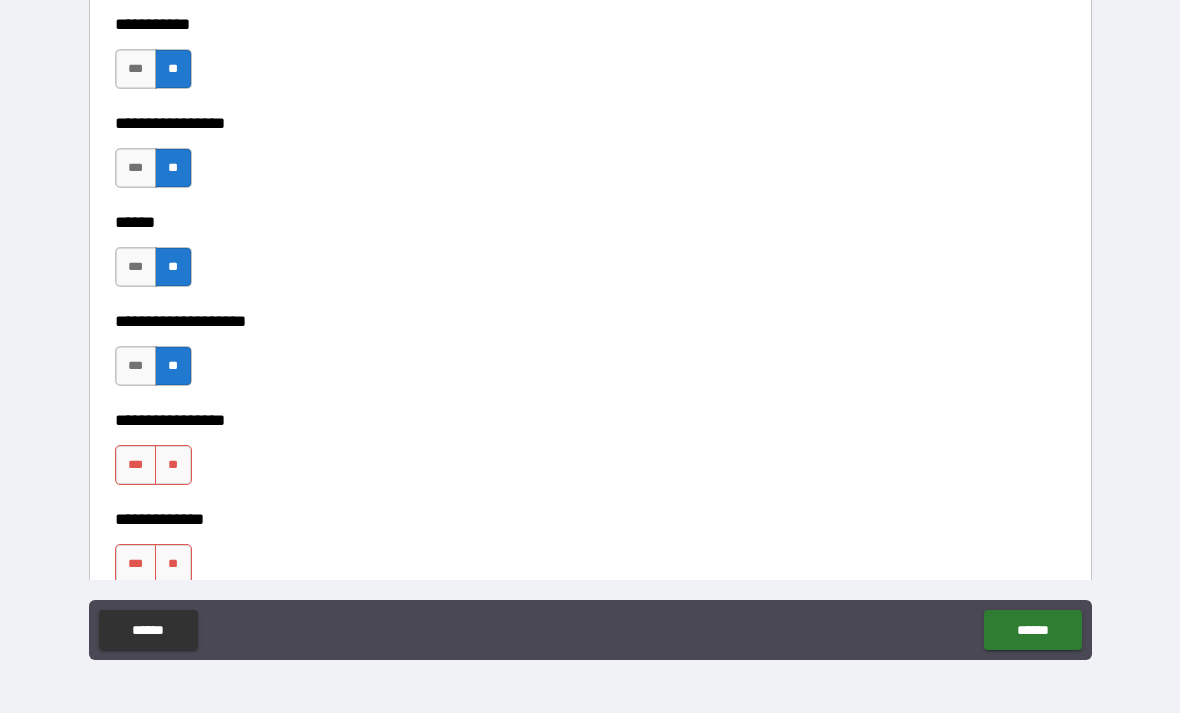 click on "**" at bounding box center [173, 465] 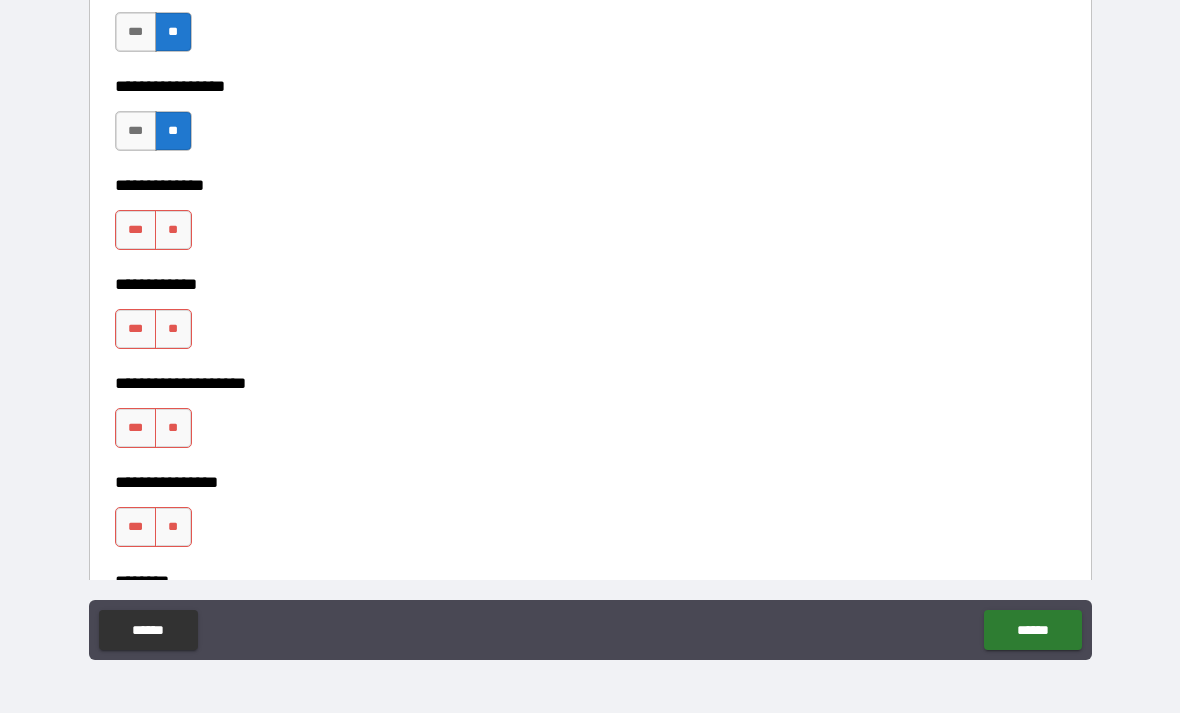 scroll, scrollTop: 7314, scrollLeft: 0, axis: vertical 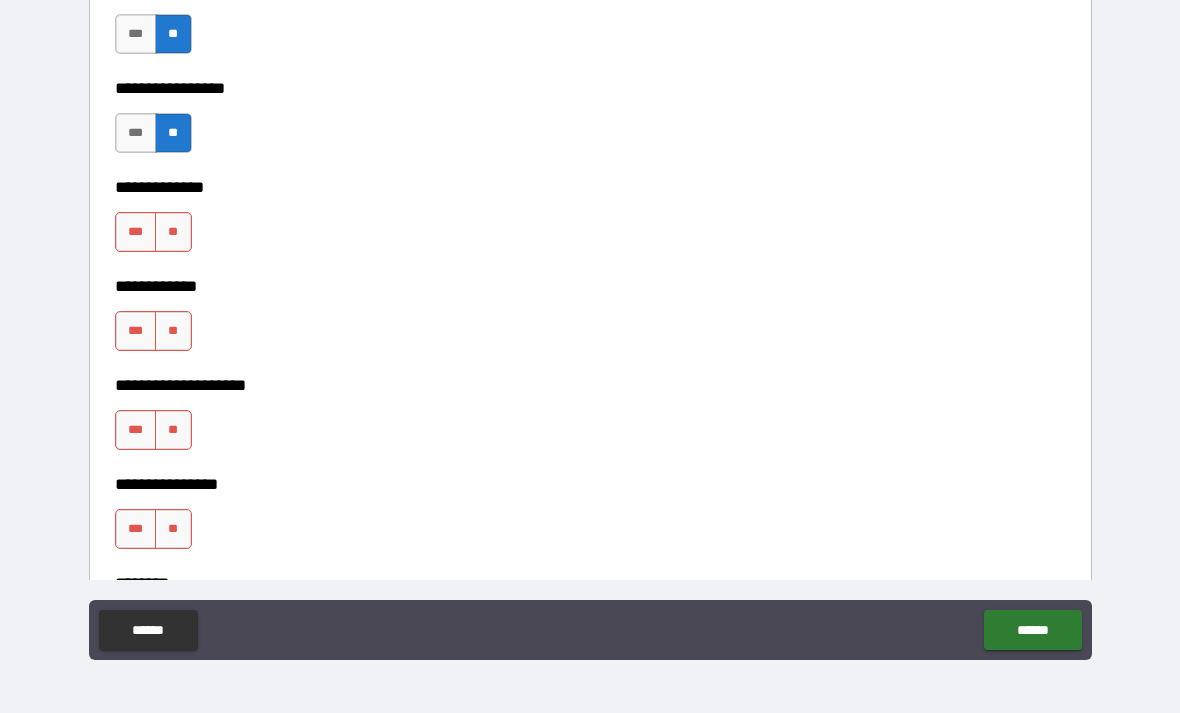 click on "***" at bounding box center [136, 232] 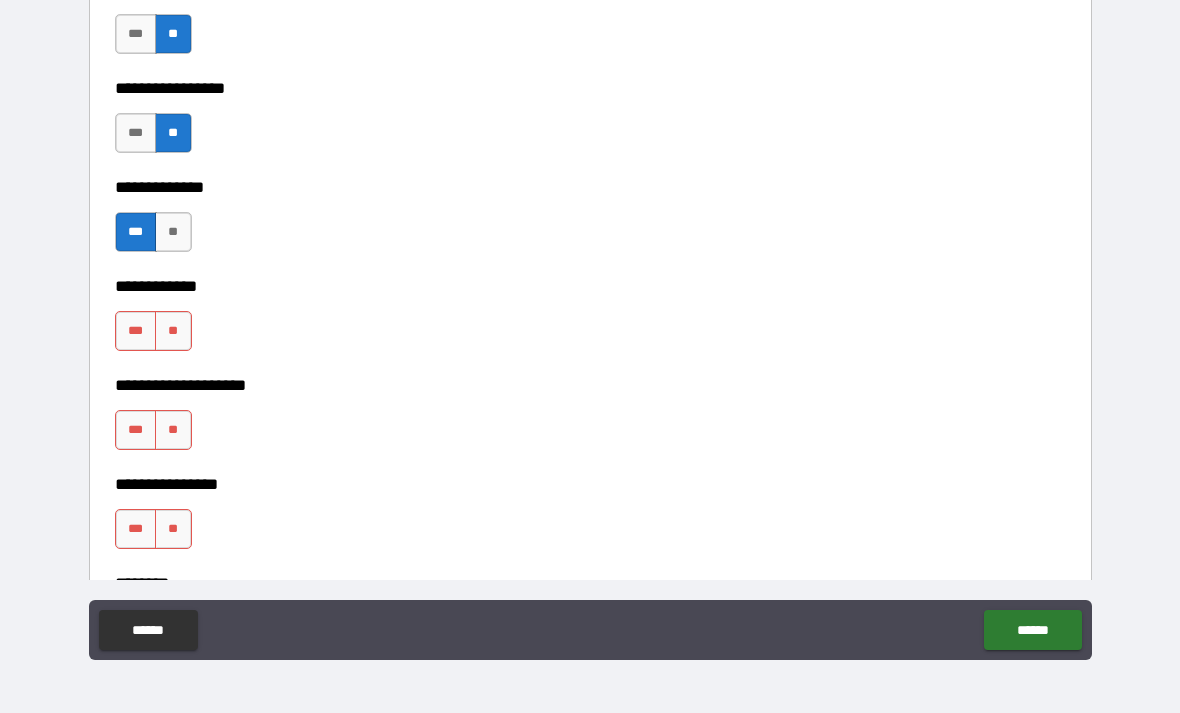 click on "**" at bounding box center [173, 331] 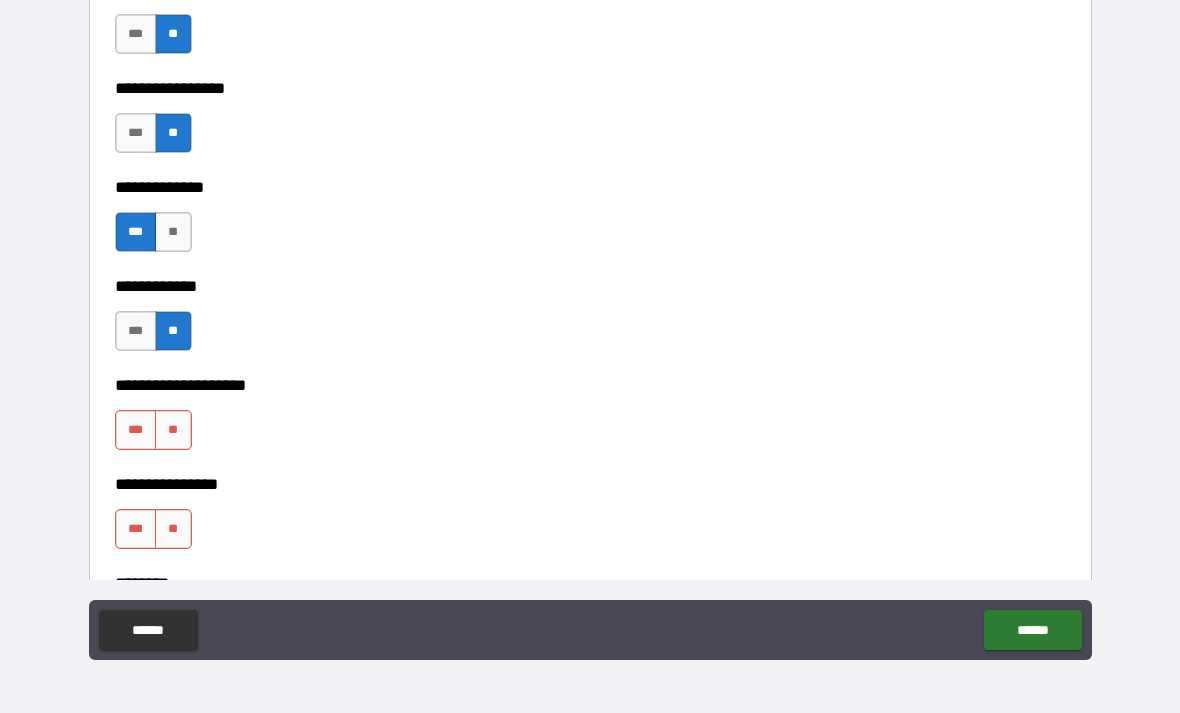click on "**" at bounding box center (173, 430) 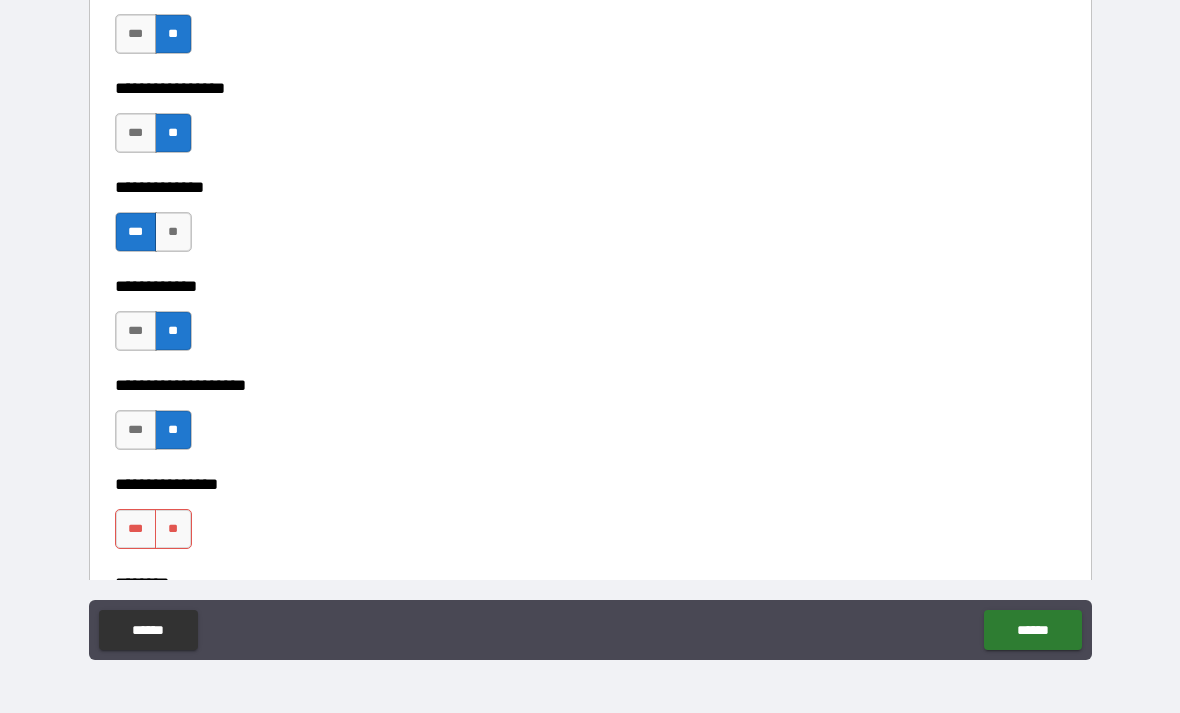 click on "**" at bounding box center (173, 529) 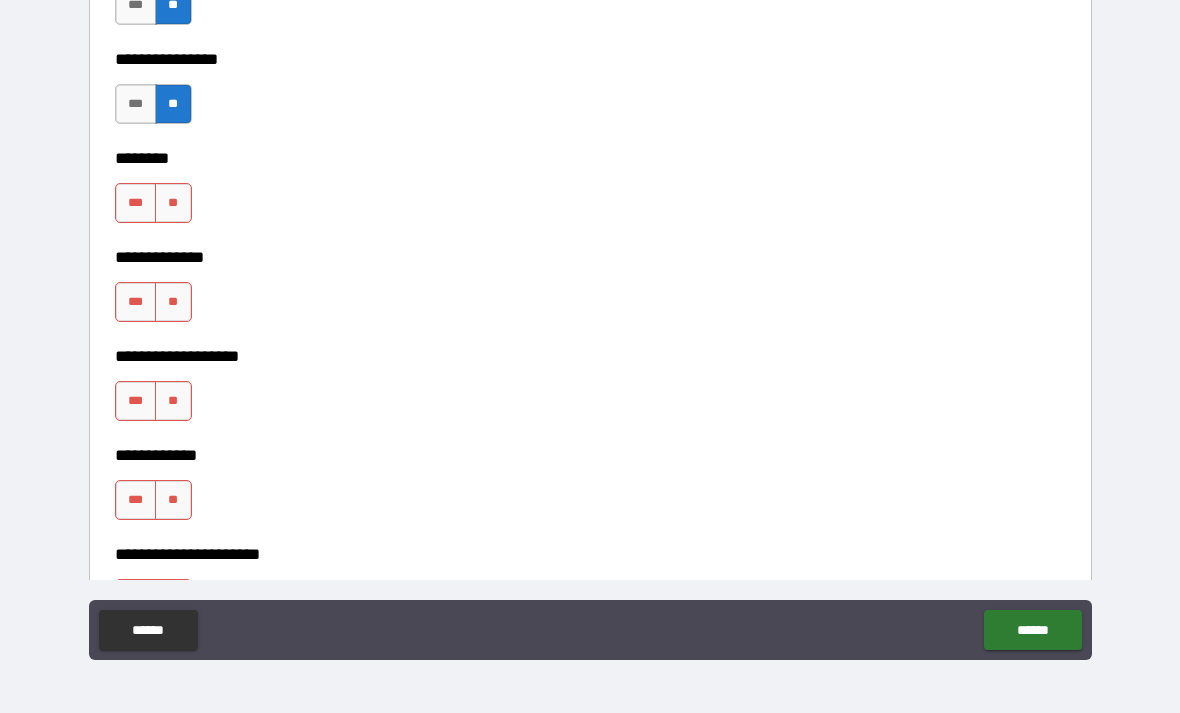 scroll, scrollTop: 7780, scrollLeft: 0, axis: vertical 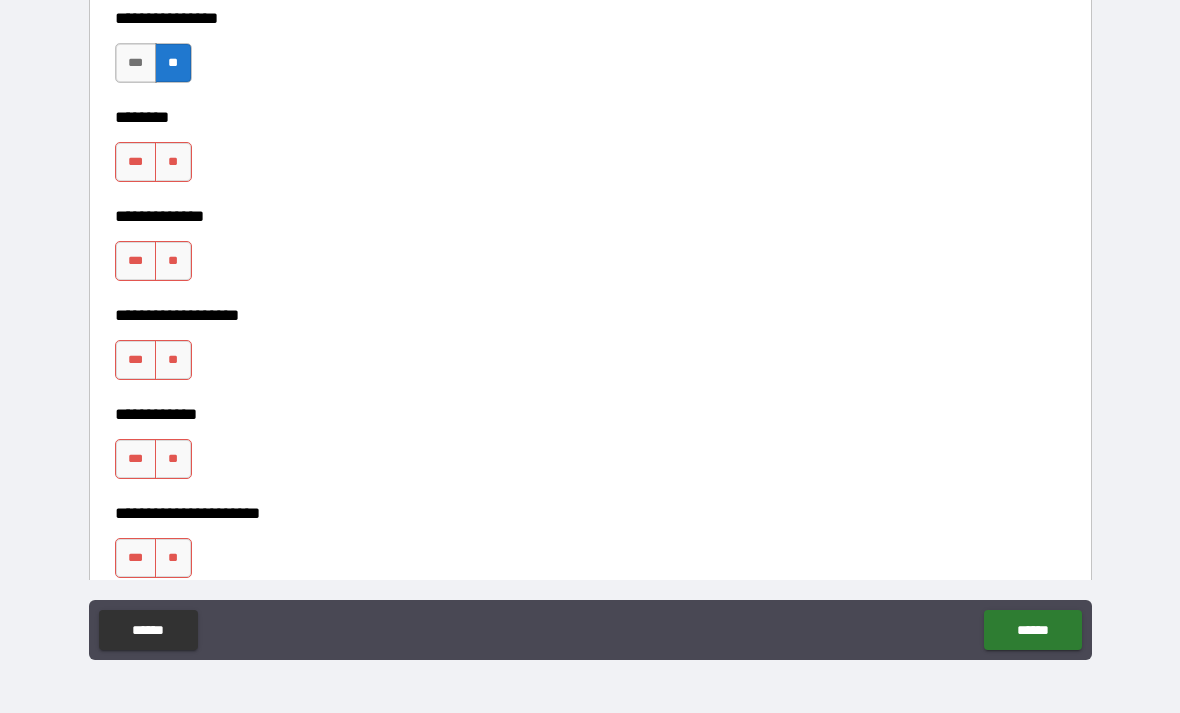 click on "**" at bounding box center [173, 162] 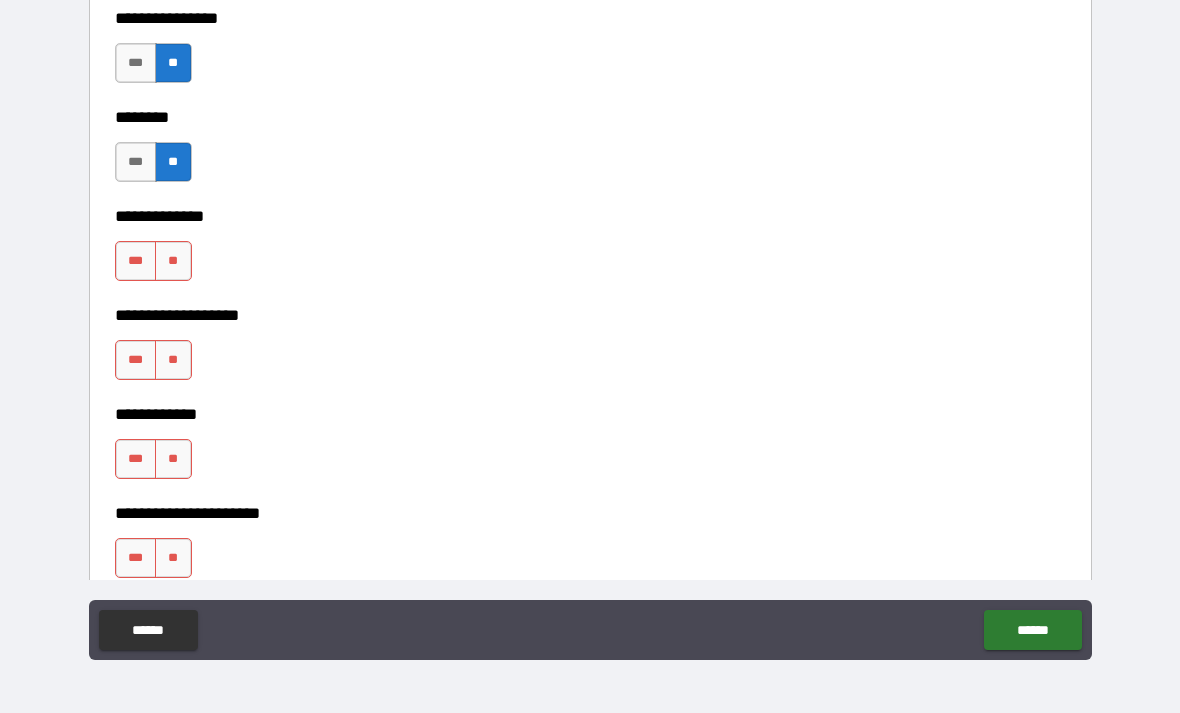 click on "**" at bounding box center (173, 261) 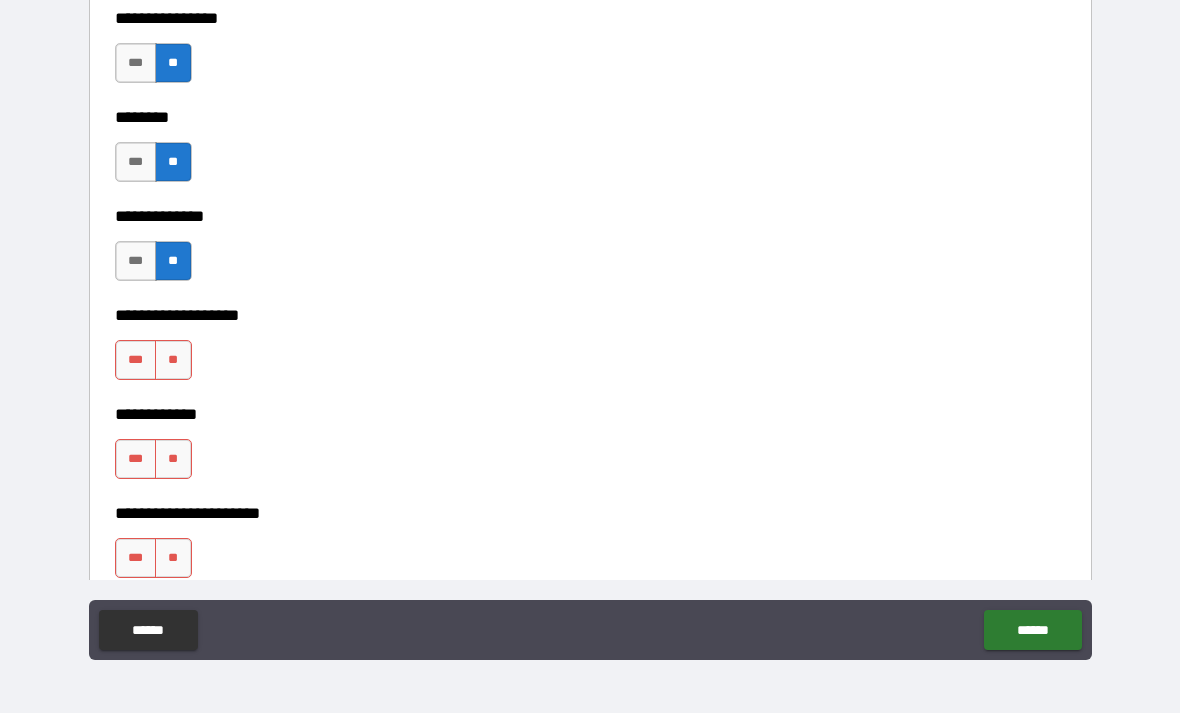 click on "**" at bounding box center [173, 360] 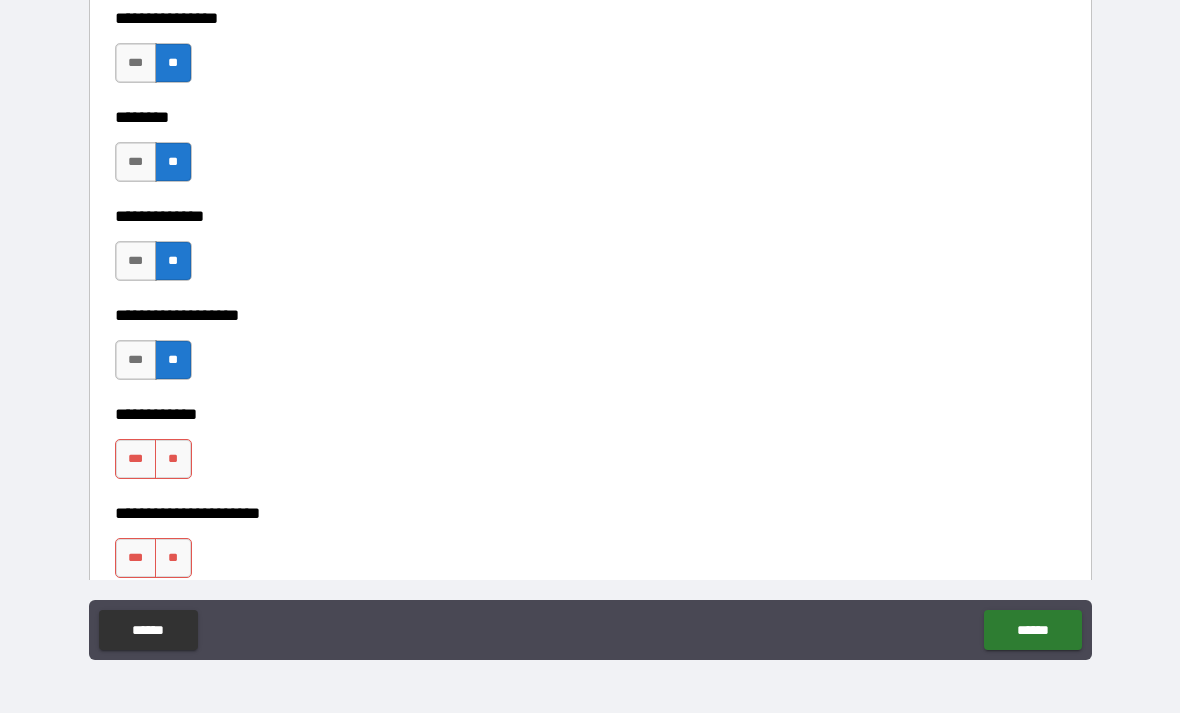 click on "**" at bounding box center [173, 459] 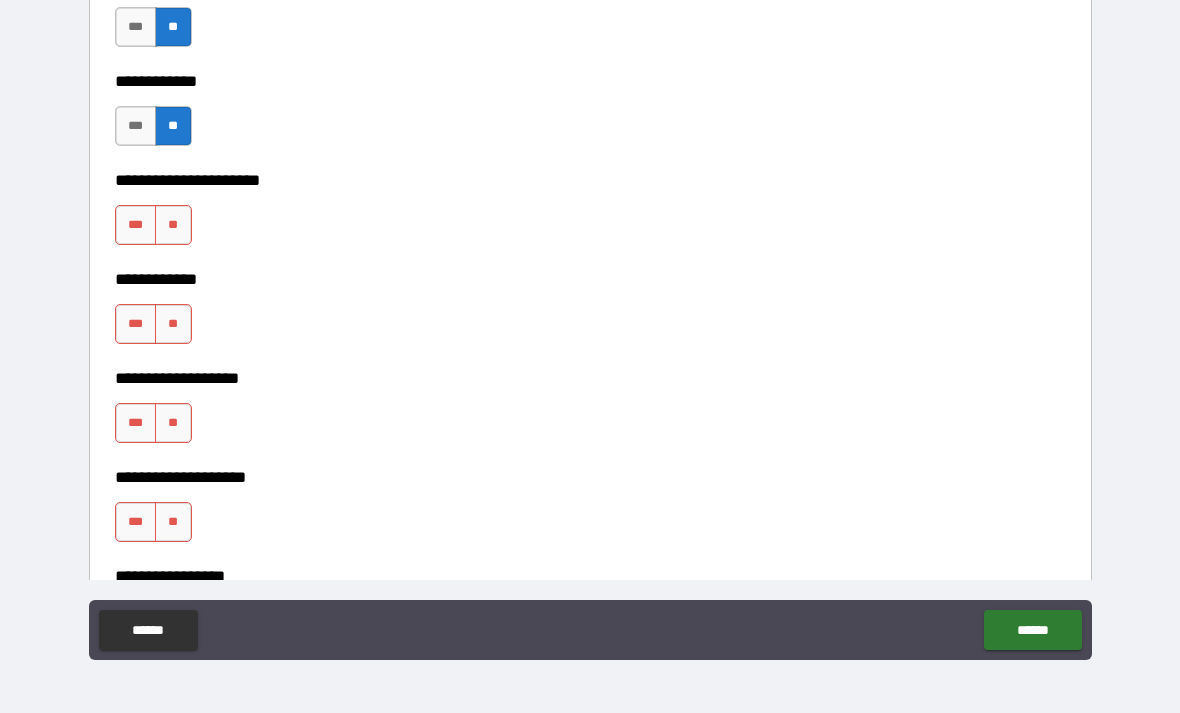 scroll, scrollTop: 8114, scrollLeft: 0, axis: vertical 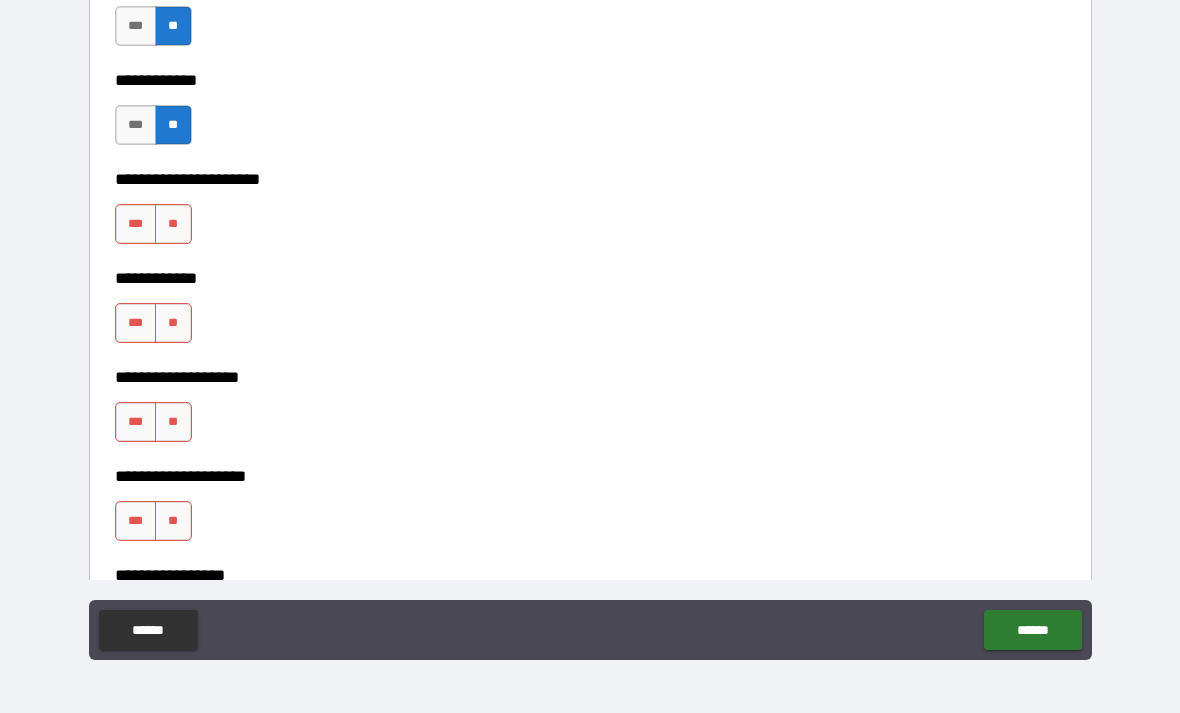click on "**" at bounding box center [173, 224] 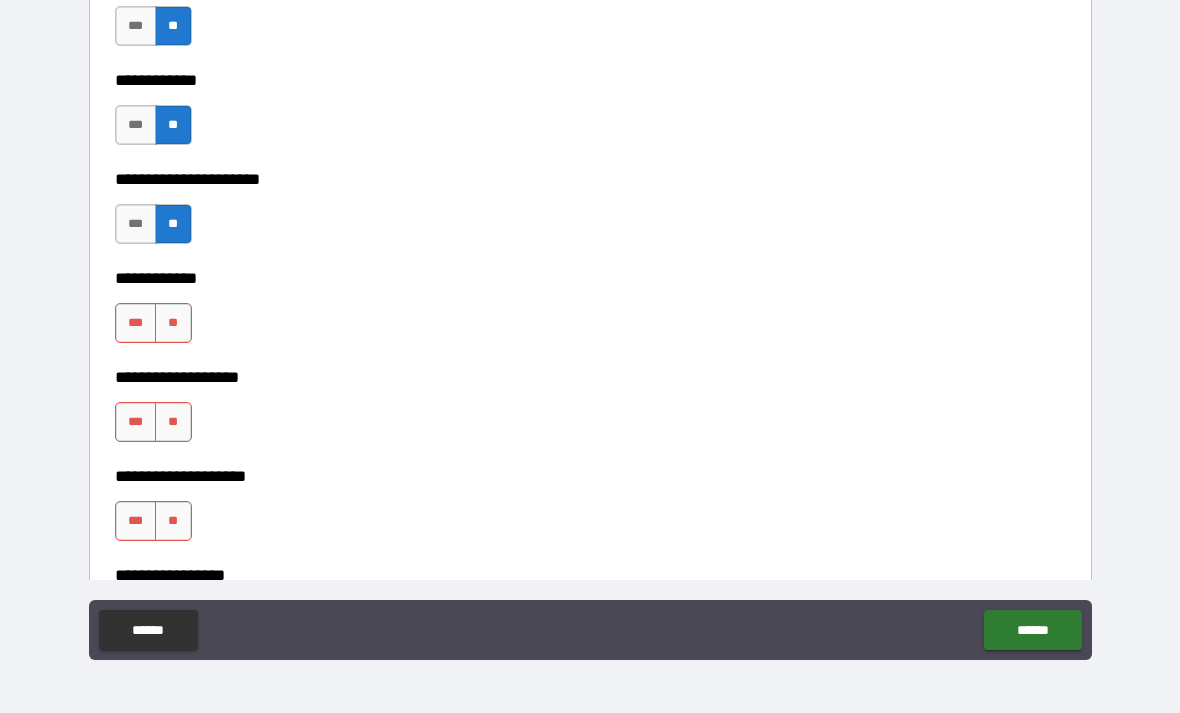 click on "**" at bounding box center (173, 323) 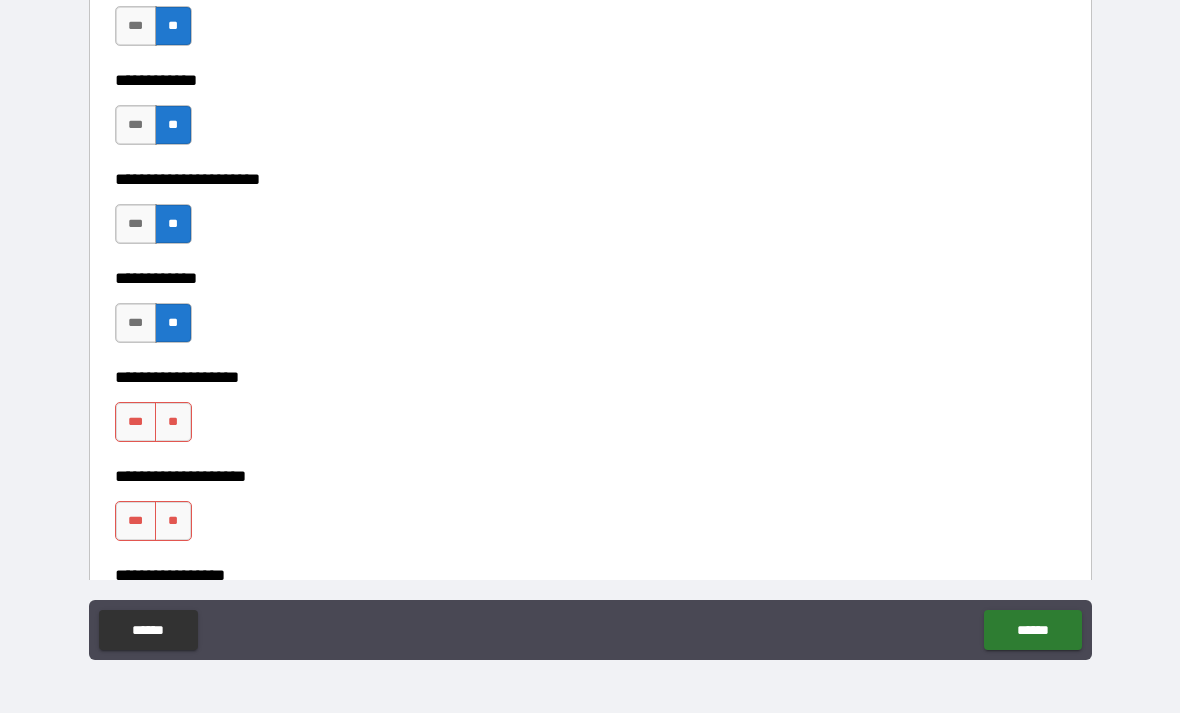 click on "**" at bounding box center [173, 422] 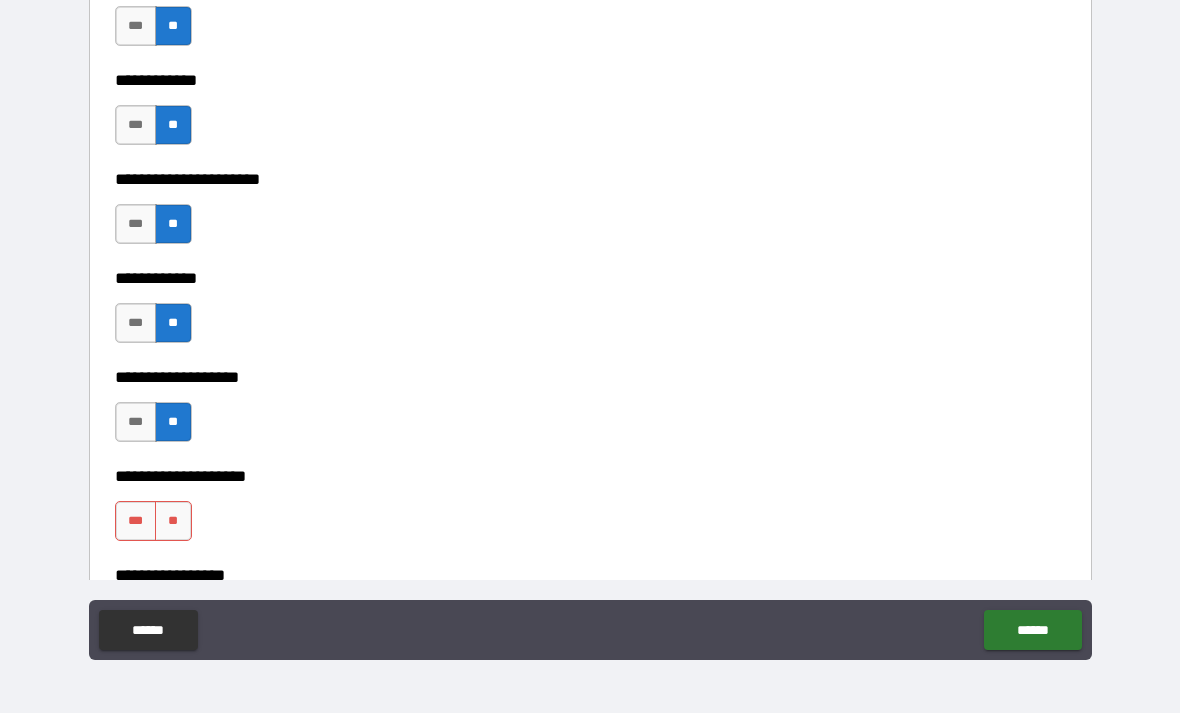 click on "**" at bounding box center [173, 521] 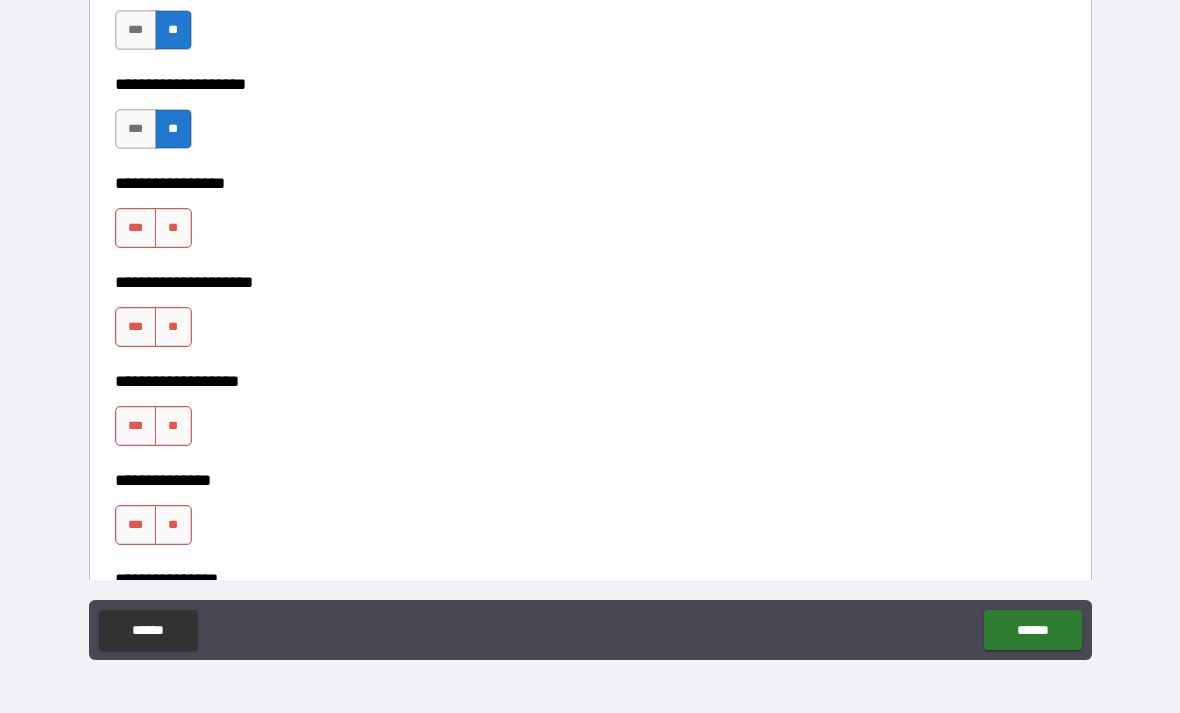 scroll, scrollTop: 8512, scrollLeft: 0, axis: vertical 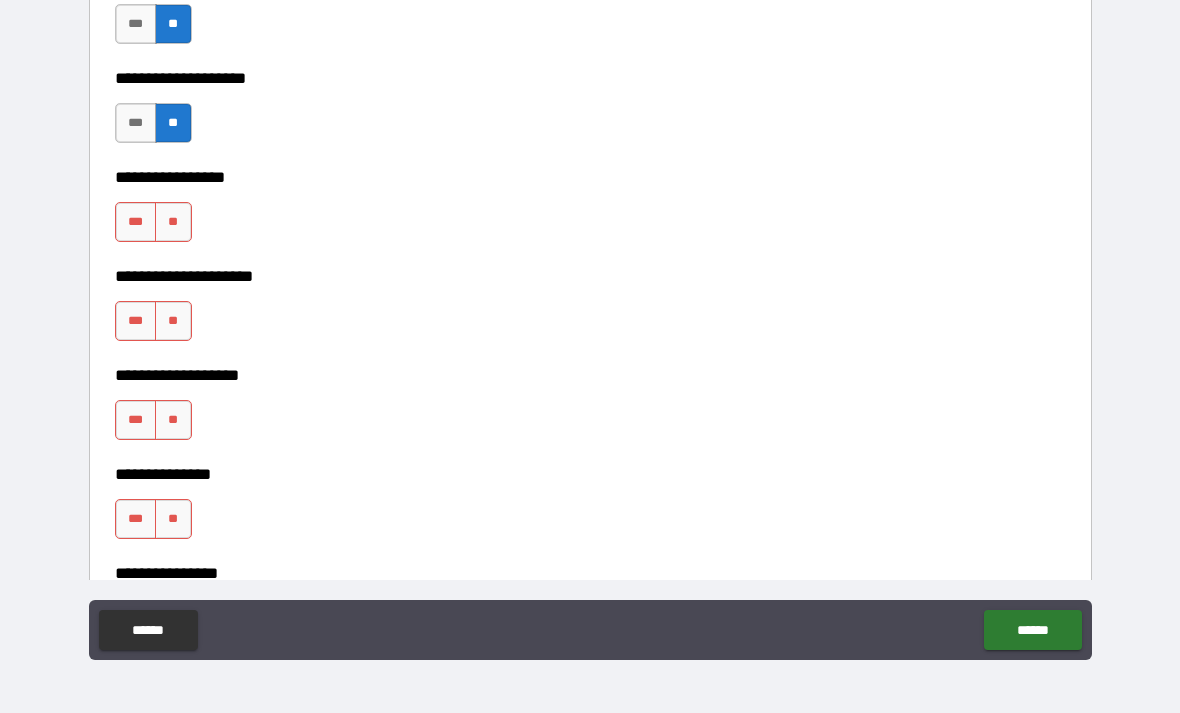 click on "**" at bounding box center [173, 222] 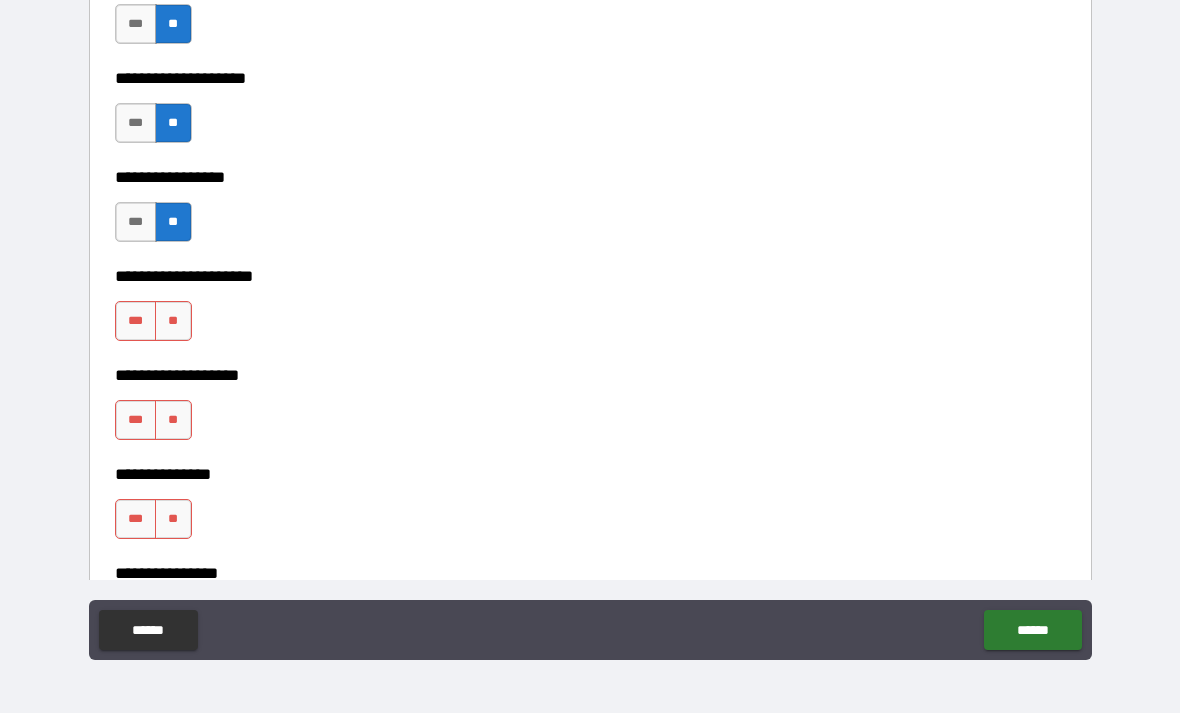 click on "**" at bounding box center [173, 321] 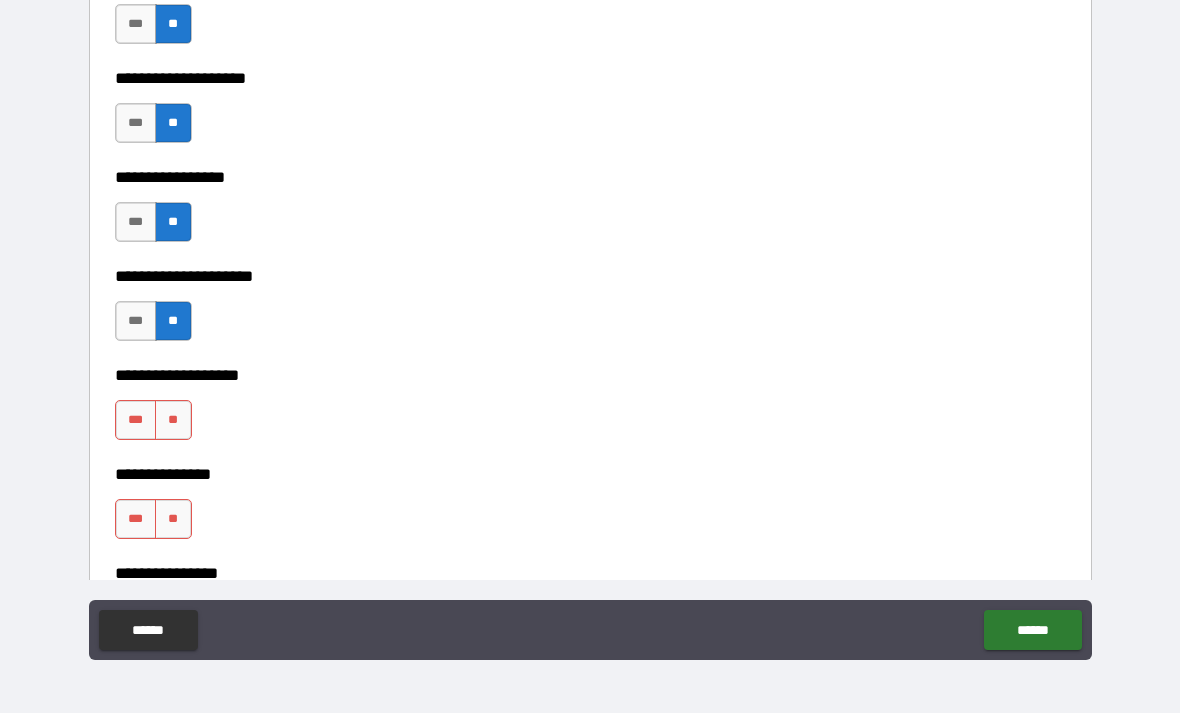 click on "**" at bounding box center [173, 420] 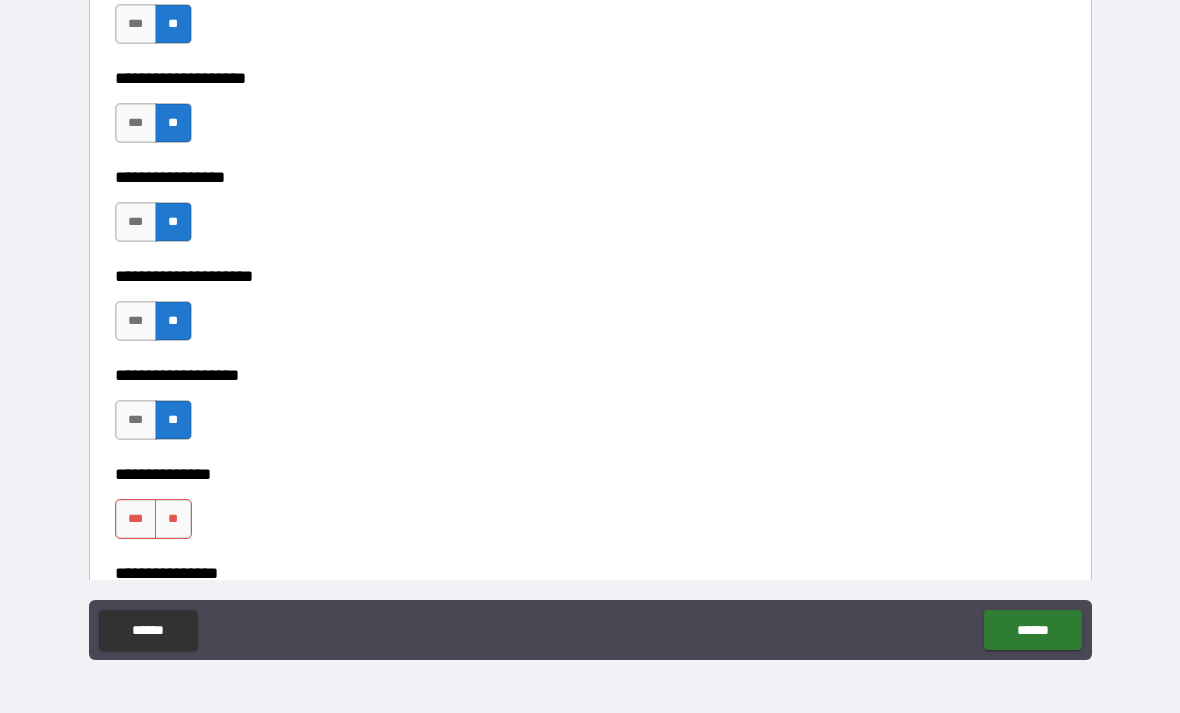 click on "**" at bounding box center [173, 519] 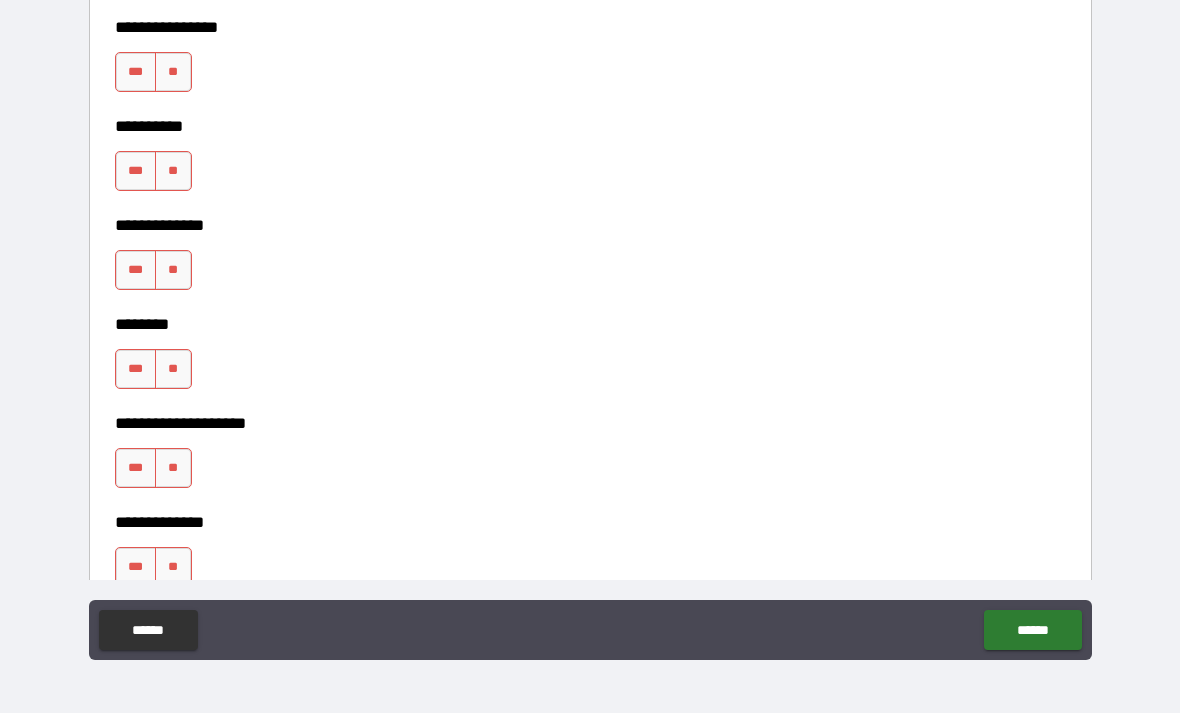 scroll, scrollTop: 9059, scrollLeft: 0, axis: vertical 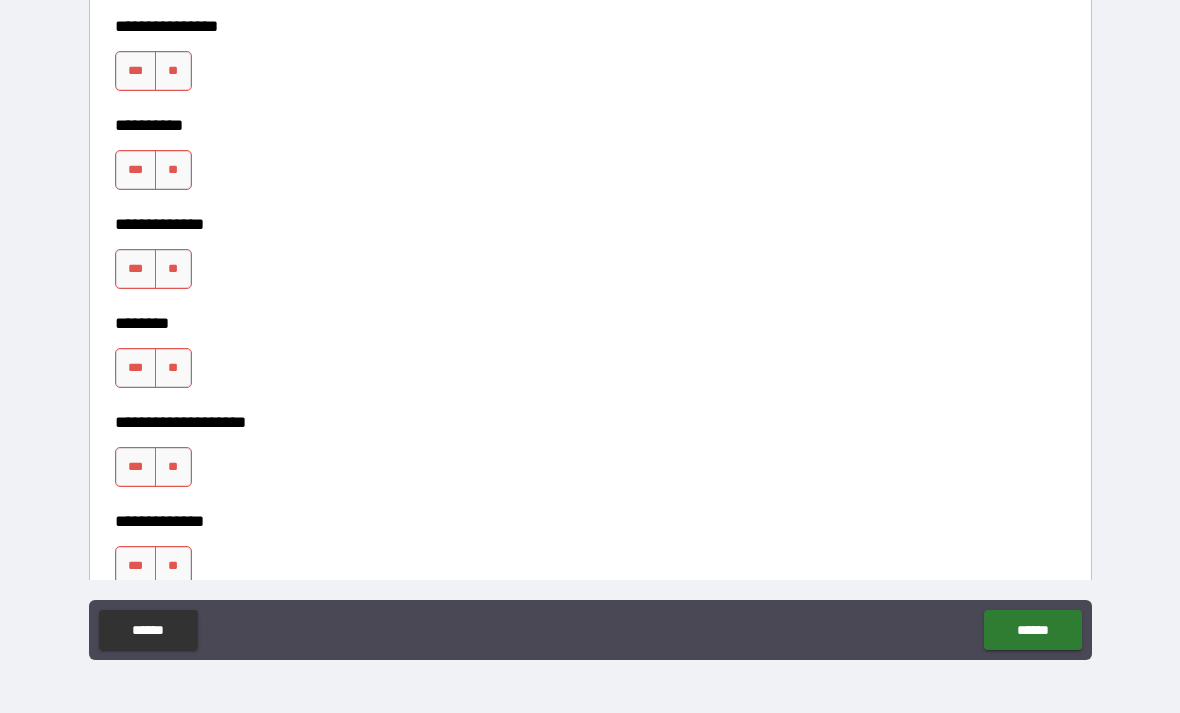 click on "**" at bounding box center (173, 71) 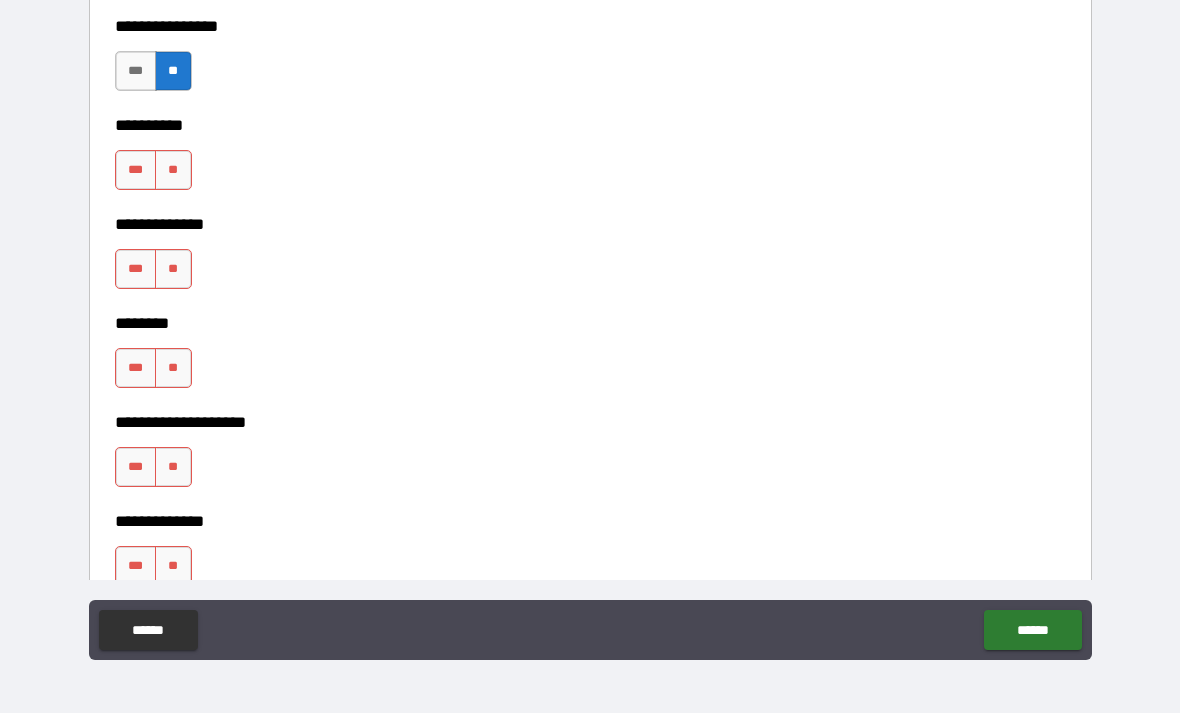 click on "**" at bounding box center (173, 170) 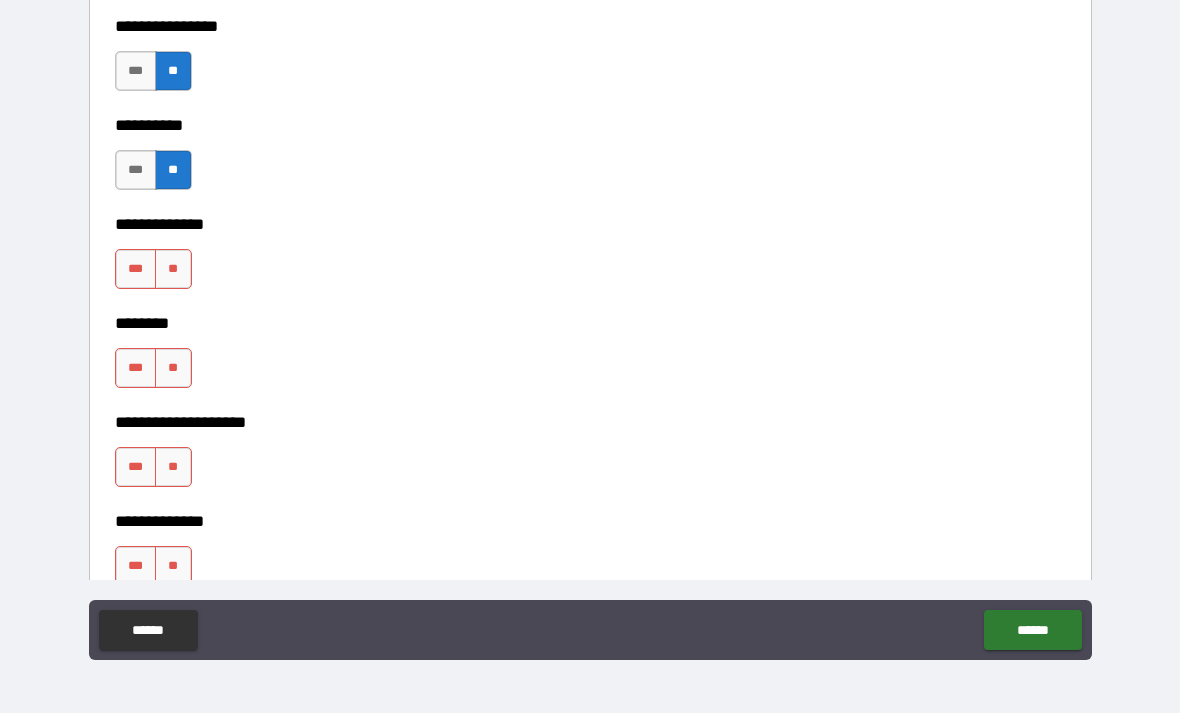 click on "**" at bounding box center (173, 269) 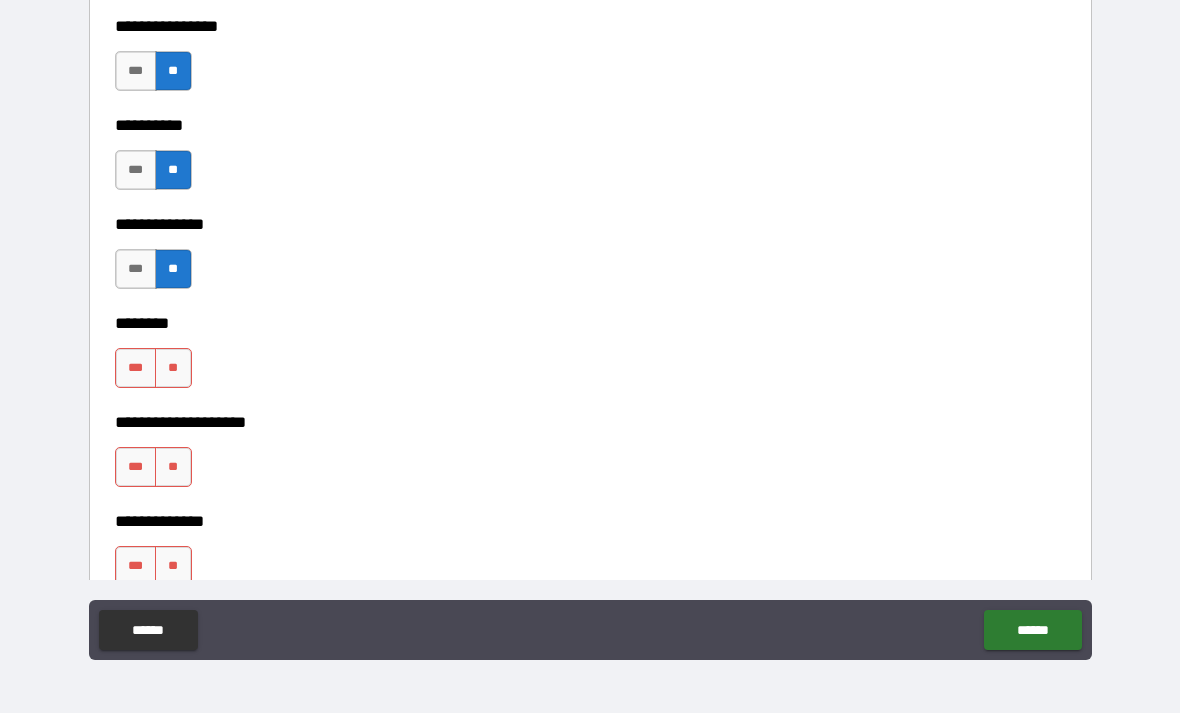 click on "***" at bounding box center (136, 368) 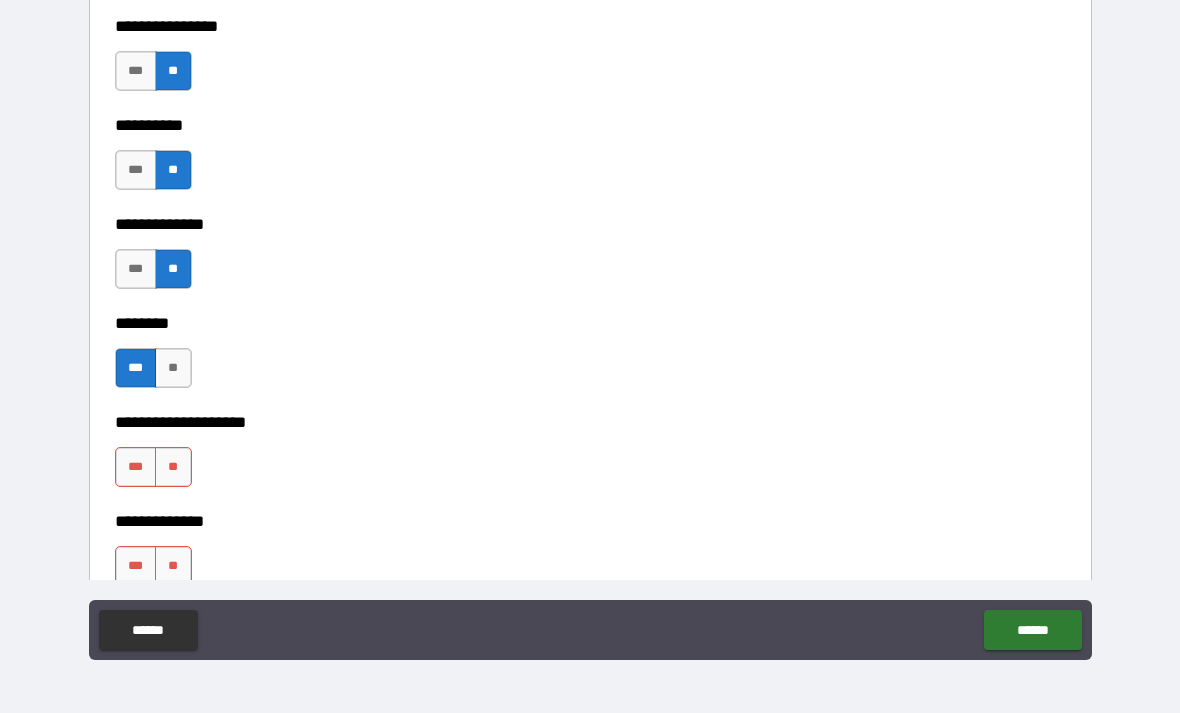 click on "**" at bounding box center [173, 467] 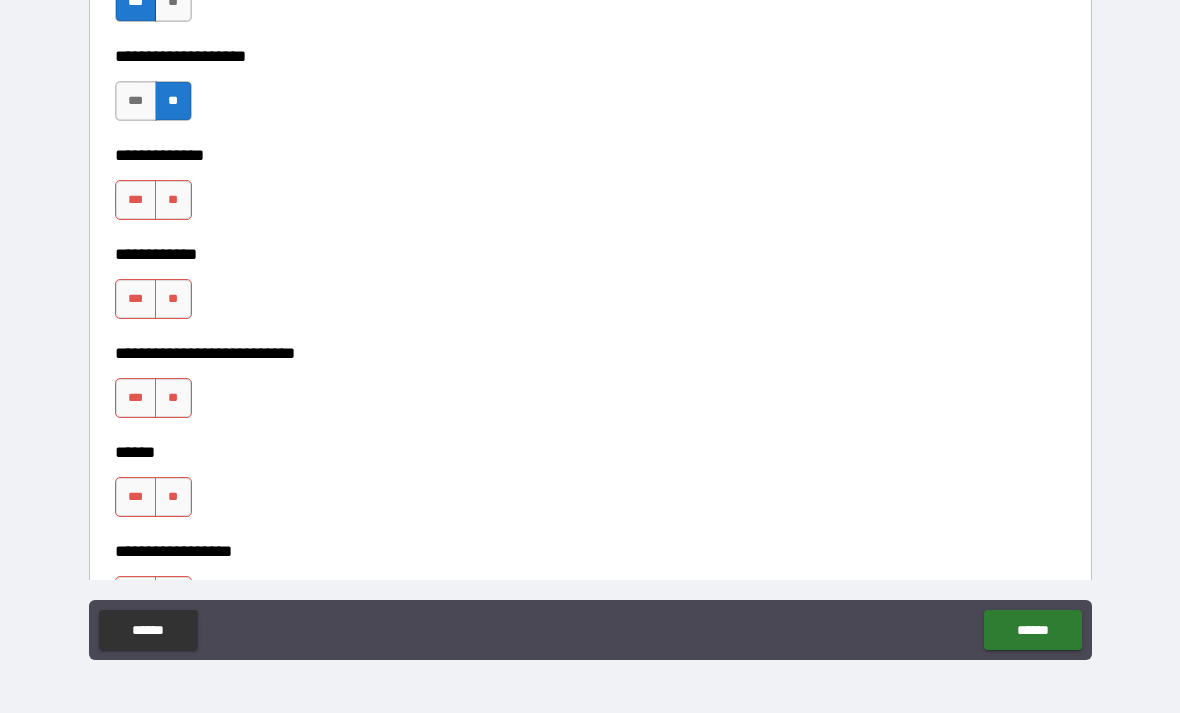 scroll, scrollTop: 9429, scrollLeft: 0, axis: vertical 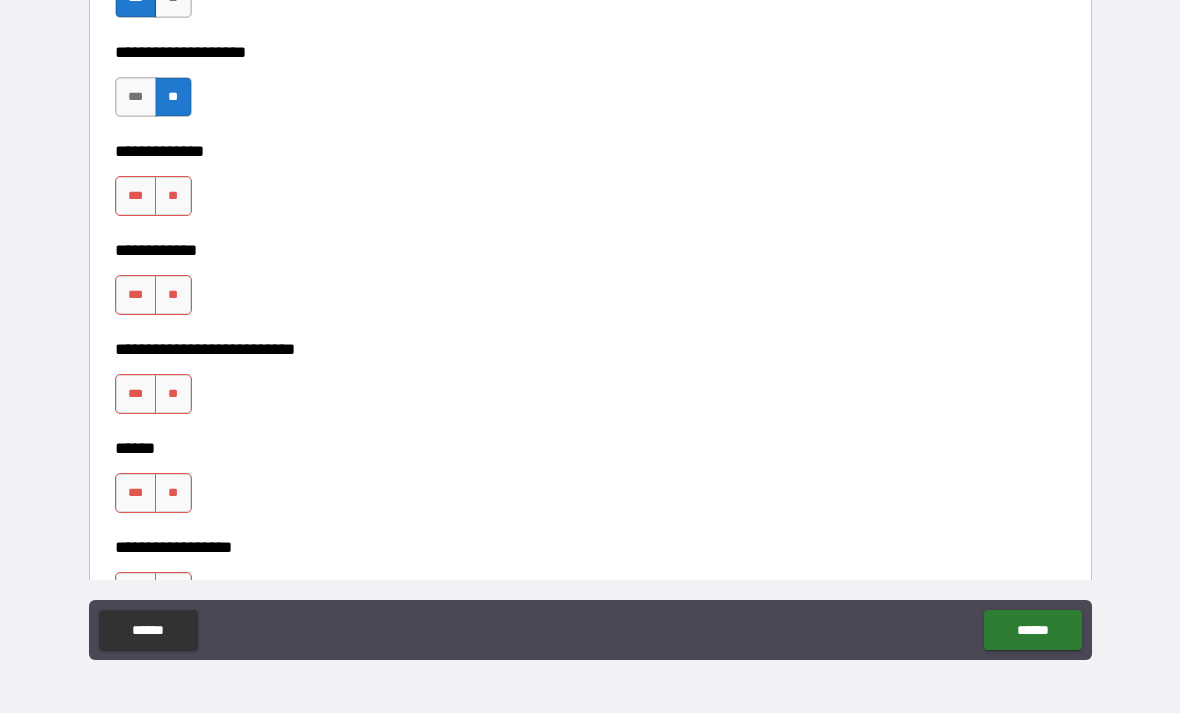 click on "**" at bounding box center (173, 196) 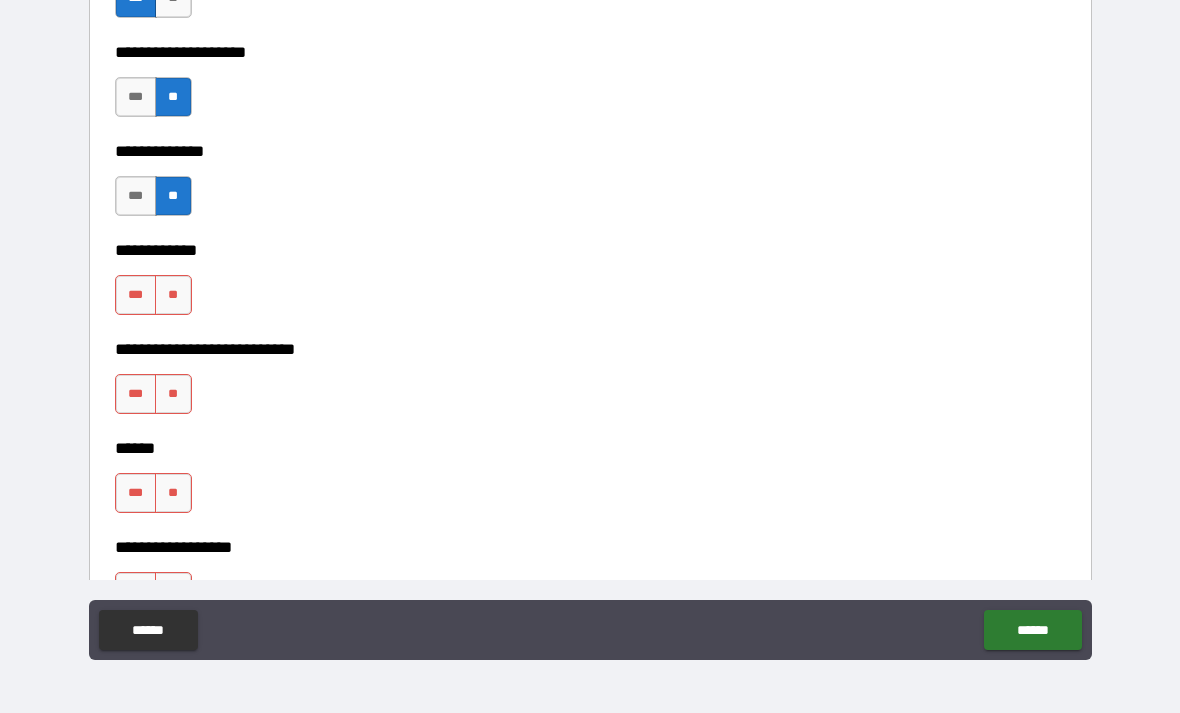 click on "**" at bounding box center (173, 295) 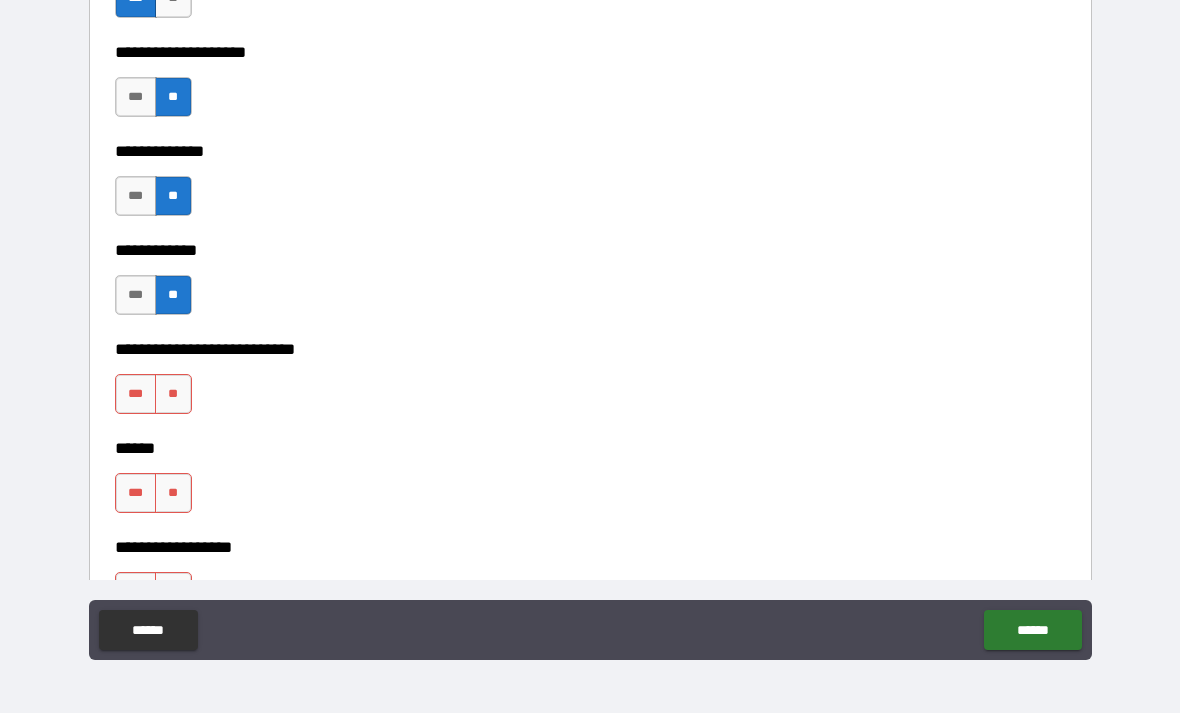 click on "**" at bounding box center [173, 394] 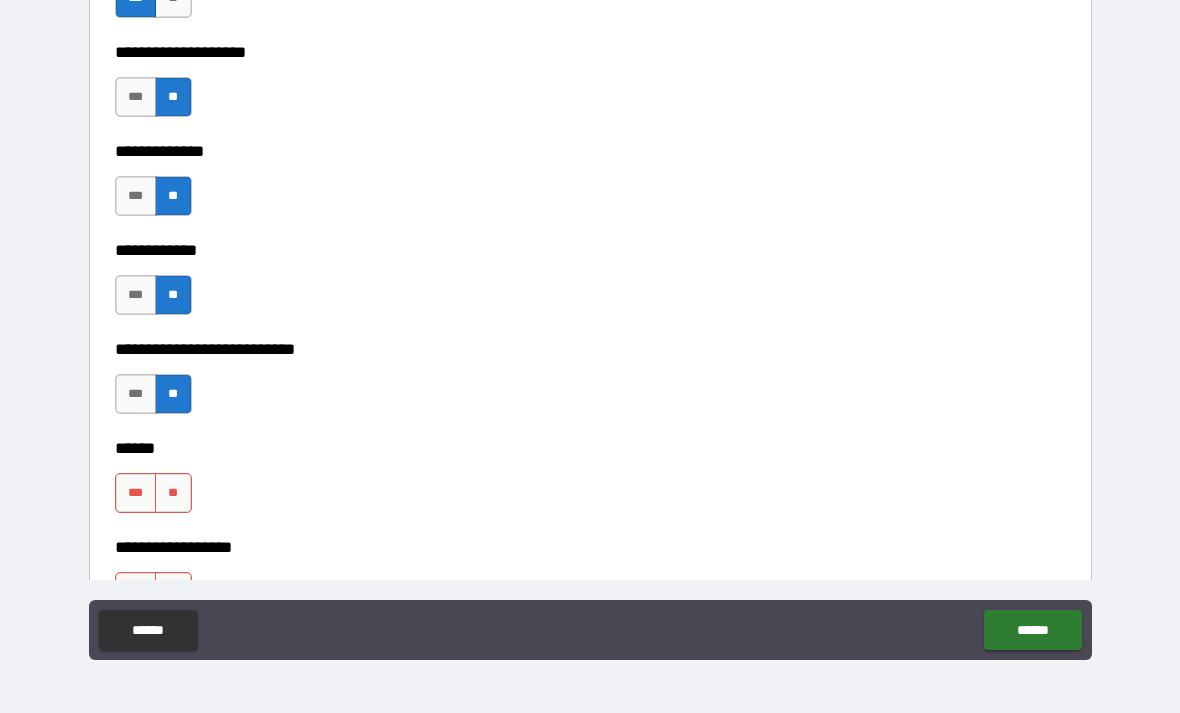 click on "**" at bounding box center [173, 493] 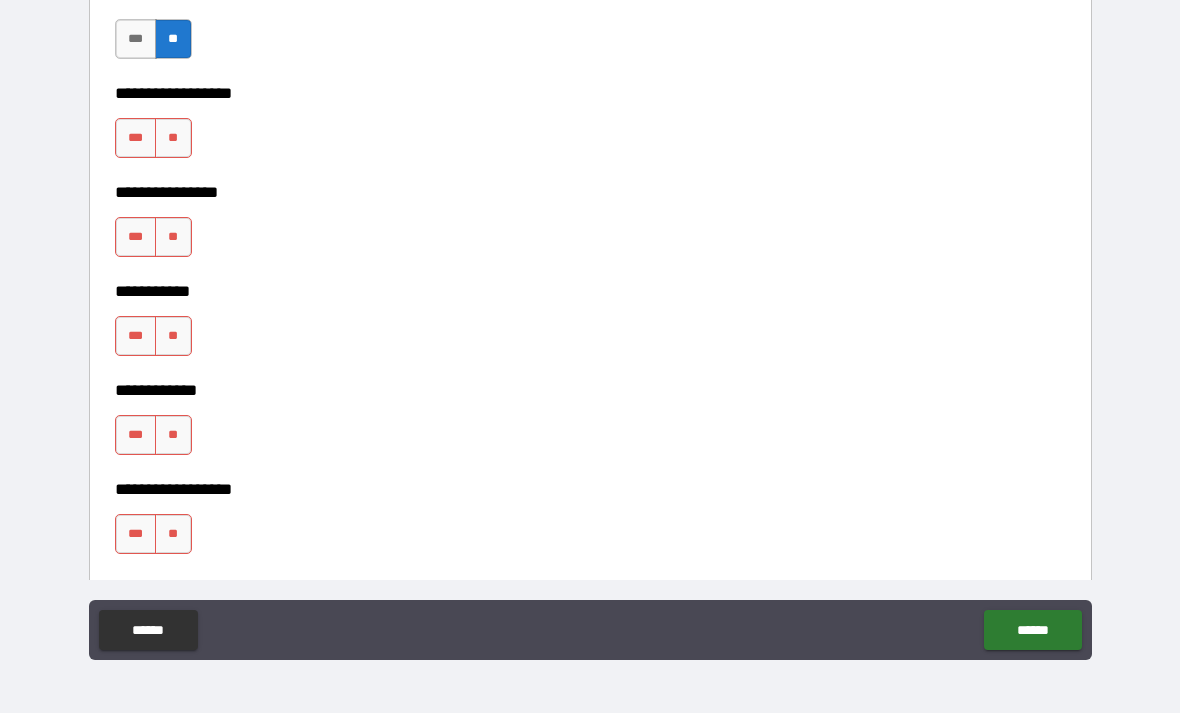 scroll, scrollTop: 9874, scrollLeft: 0, axis: vertical 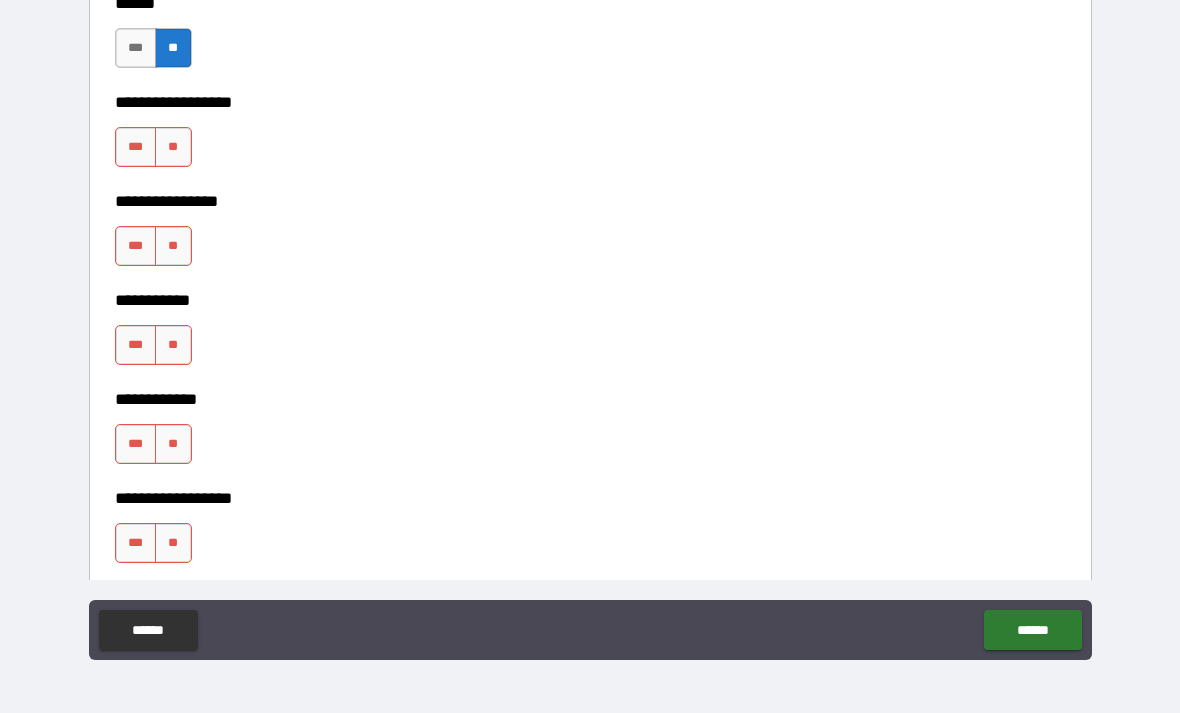 click on "**" at bounding box center [173, 147] 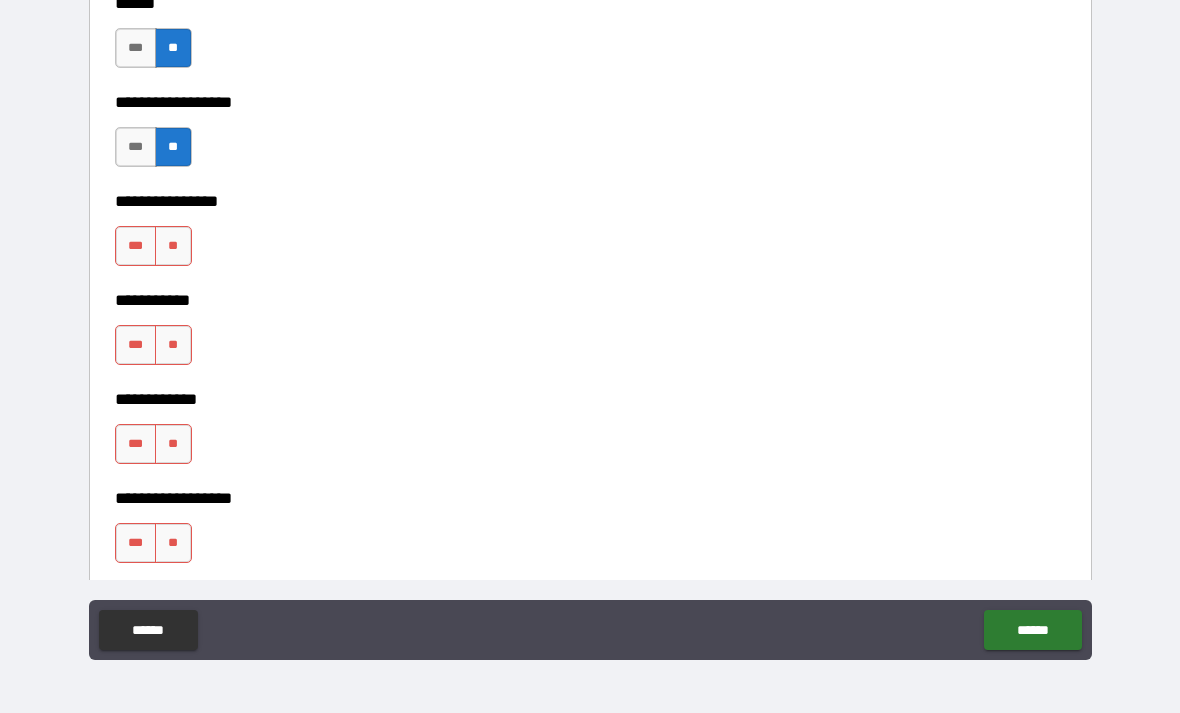 click on "**" at bounding box center [173, 246] 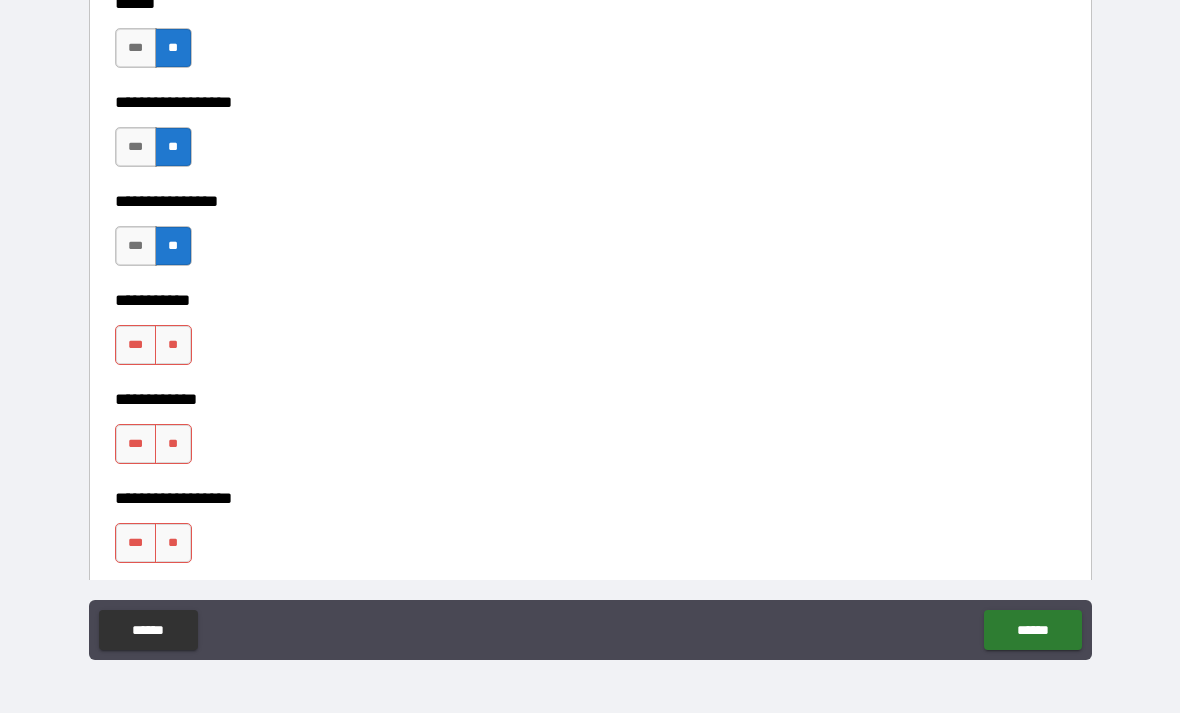 click on "**" at bounding box center (173, 345) 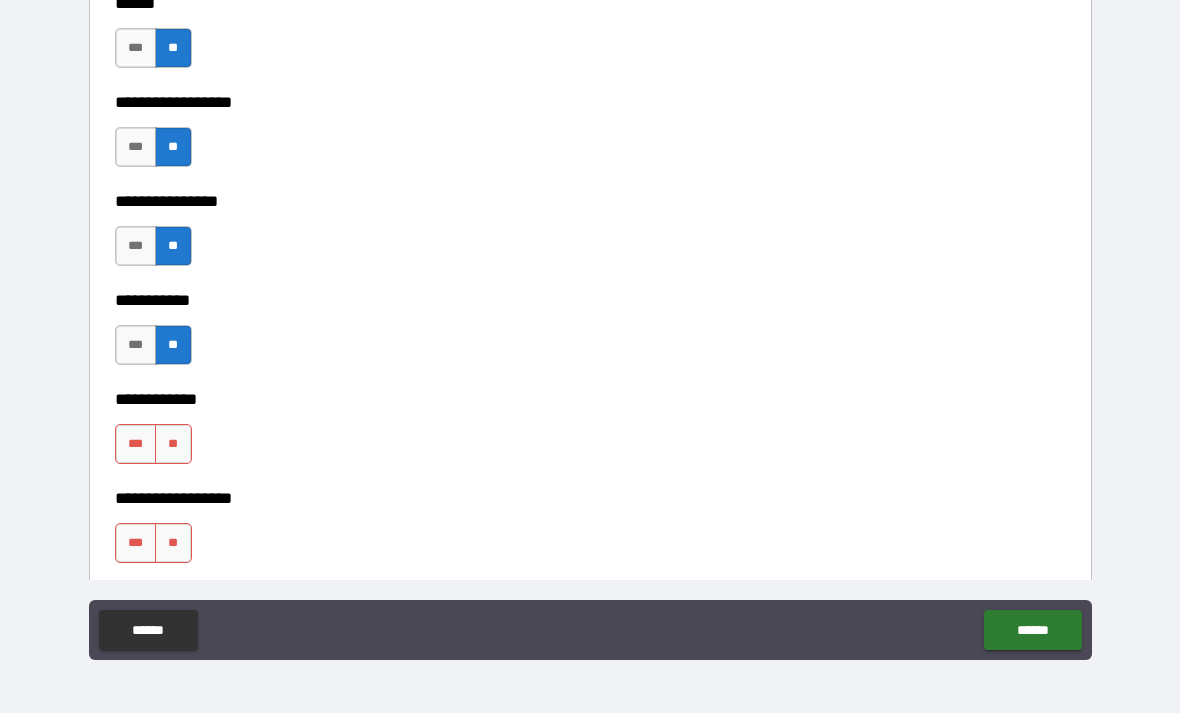 click on "**" at bounding box center (173, 444) 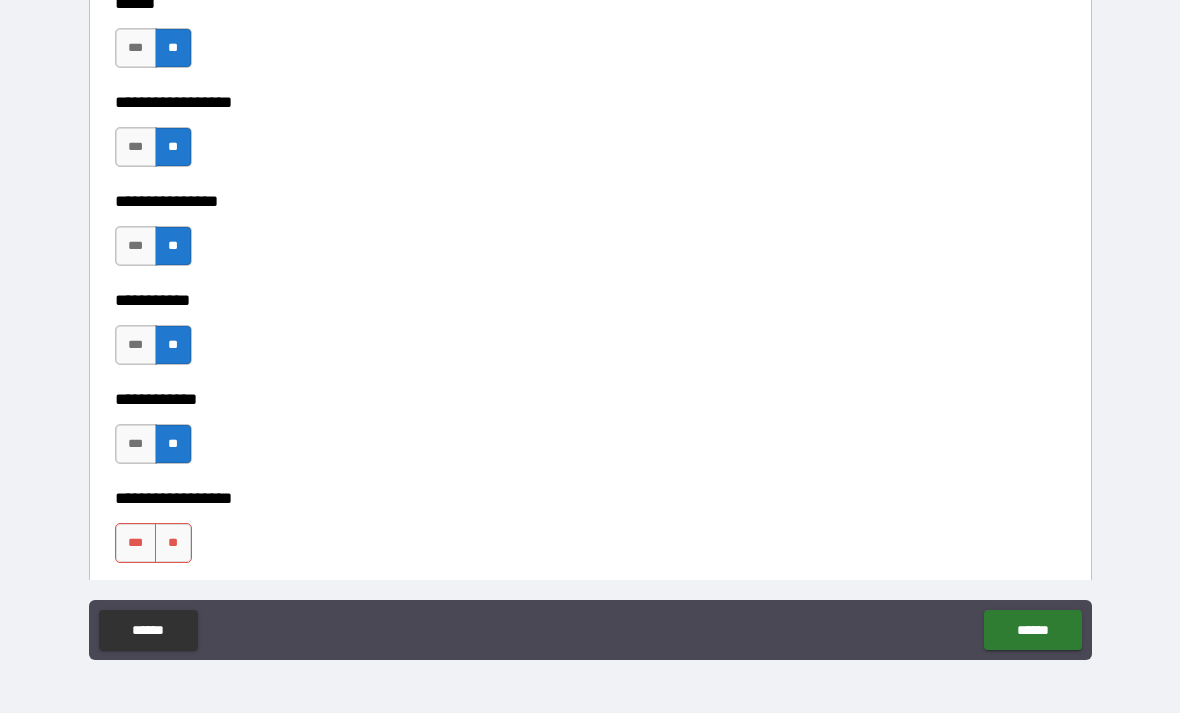 click on "**" at bounding box center [173, 543] 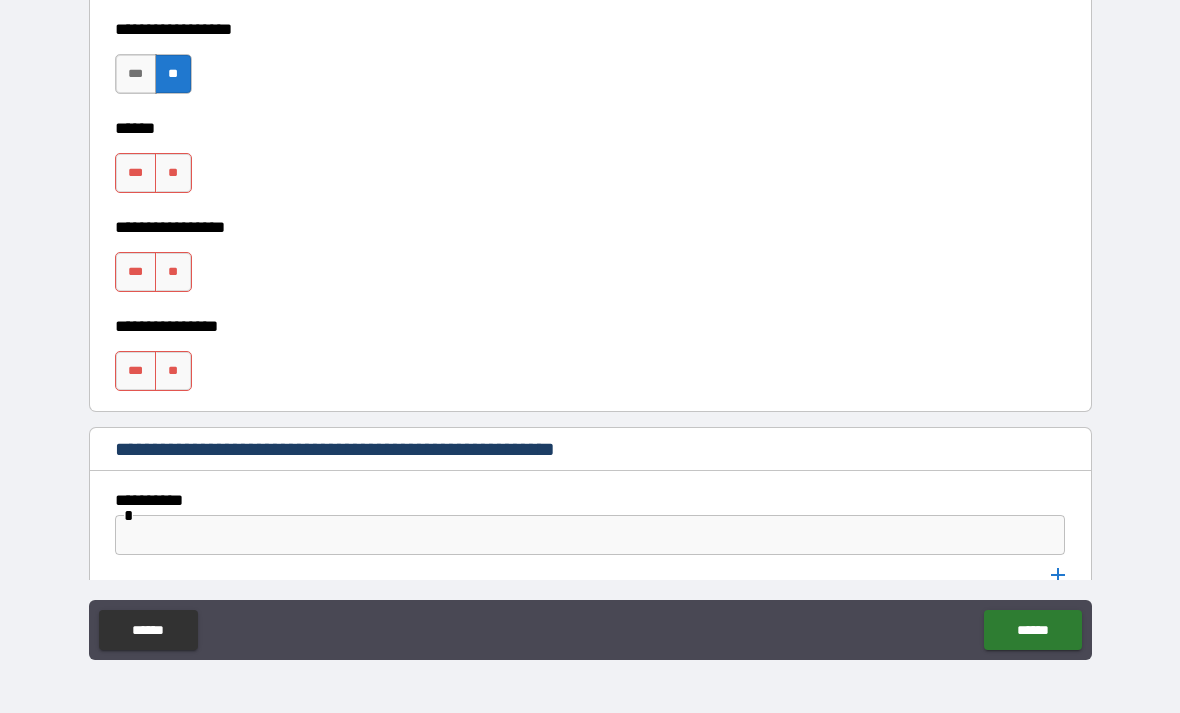 scroll, scrollTop: 10343, scrollLeft: 0, axis: vertical 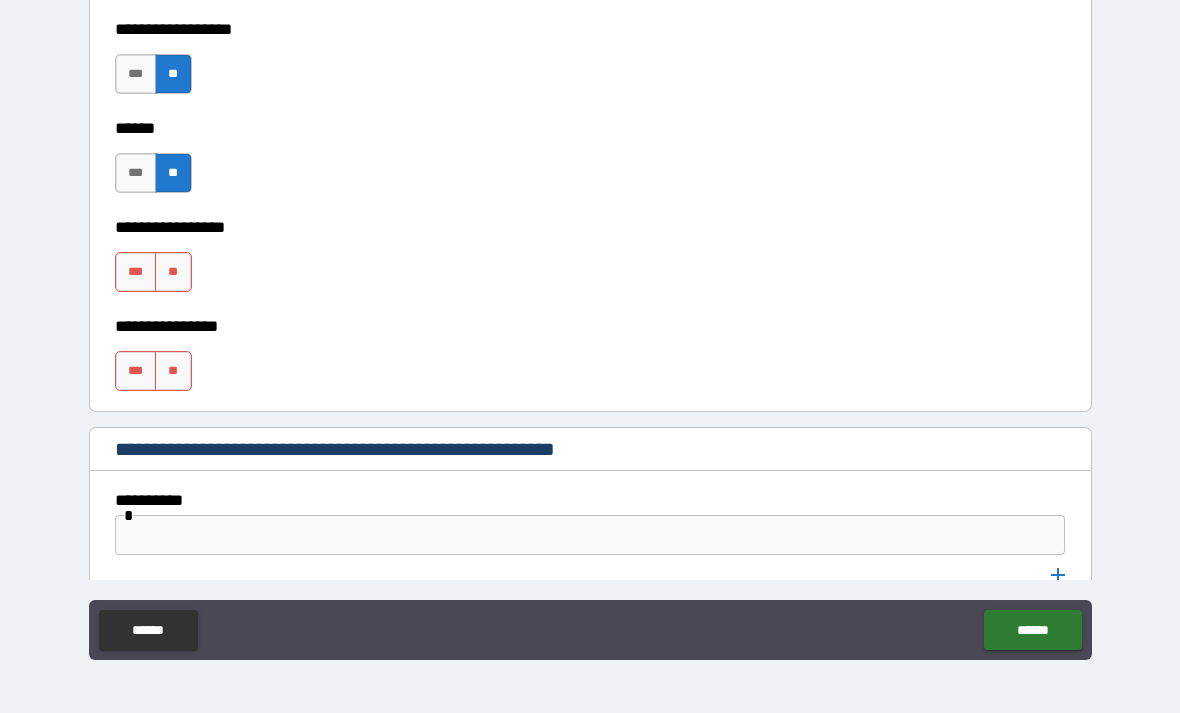 click on "**" at bounding box center [173, 272] 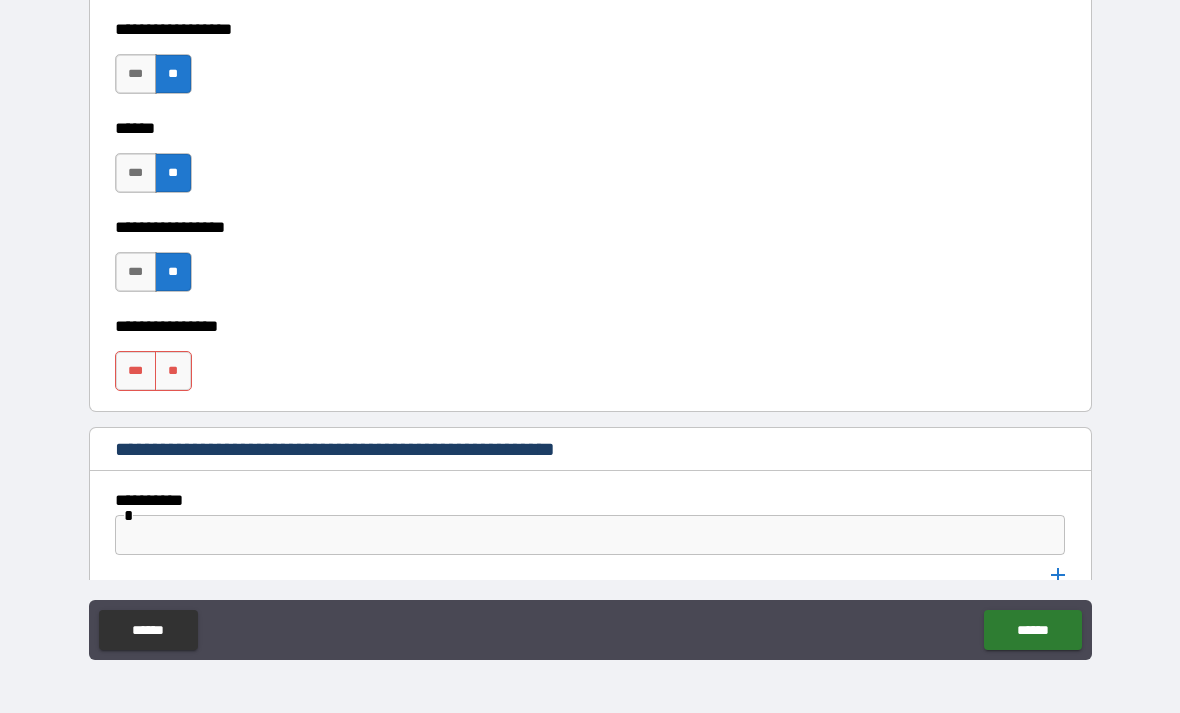 click on "**" at bounding box center [173, 371] 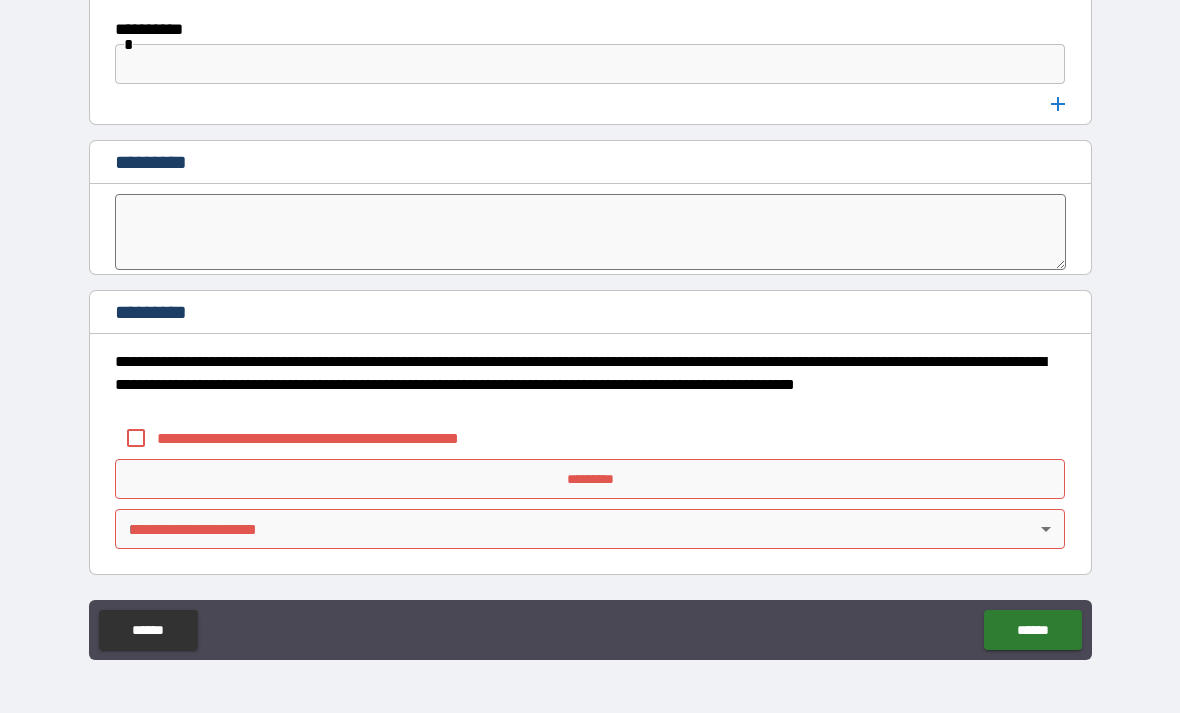 scroll, scrollTop: 10814, scrollLeft: 0, axis: vertical 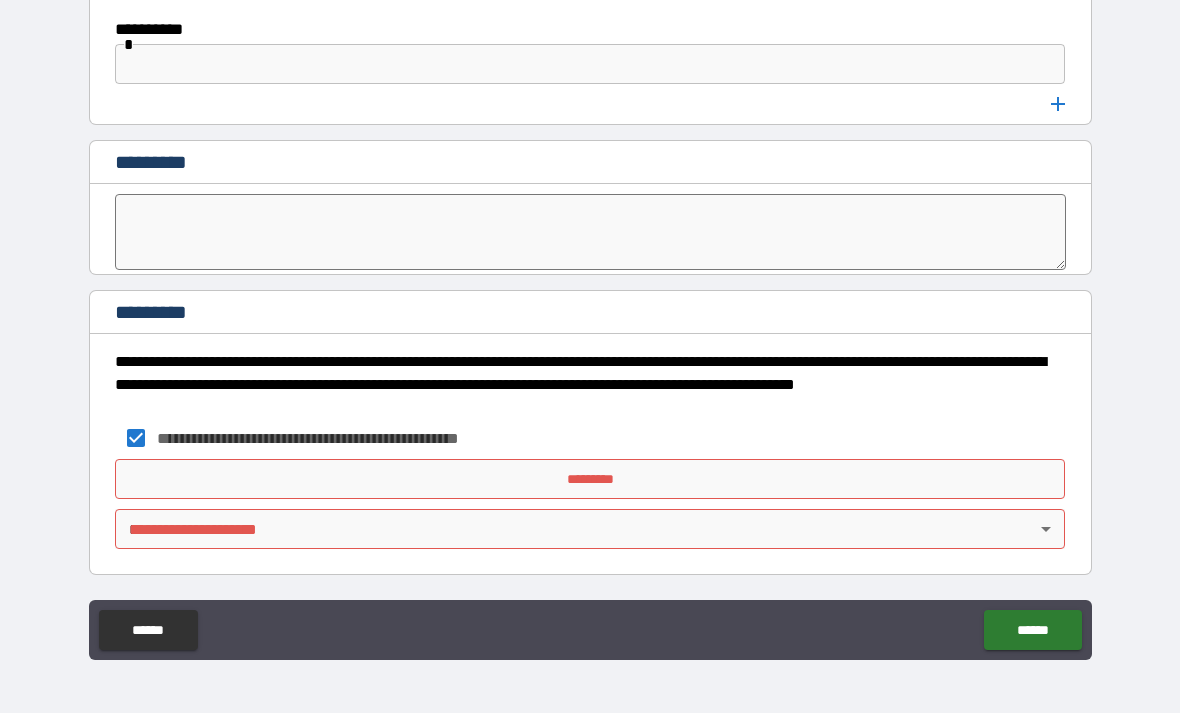 click on "*********" at bounding box center [590, 479] 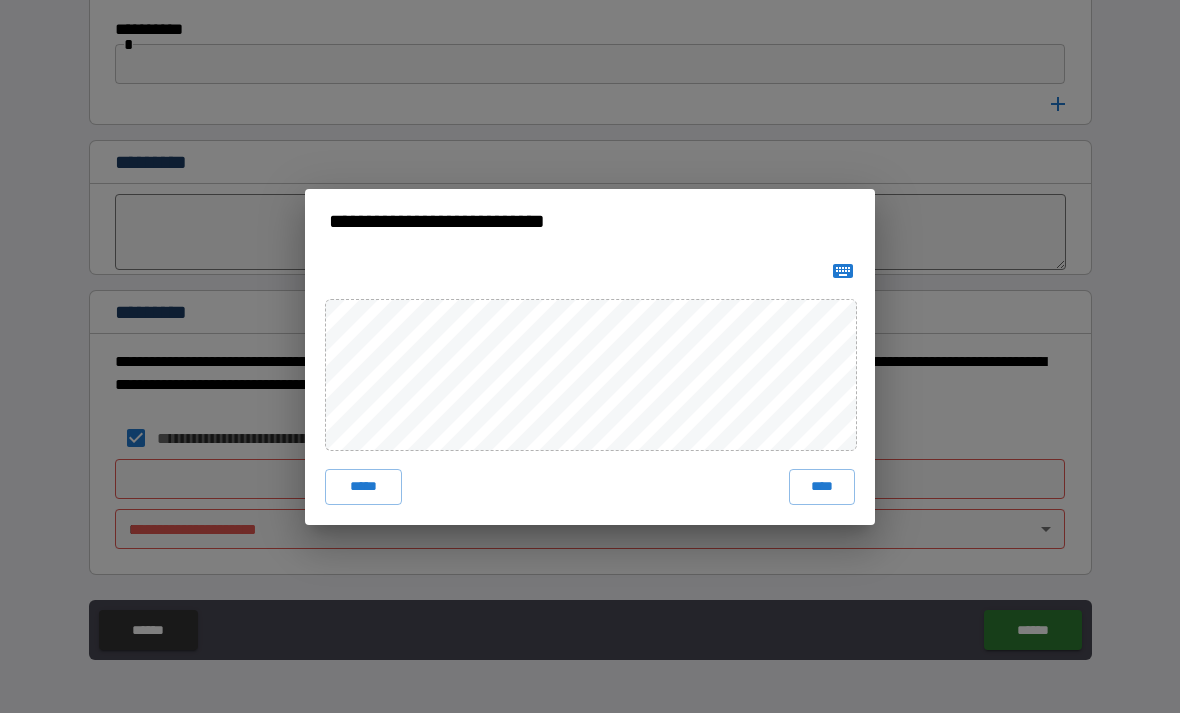 click on "****" at bounding box center [822, 487] 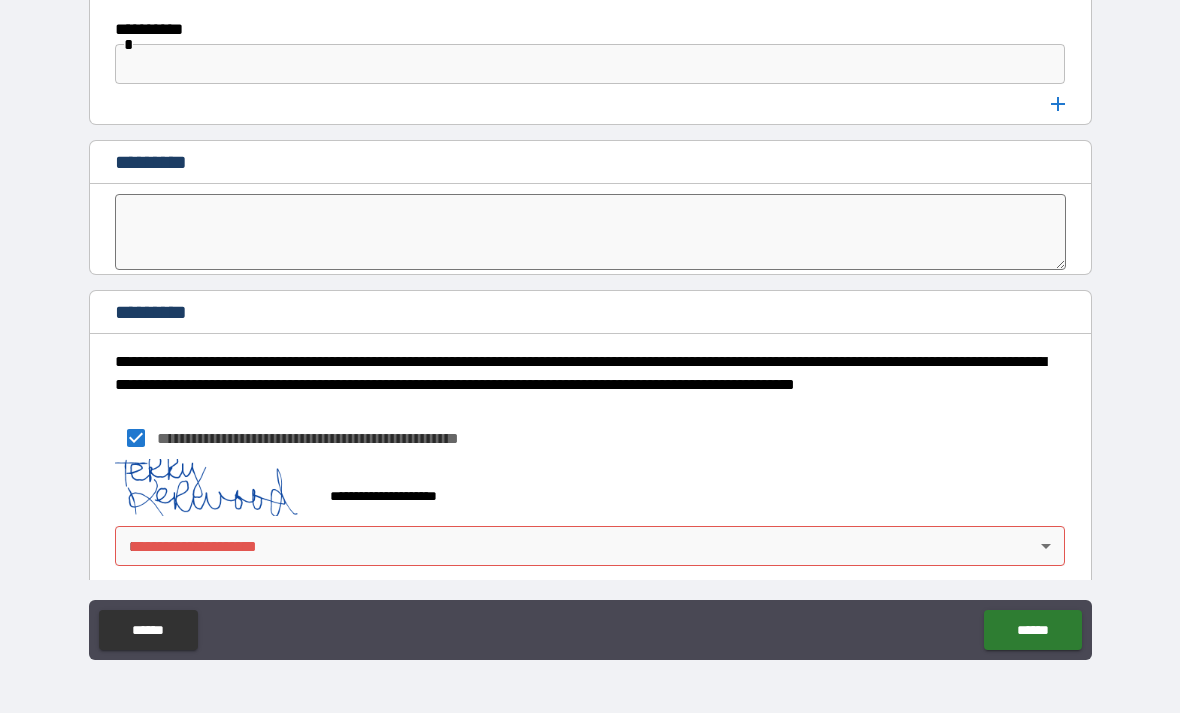 scroll, scrollTop: 10804, scrollLeft: 0, axis: vertical 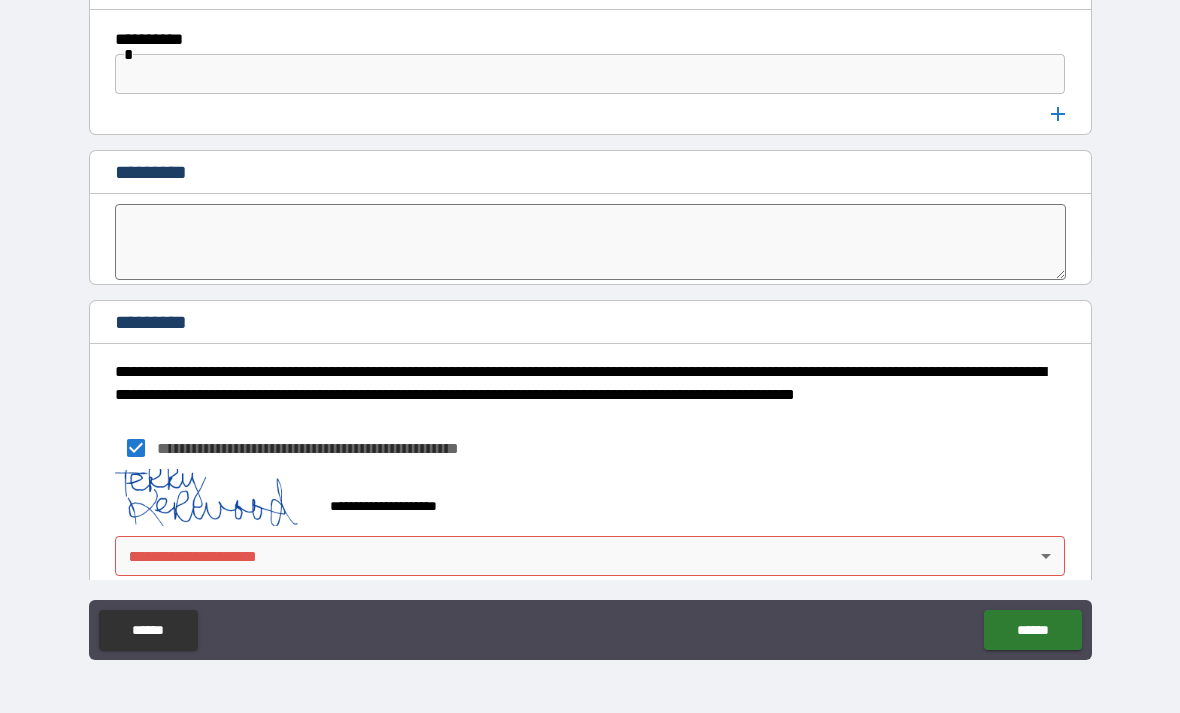click on "**********" at bounding box center [590, 324] 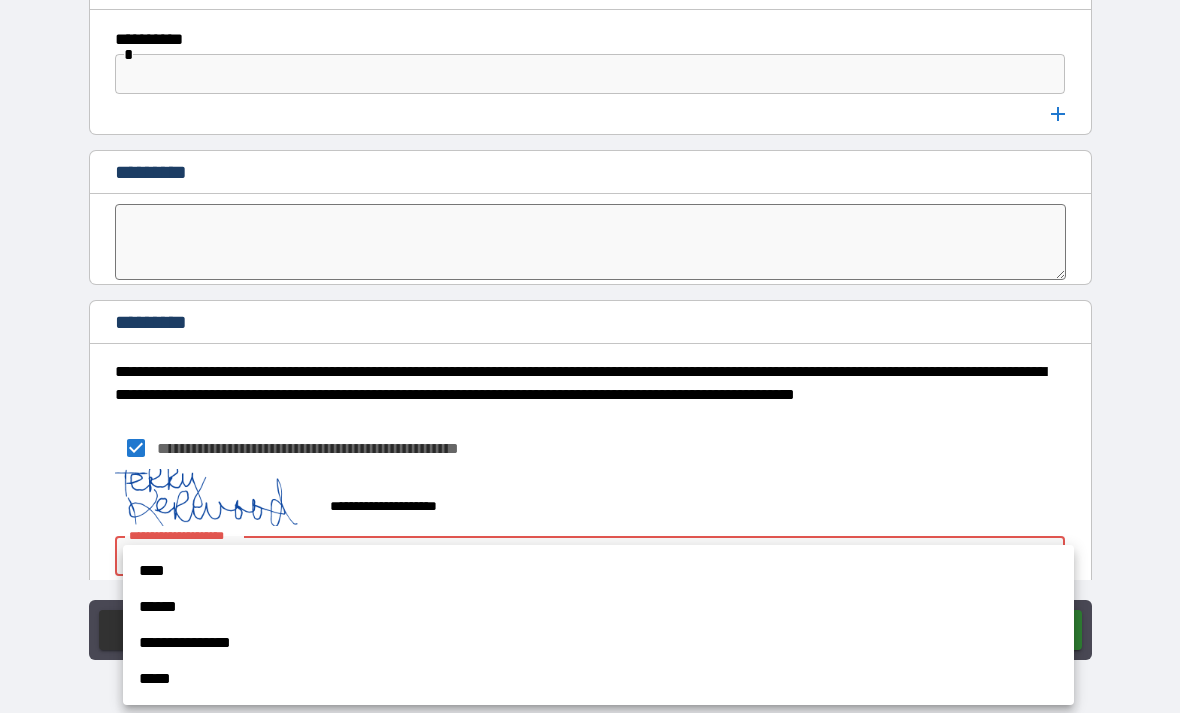 click on "****" at bounding box center [598, 571] 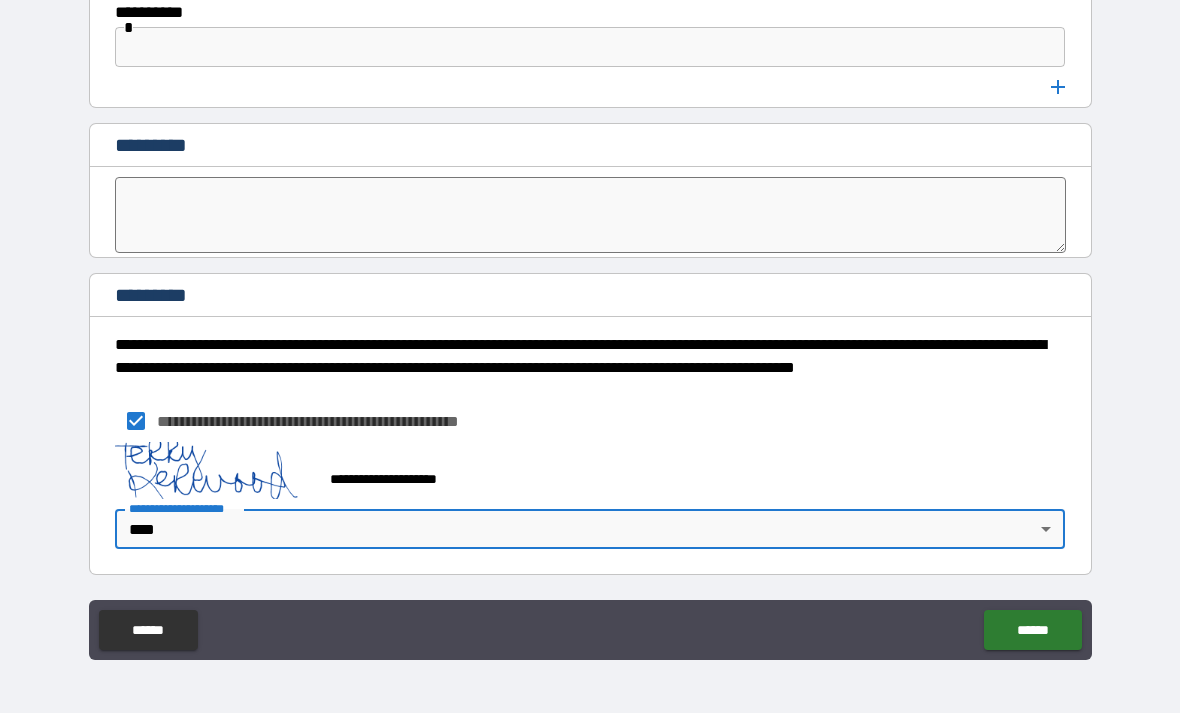 scroll, scrollTop: 10831, scrollLeft: 0, axis: vertical 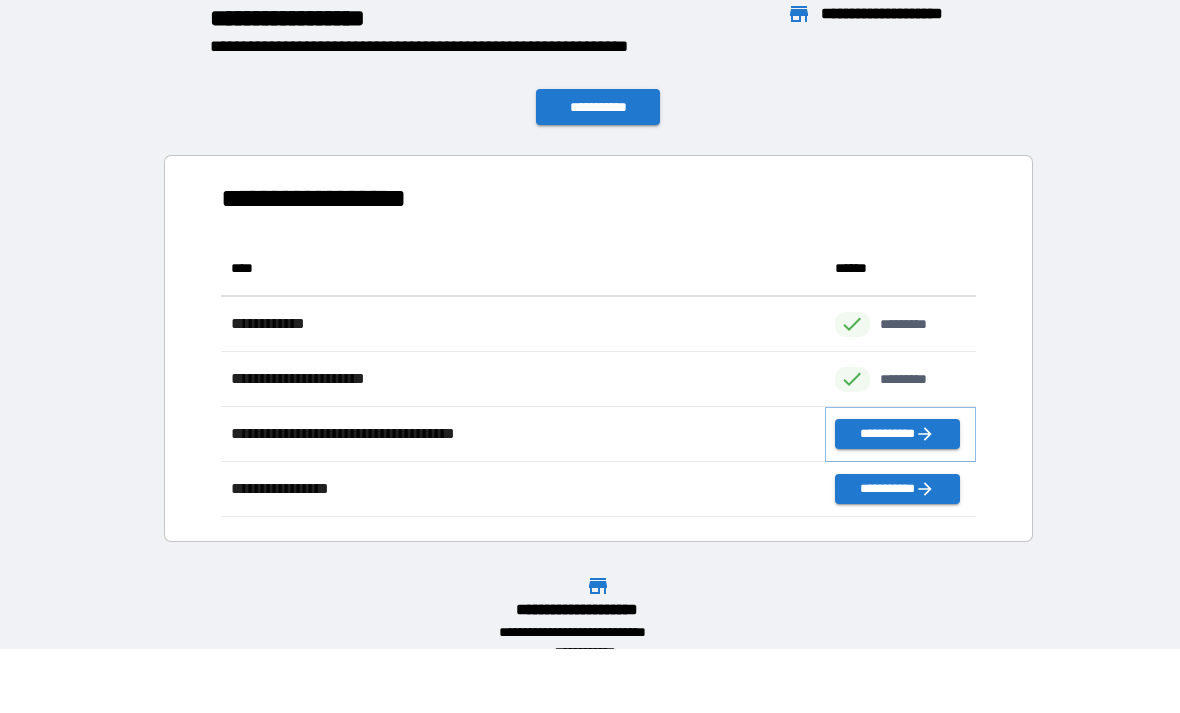 click on "**********" at bounding box center (897, 434) 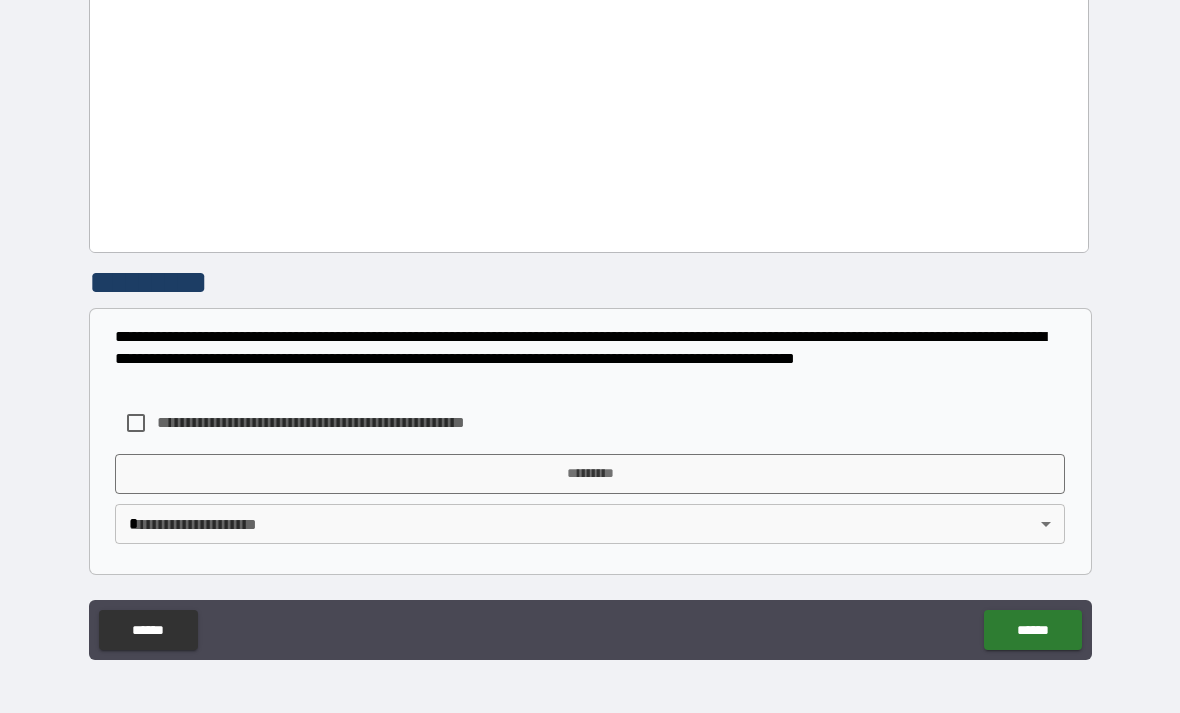 scroll, scrollTop: 3715, scrollLeft: 0, axis: vertical 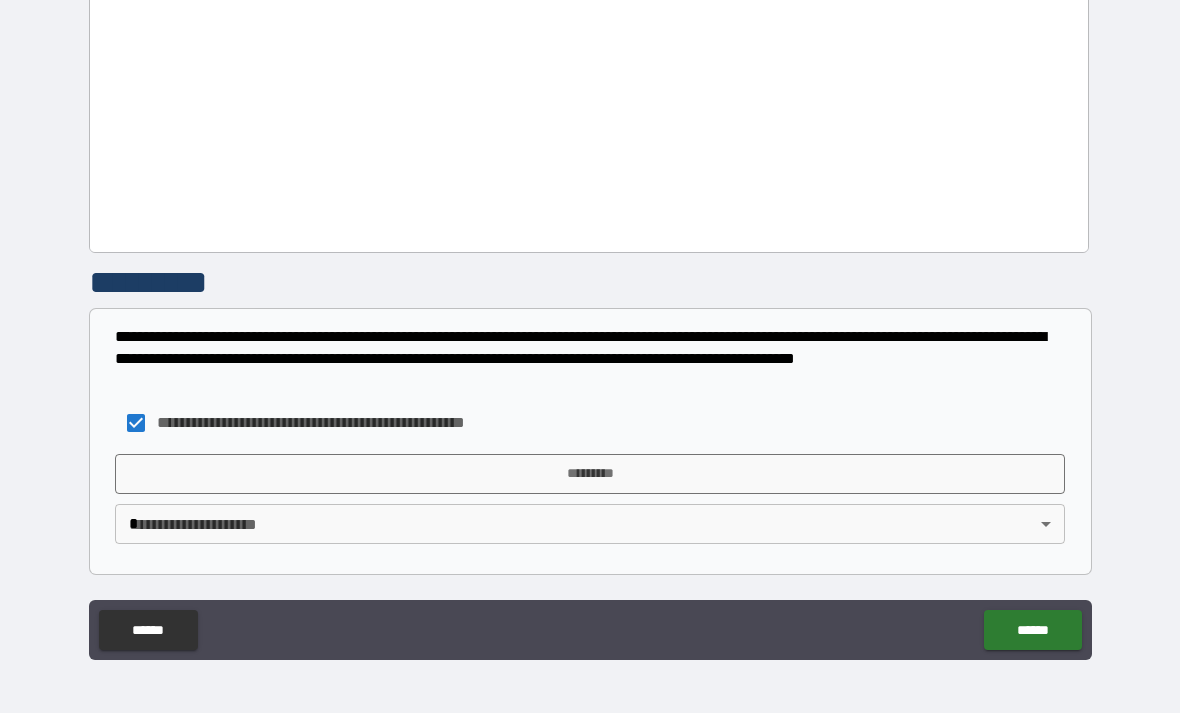 click on "*********" at bounding box center (590, 474) 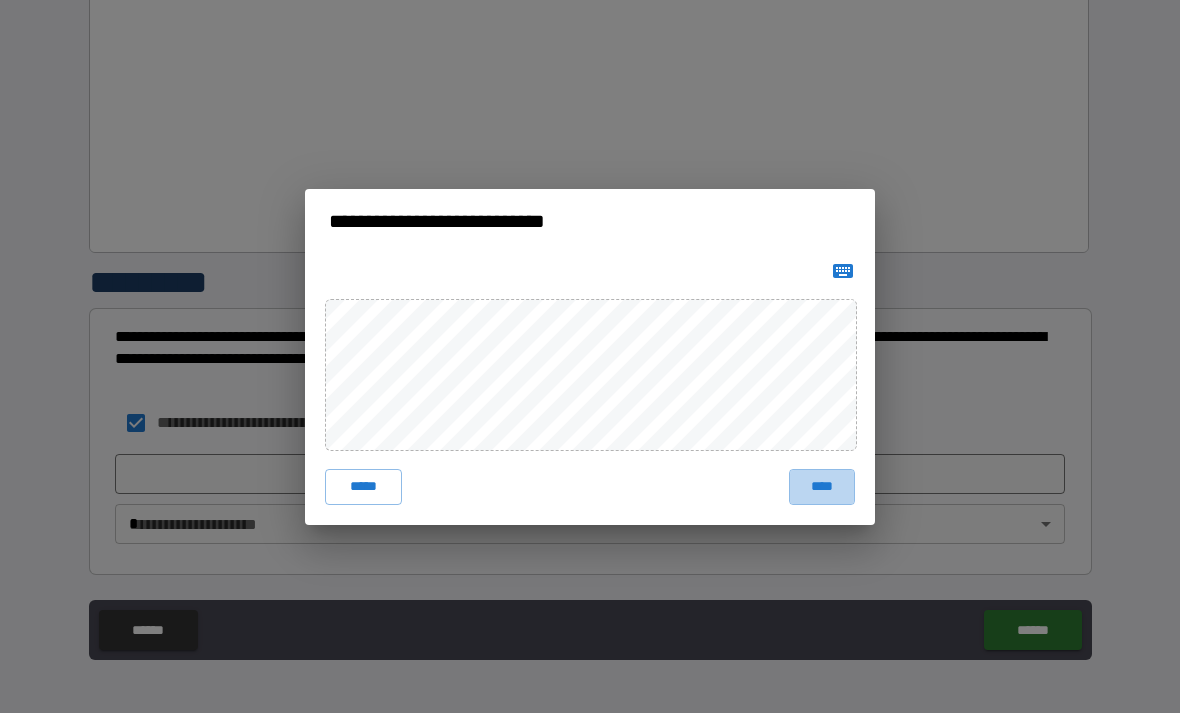 click on "****" at bounding box center [822, 487] 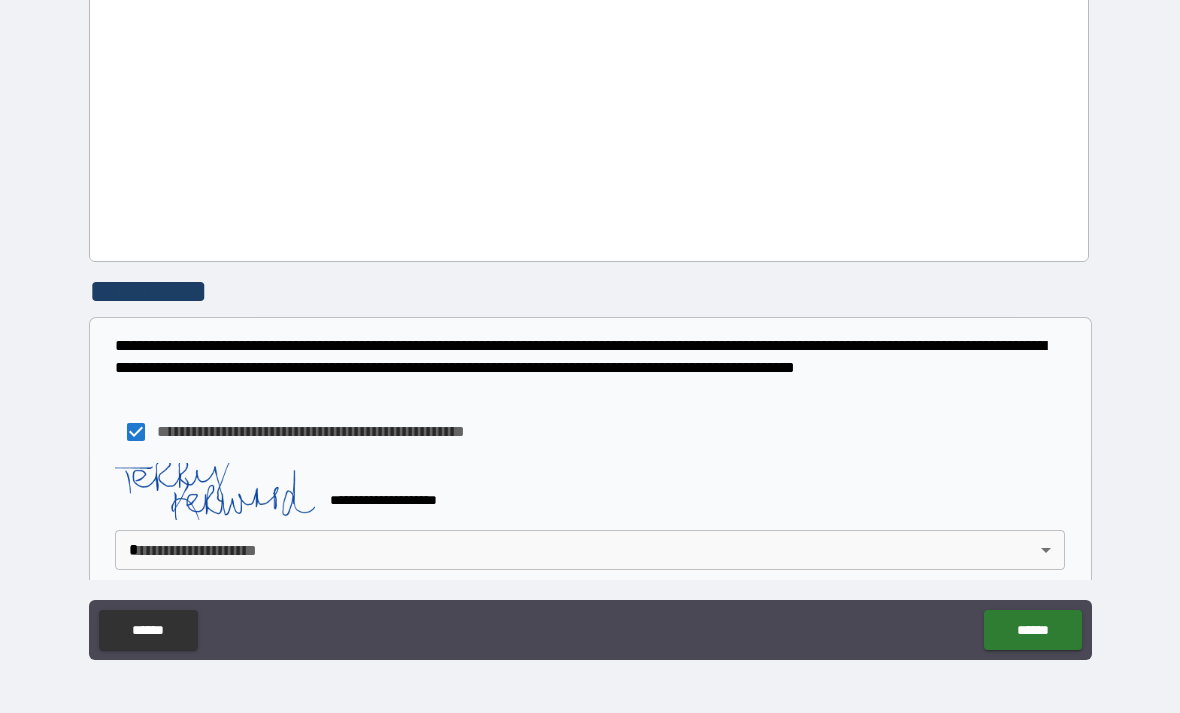 click on "**********" at bounding box center (590, 324) 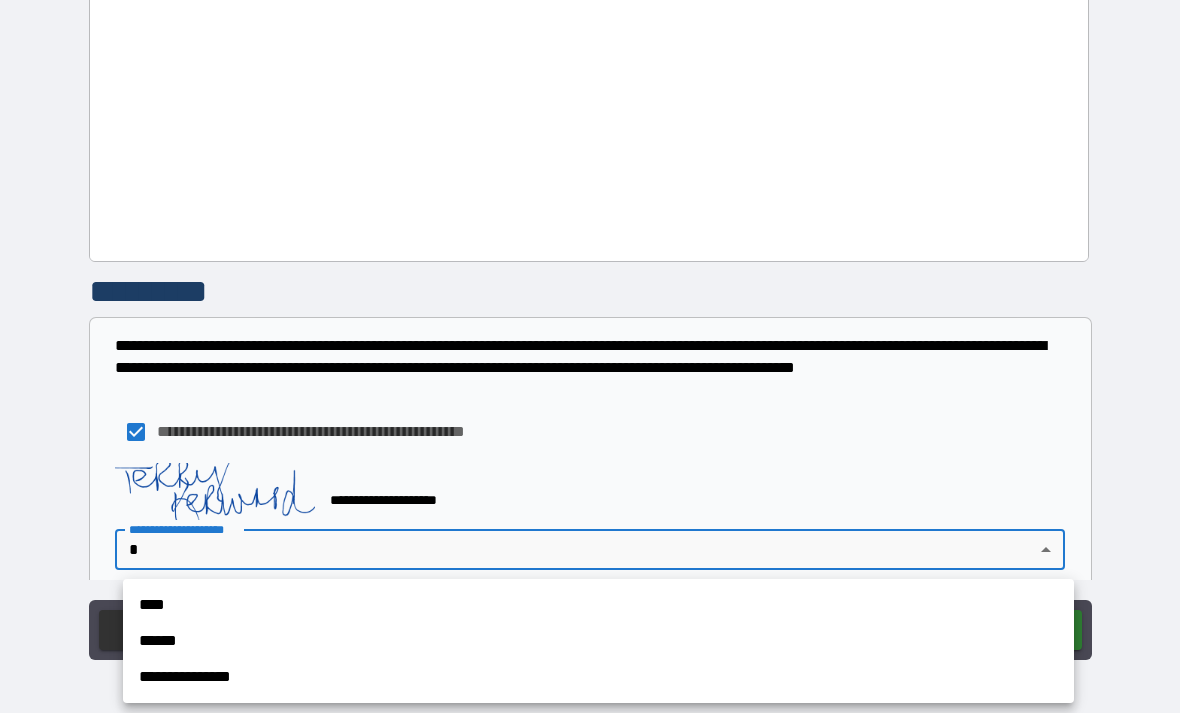 click on "****" at bounding box center (598, 605) 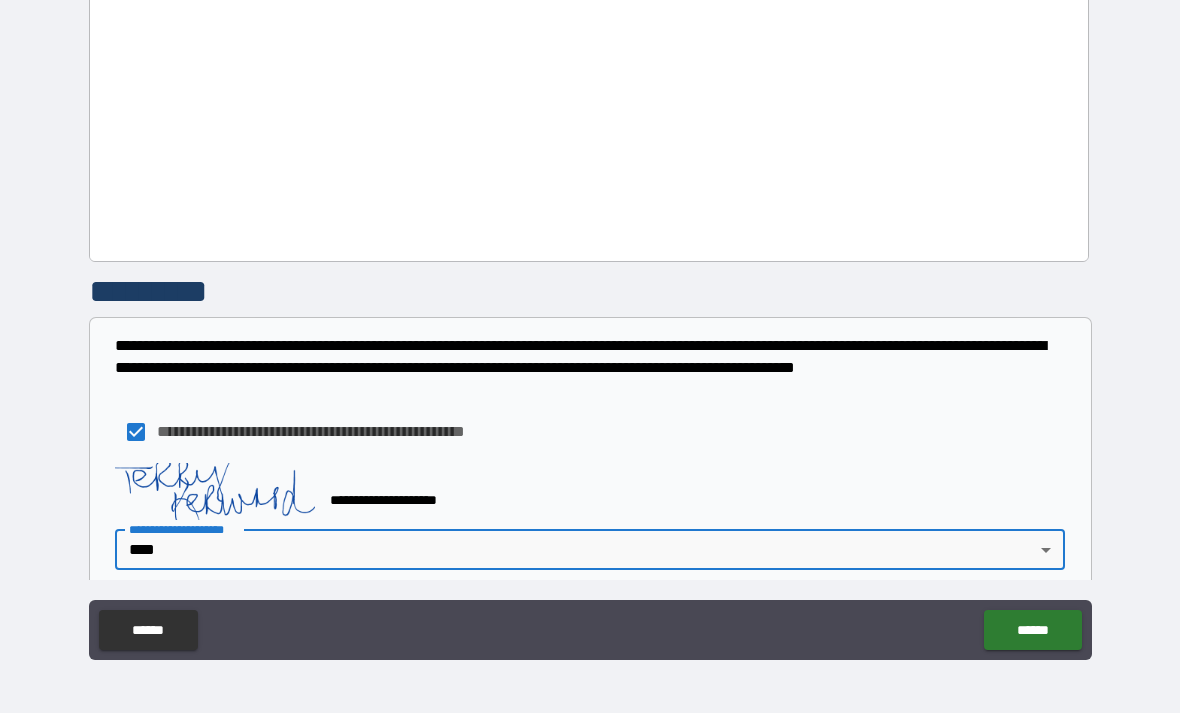 type on "****" 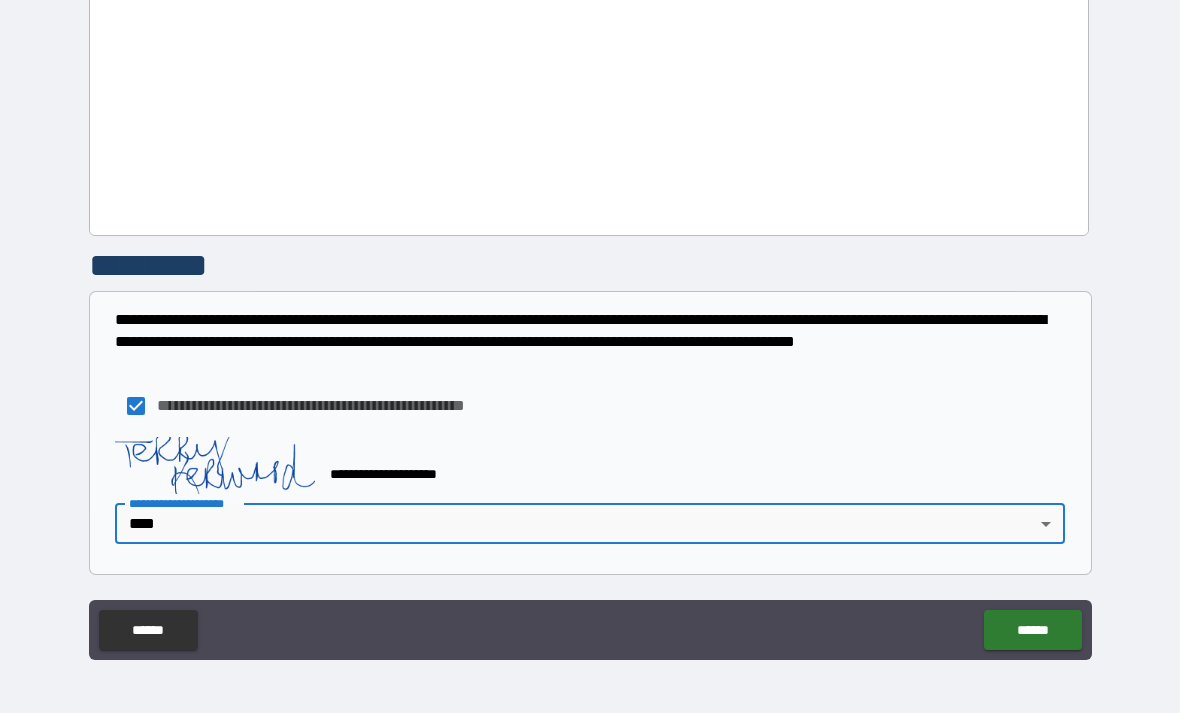 scroll, scrollTop: 3732, scrollLeft: 0, axis: vertical 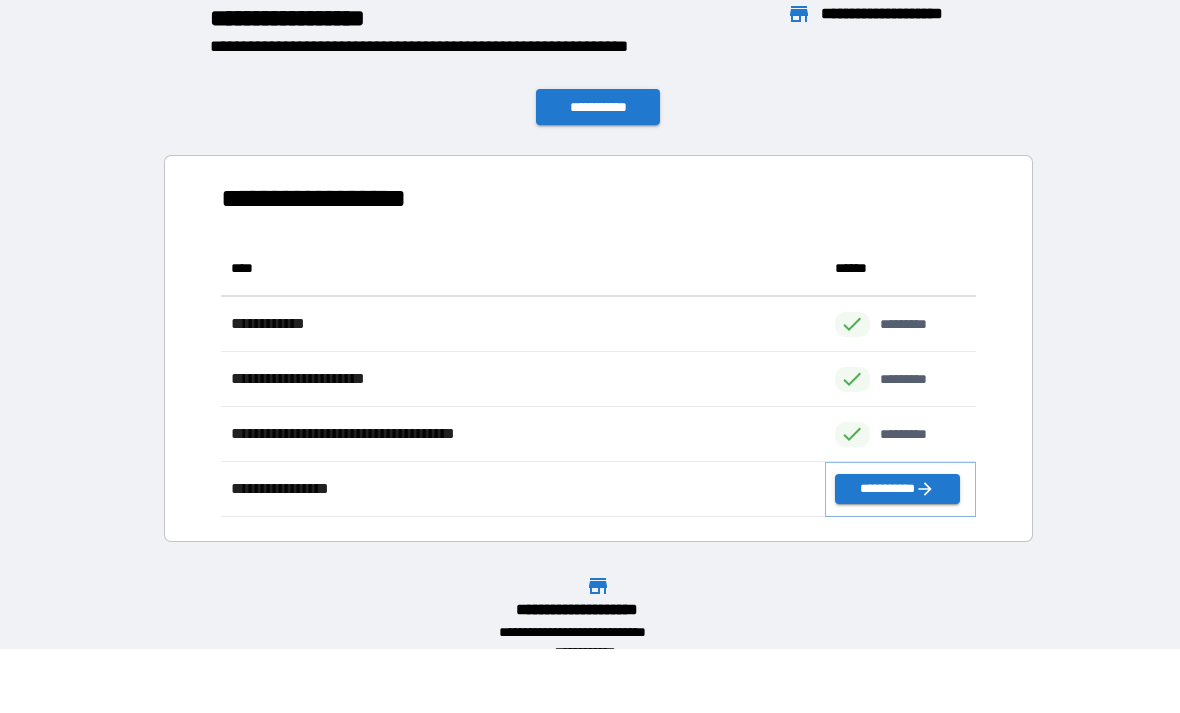 click on "**********" at bounding box center (897, 489) 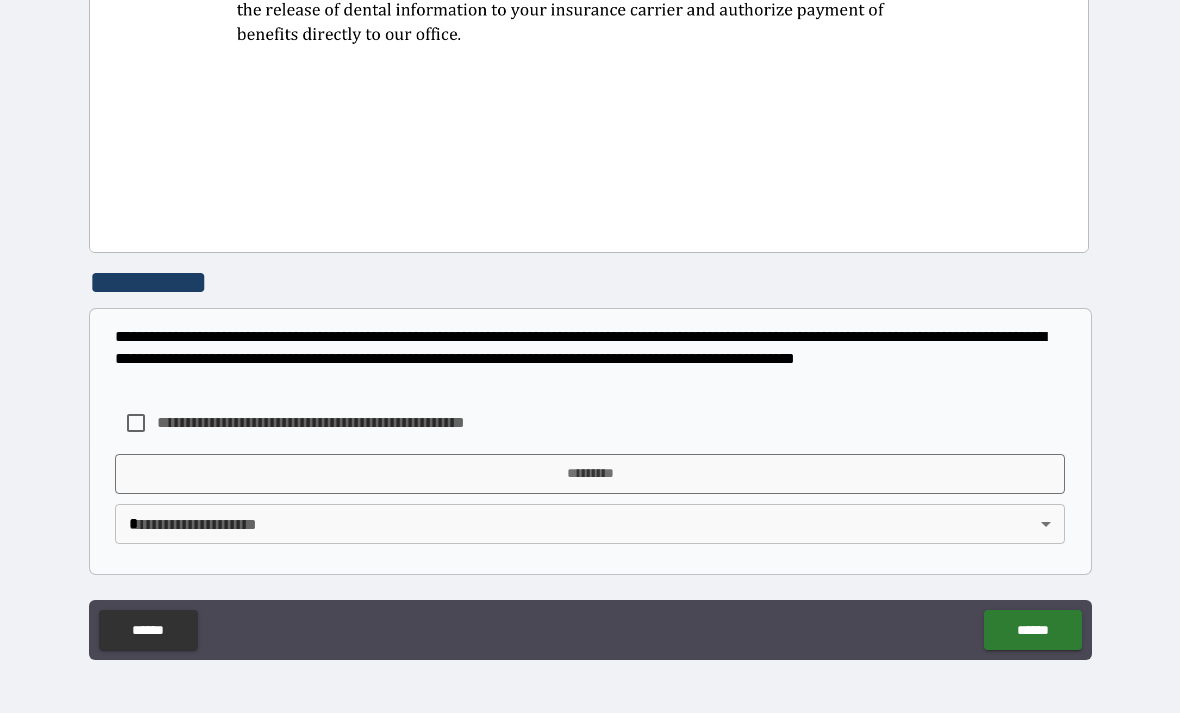 scroll, scrollTop: 1059, scrollLeft: 0, axis: vertical 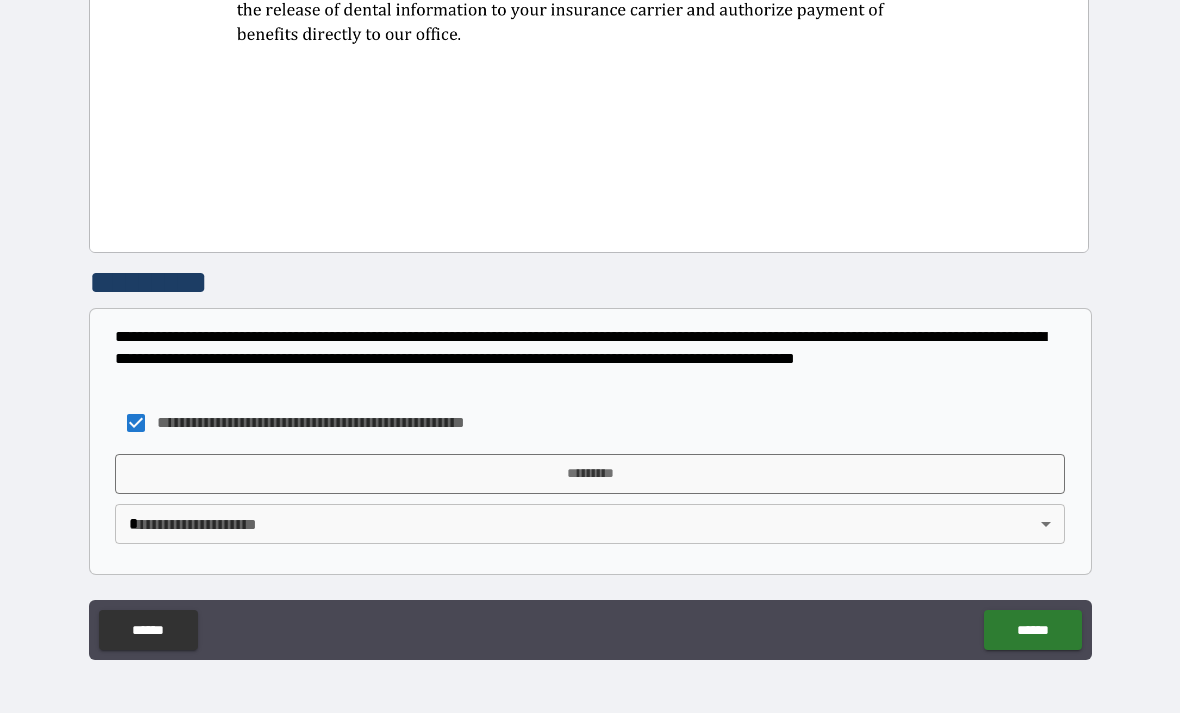 click on "*********" at bounding box center [590, 474] 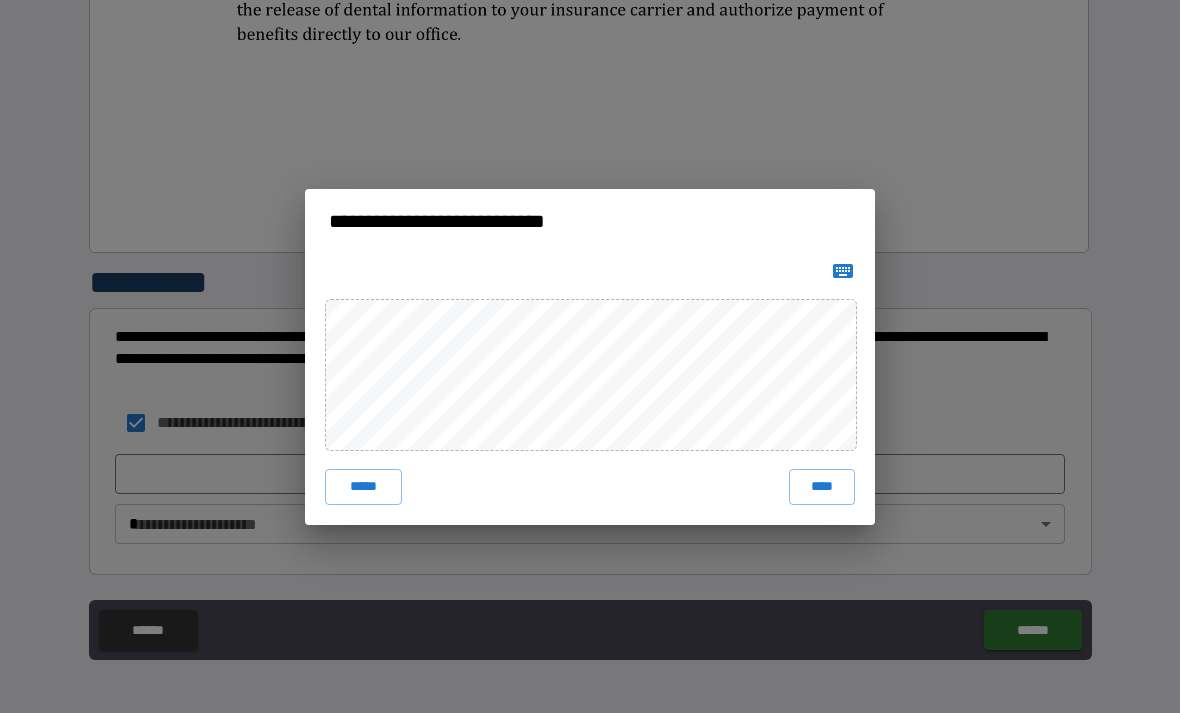 click on "****" at bounding box center [822, 487] 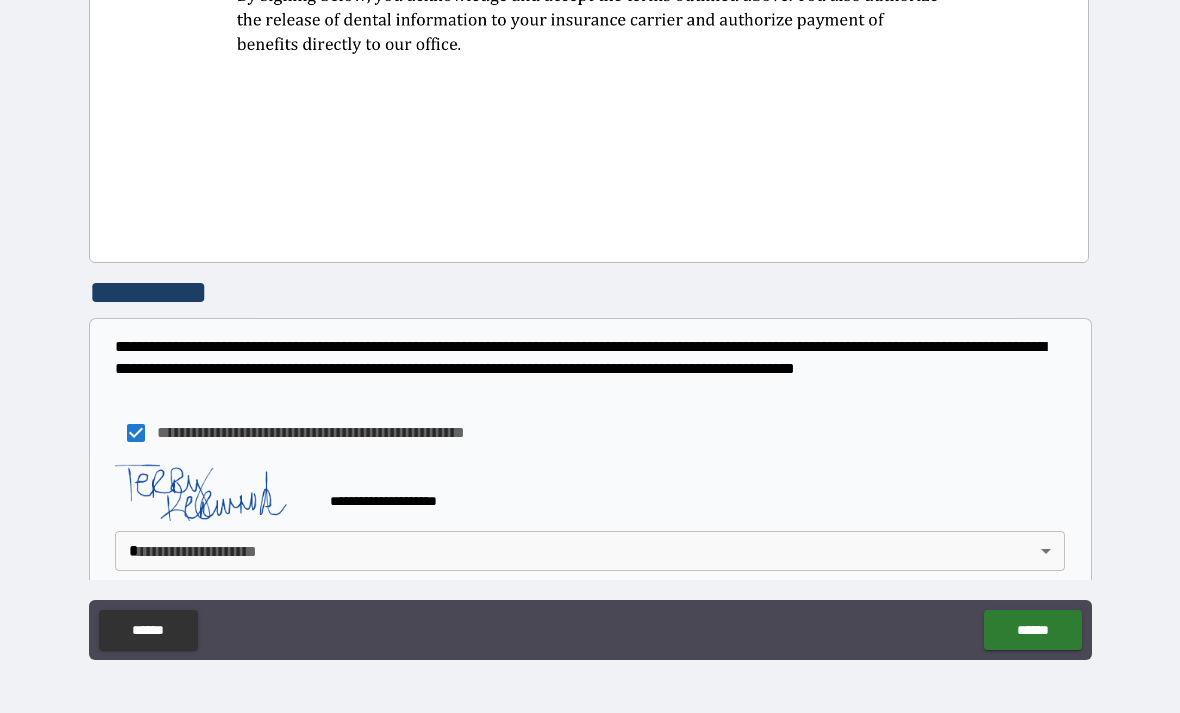 click on "******" at bounding box center (1032, 630) 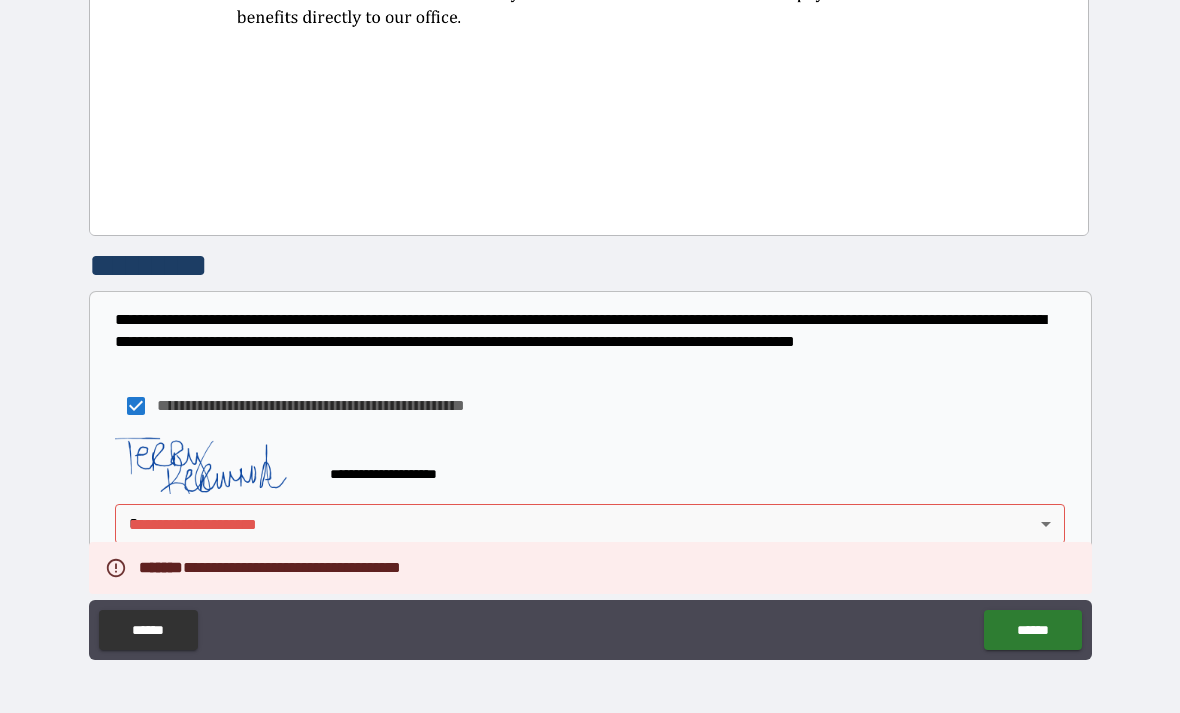 scroll, scrollTop: 1076, scrollLeft: 0, axis: vertical 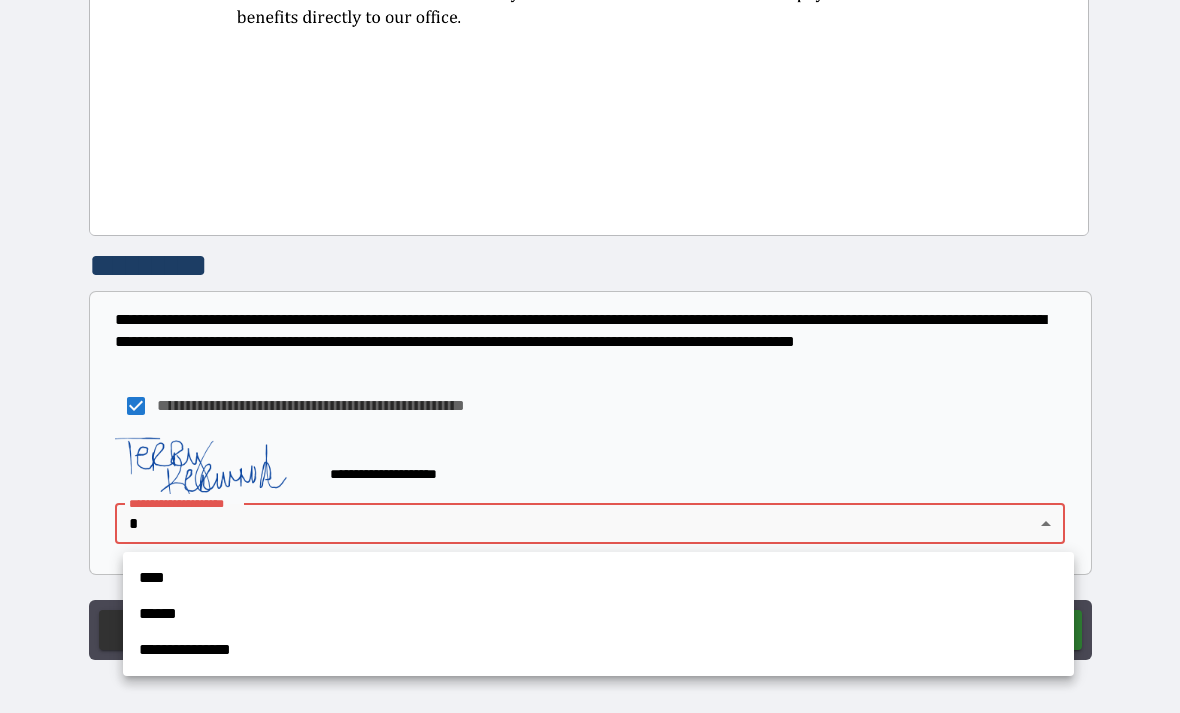 click on "****" at bounding box center [598, 578] 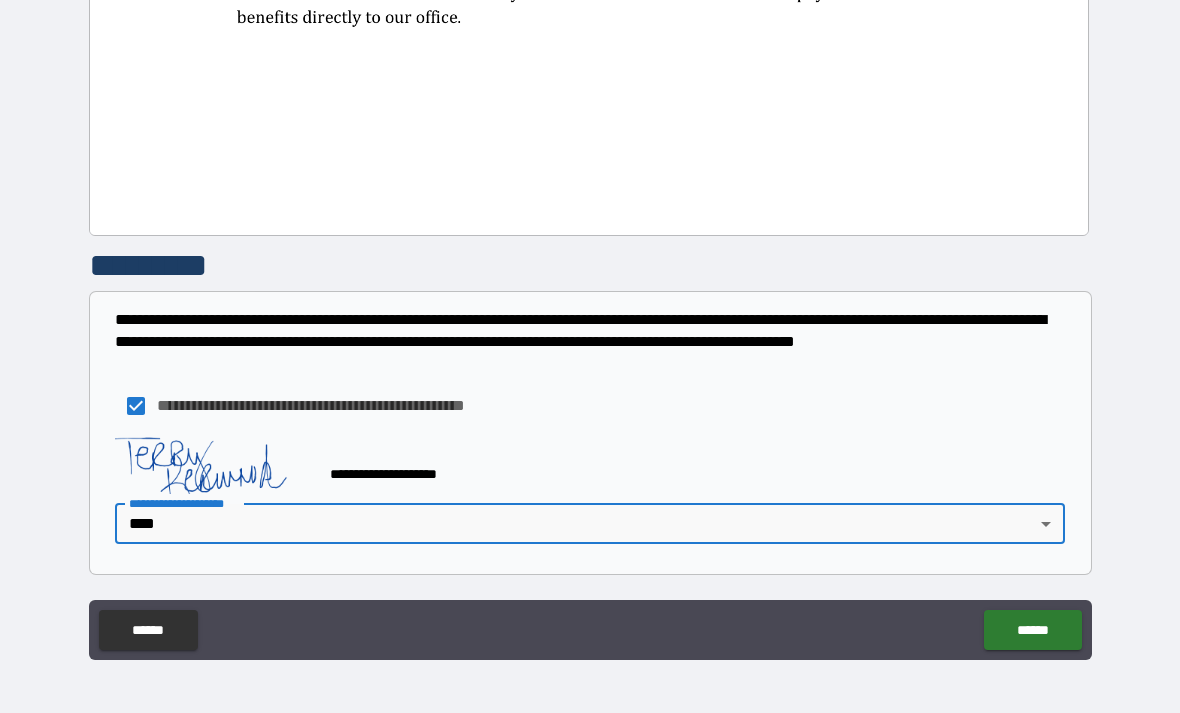click on "******" at bounding box center [1032, 630] 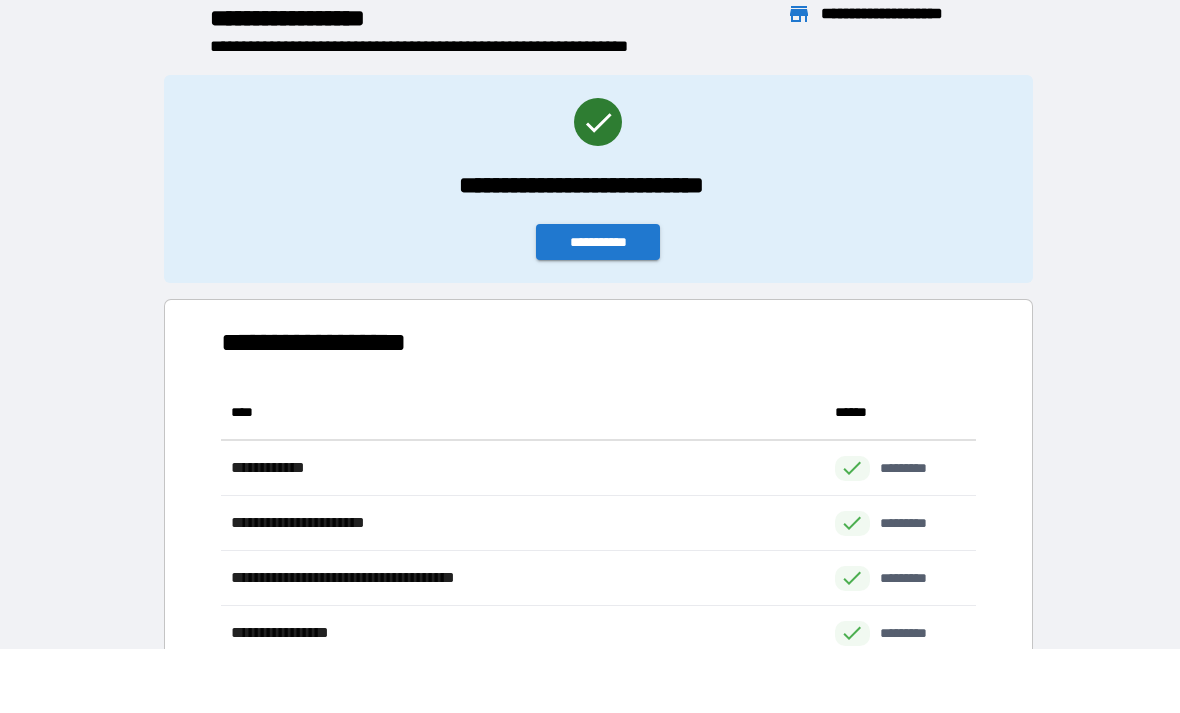 scroll, scrollTop: 1, scrollLeft: 1, axis: both 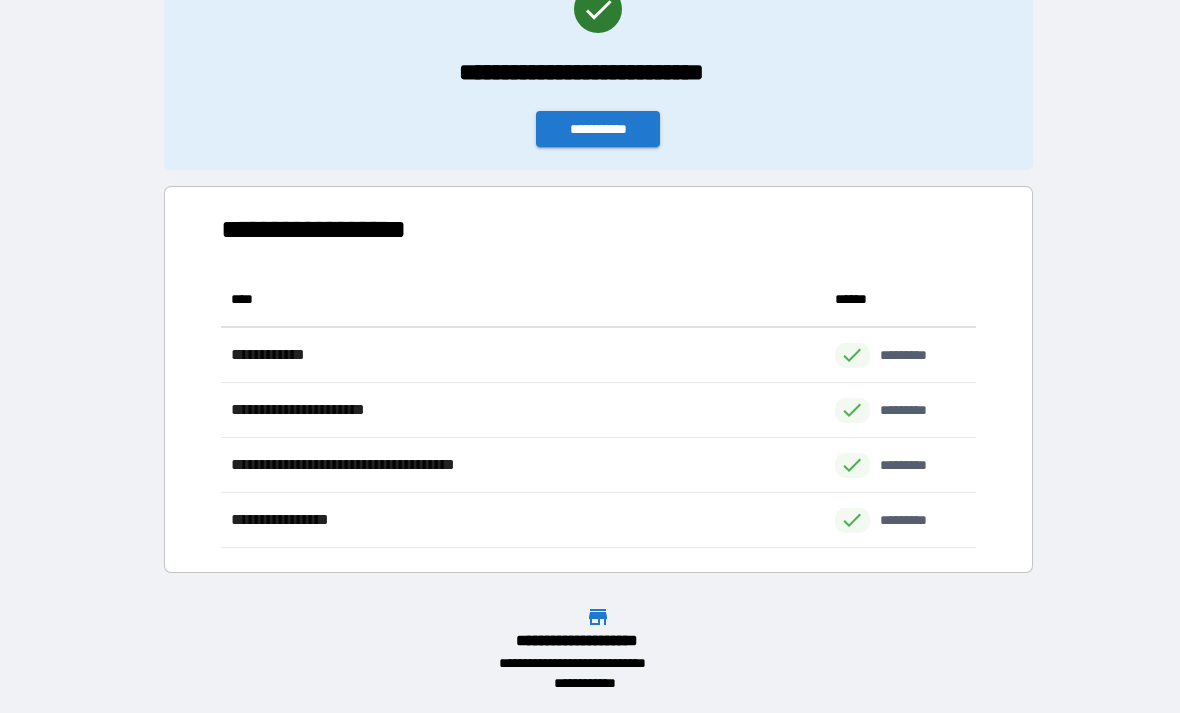 click on "**********" at bounding box center [598, 129] 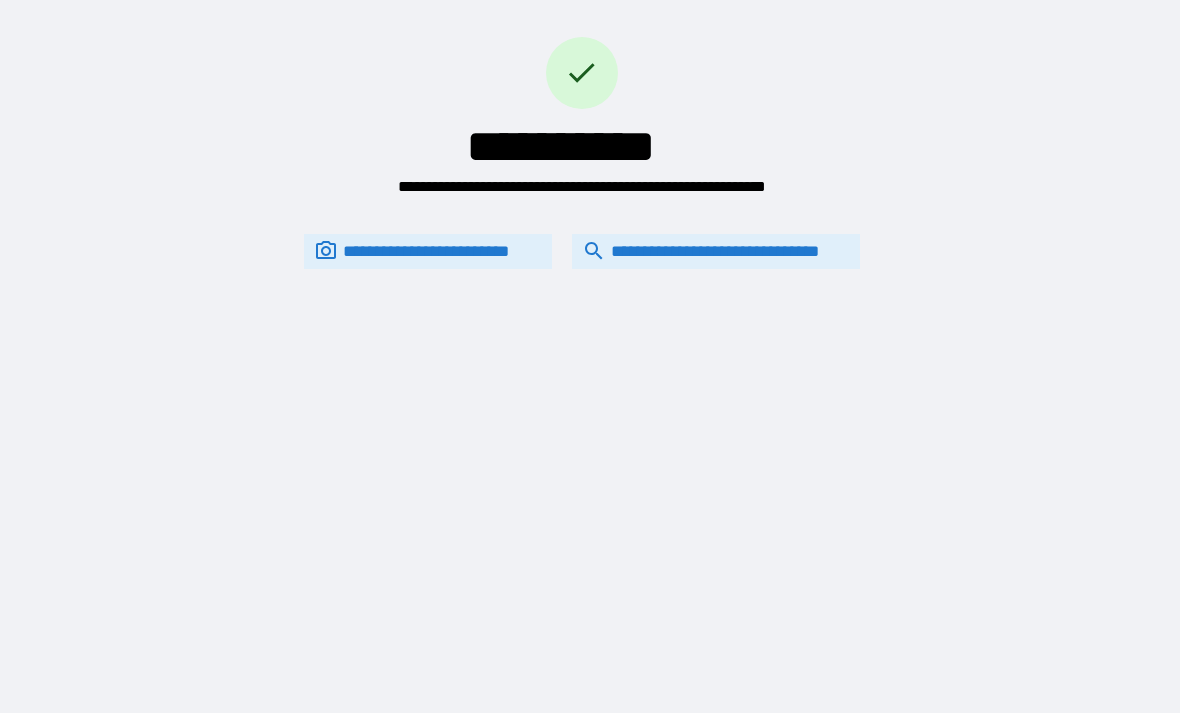 click on "**********" at bounding box center [590, 324] 